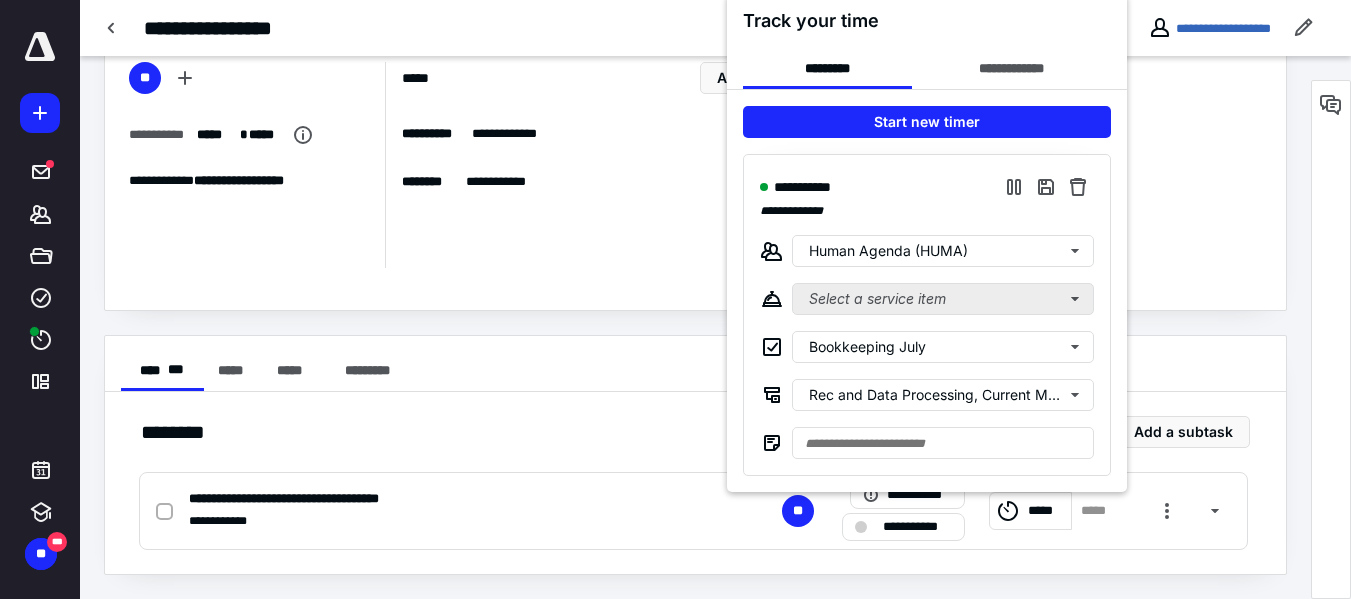 scroll, scrollTop: 106, scrollLeft: 0, axis: vertical 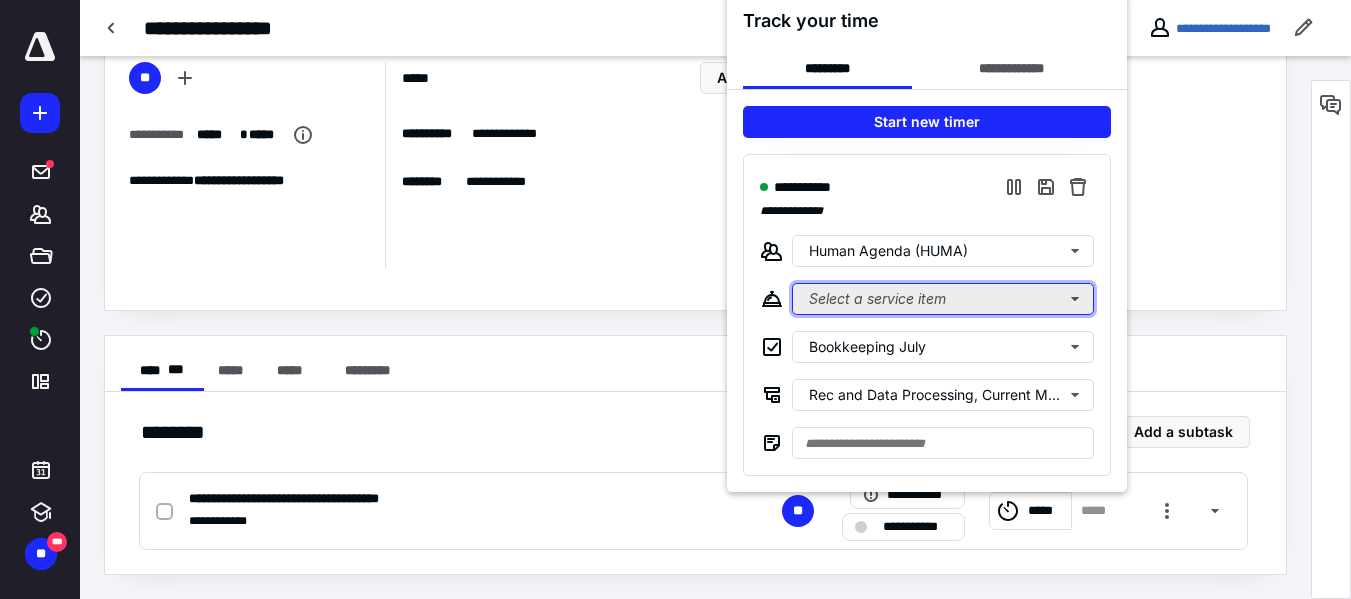click on "Select a service item" at bounding box center (943, 299) 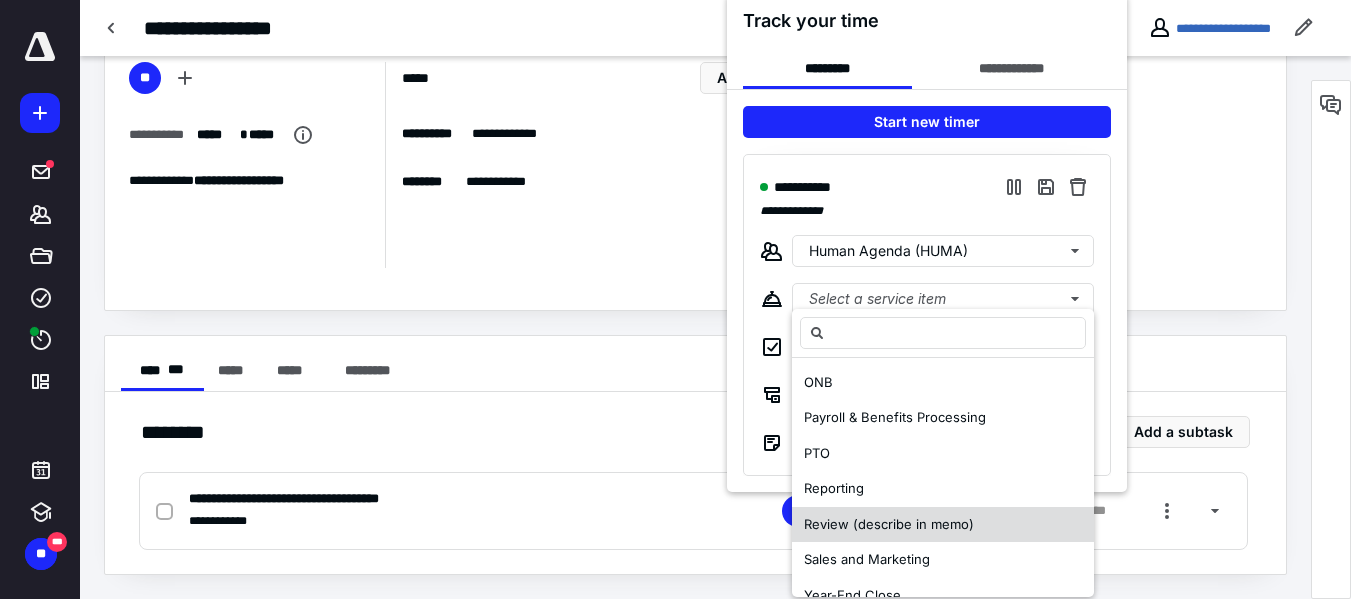 scroll, scrollTop: 487, scrollLeft: 0, axis: vertical 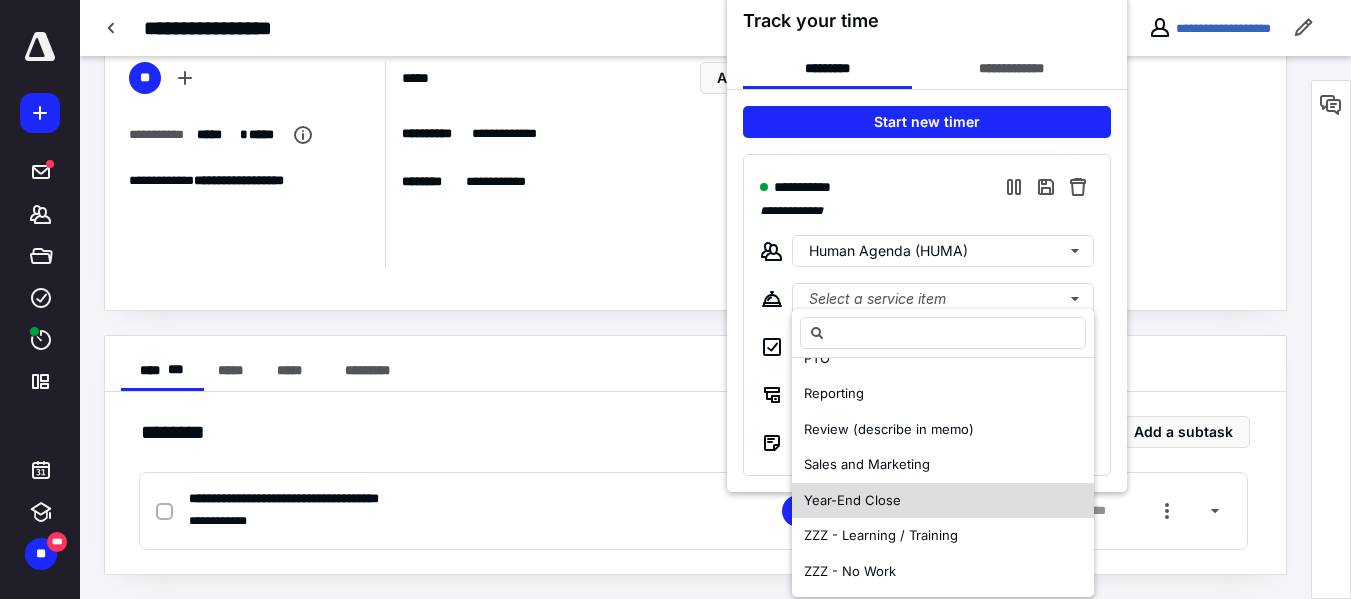 click on "Year-End Close" at bounding box center (852, 500) 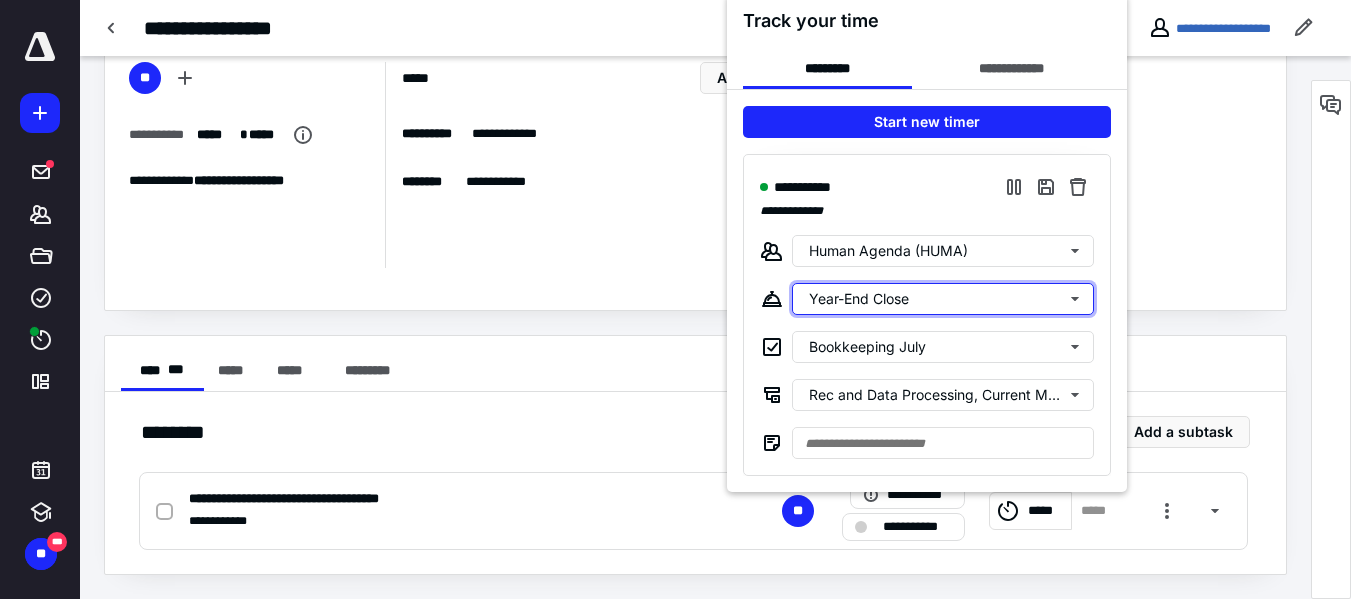 scroll, scrollTop: 0, scrollLeft: 0, axis: both 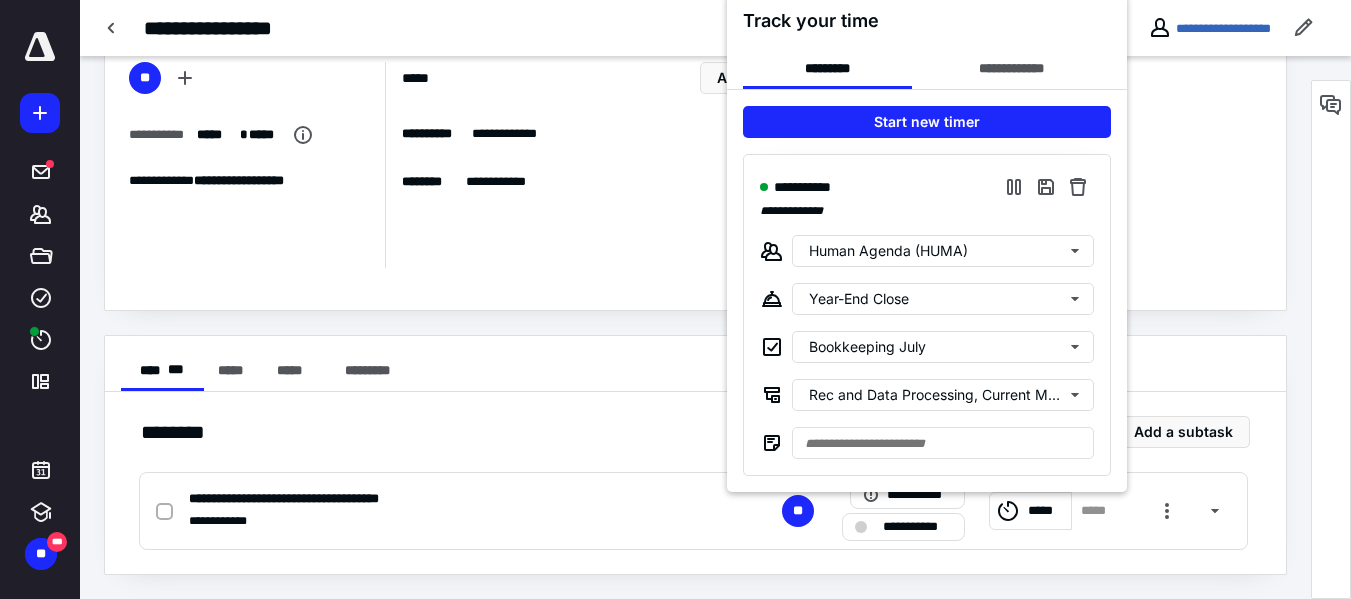 click at bounding box center (675, 299) 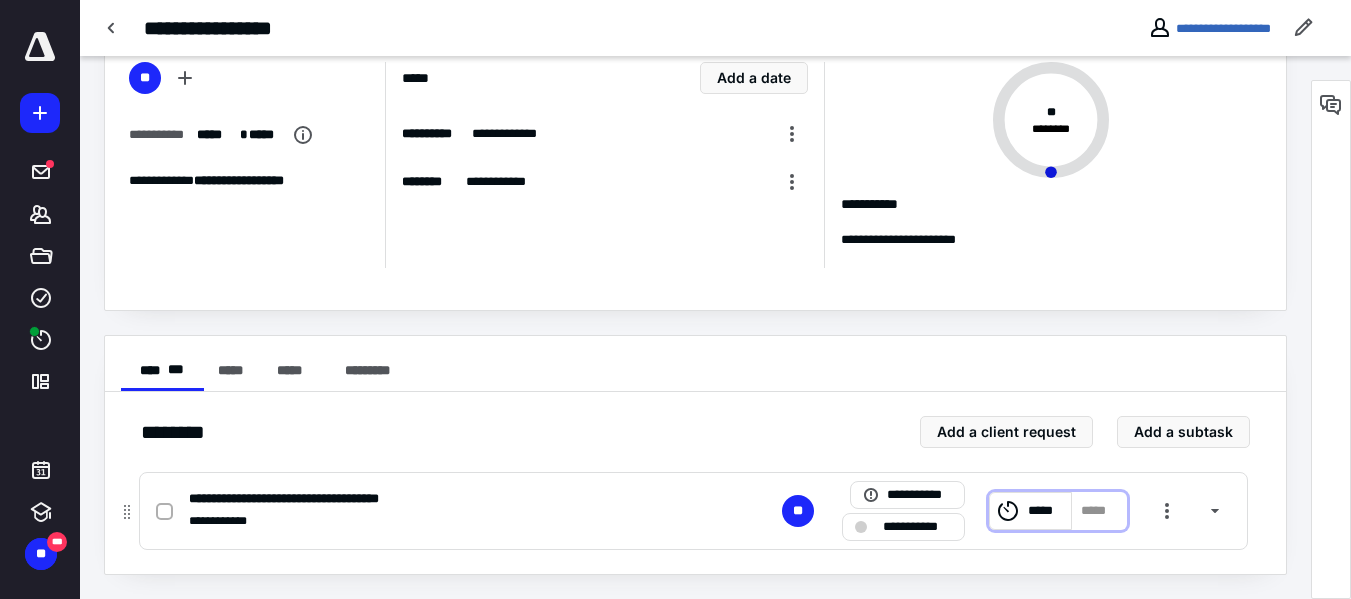 click on "*****" at bounding box center [1030, 511] 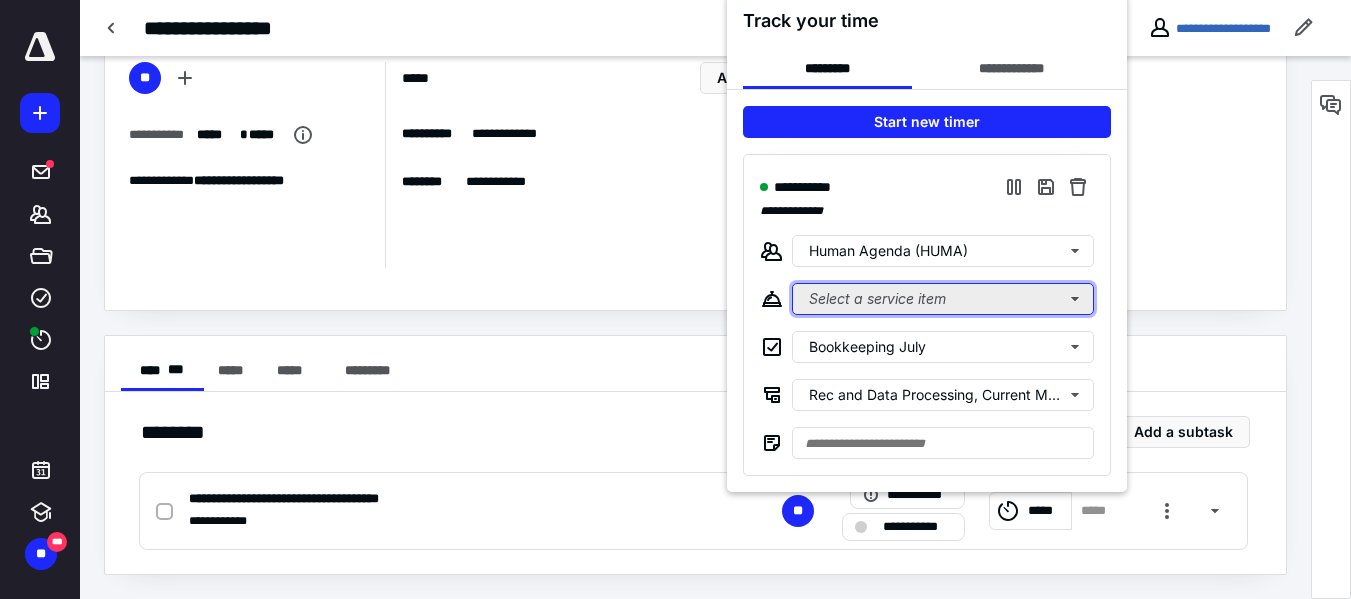click on "Select a service item" at bounding box center [943, 299] 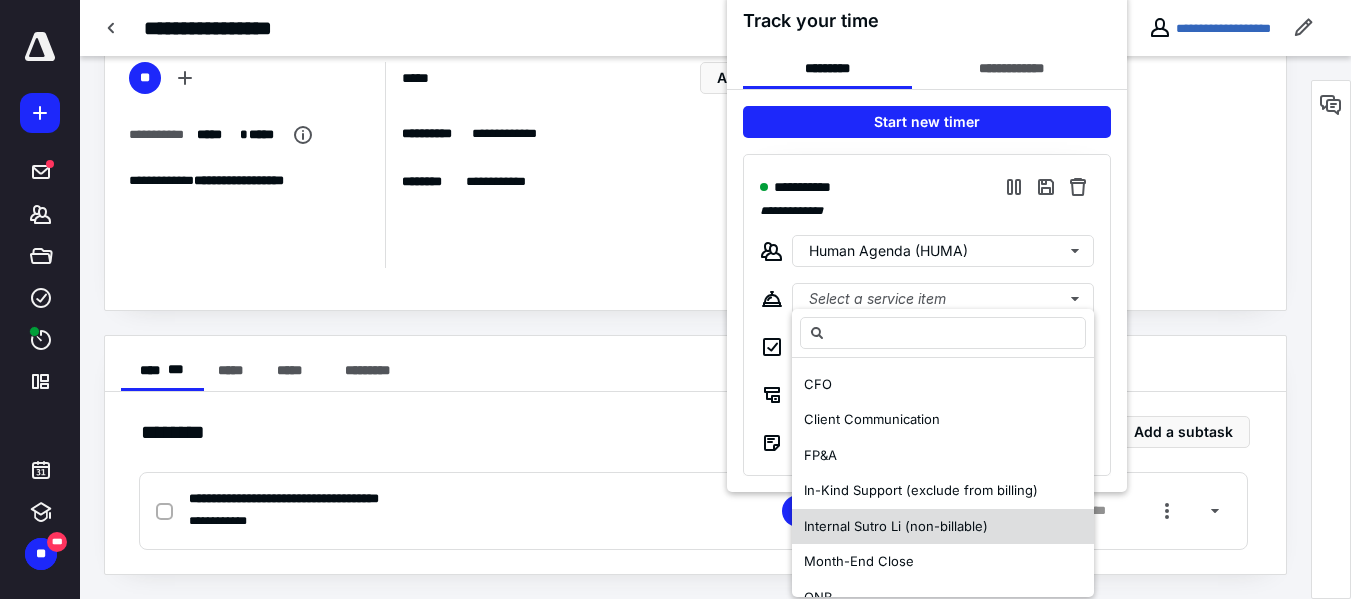 scroll, scrollTop: 239, scrollLeft: 0, axis: vertical 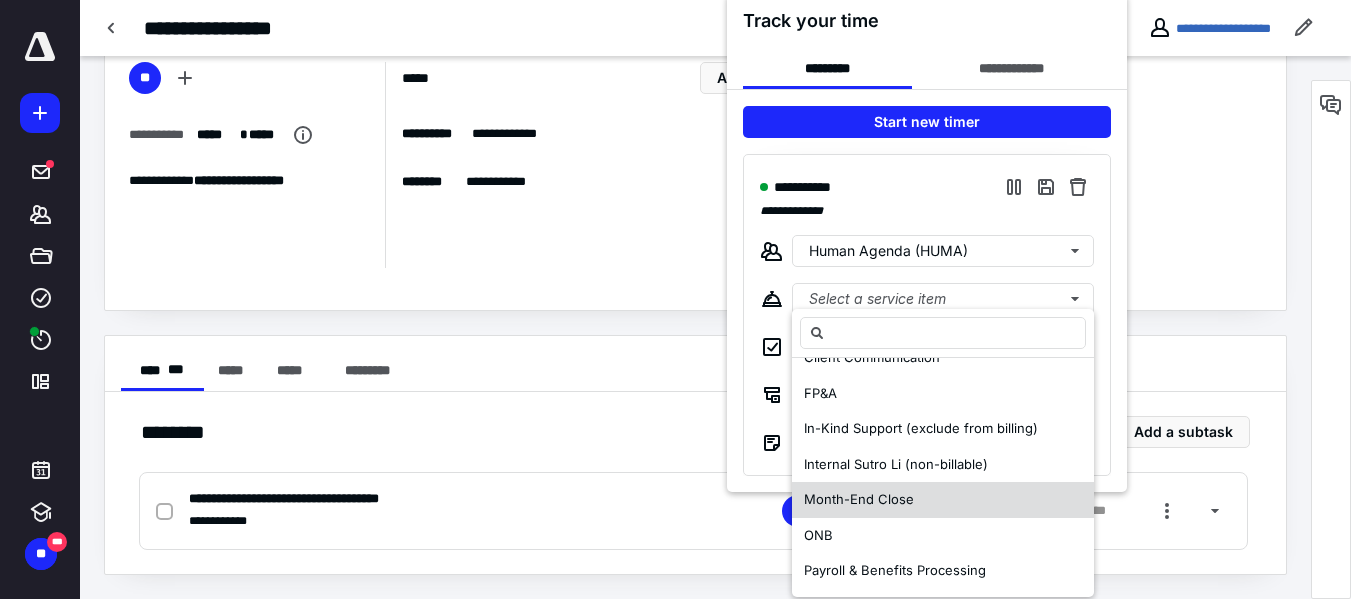 click on "Month-End Close" at bounding box center [859, 499] 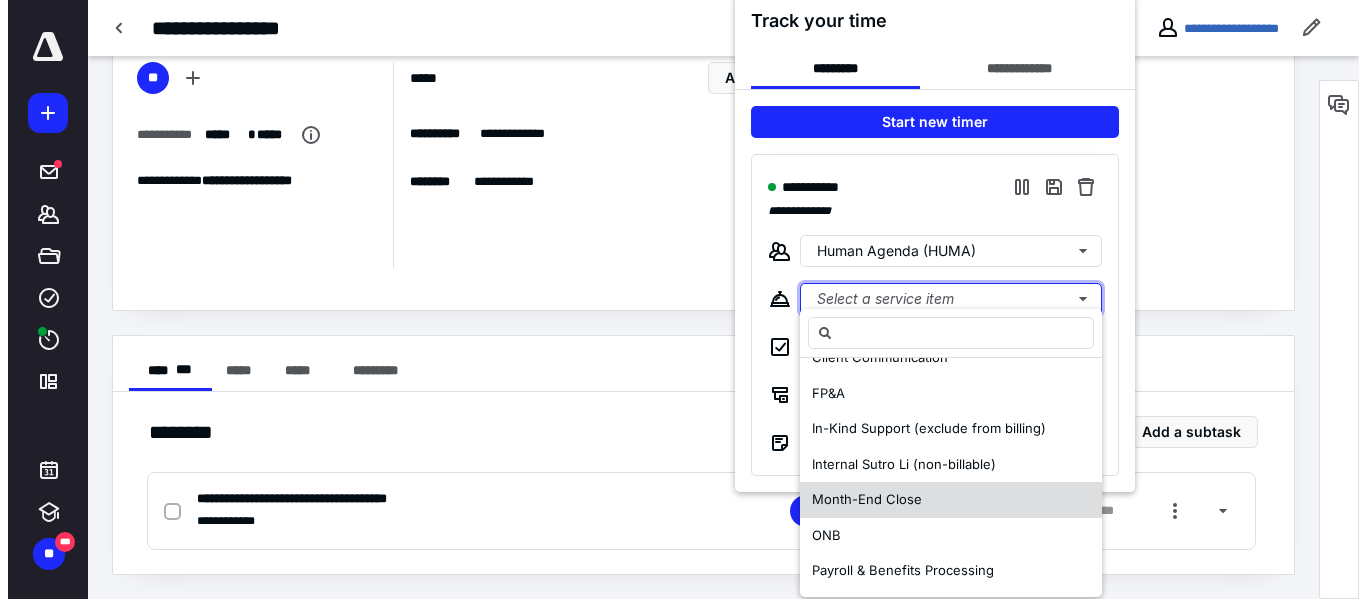 scroll, scrollTop: 0, scrollLeft: 0, axis: both 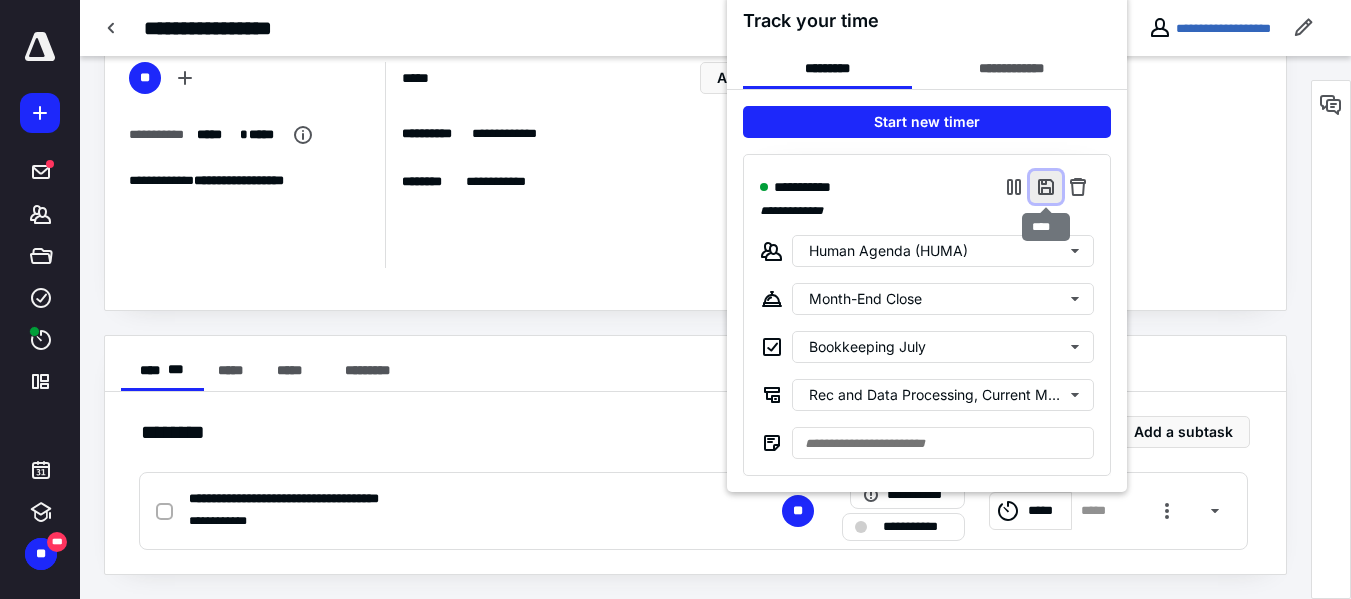 click at bounding box center (1046, 187) 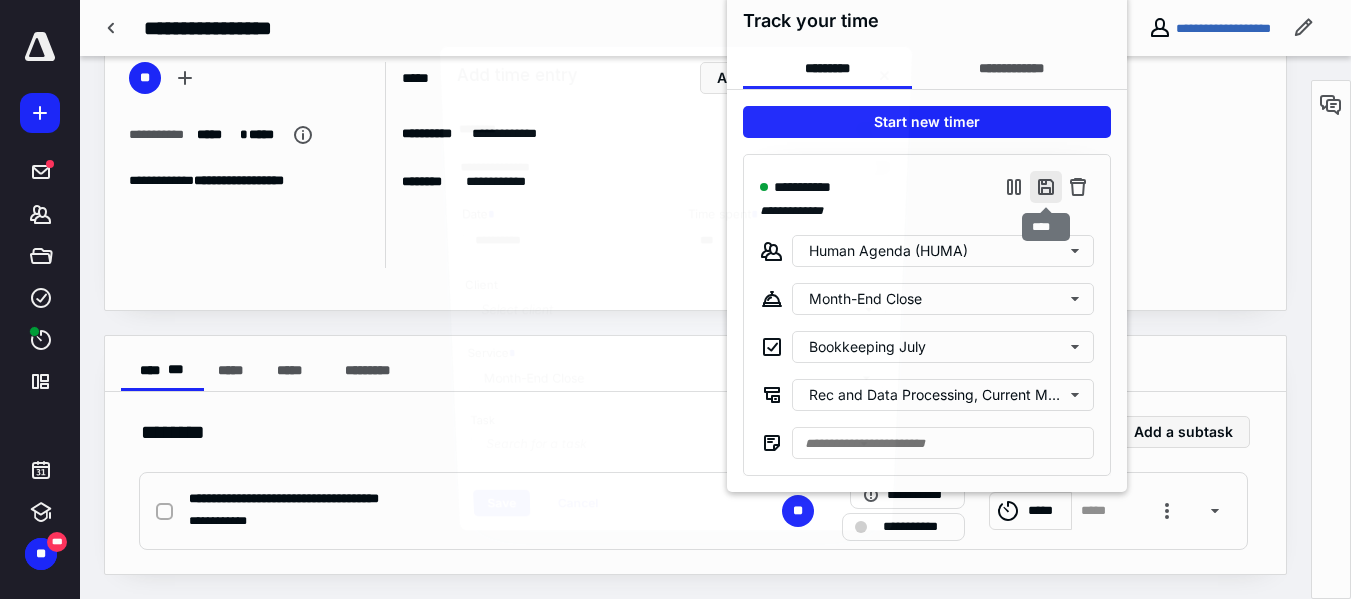 type on "***" 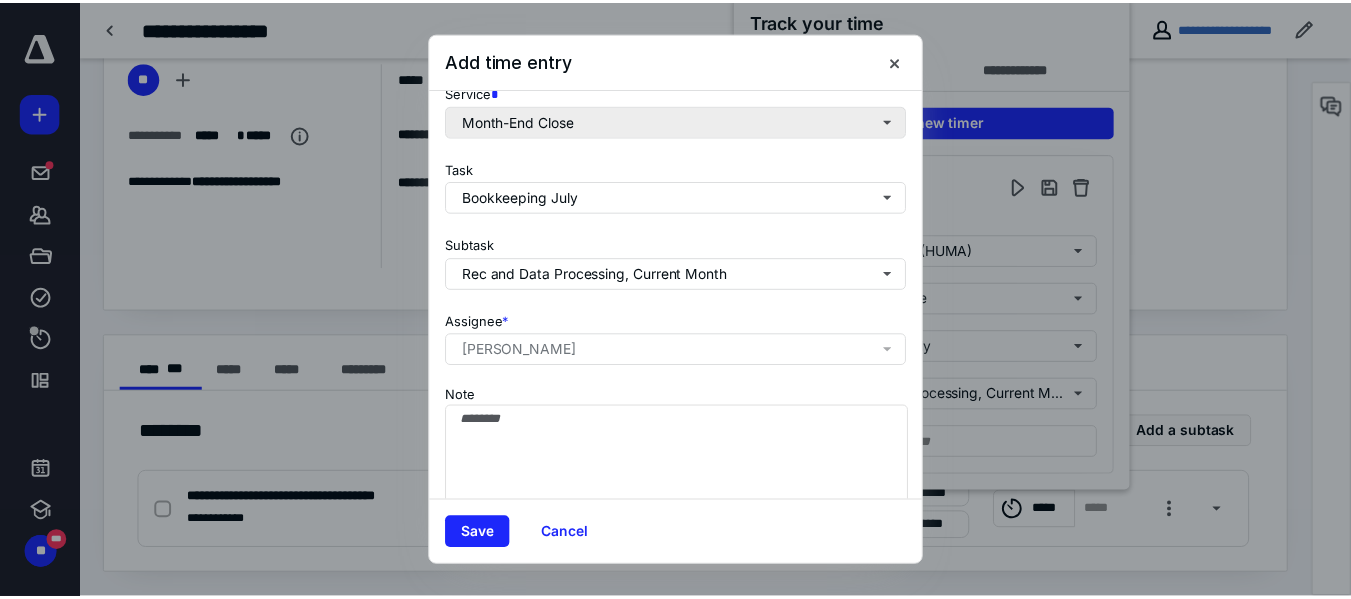 scroll, scrollTop: 303, scrollLeft: 0, axis: vertical 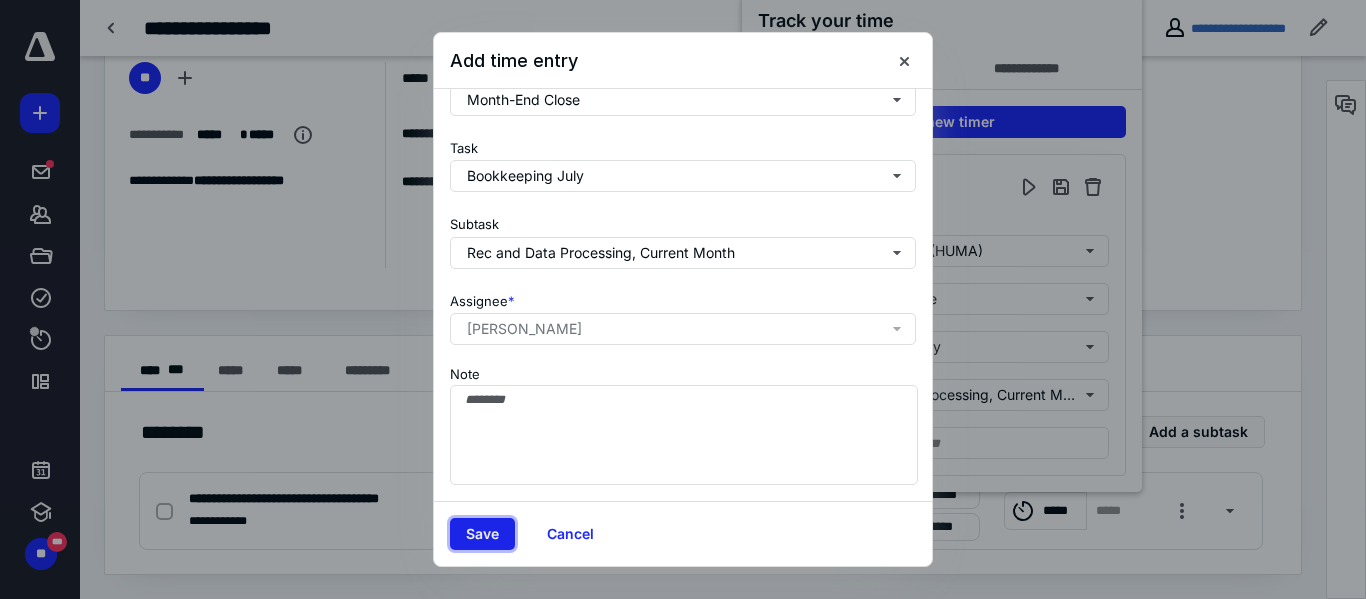 click on "Save" at bounding box center [482, 534] 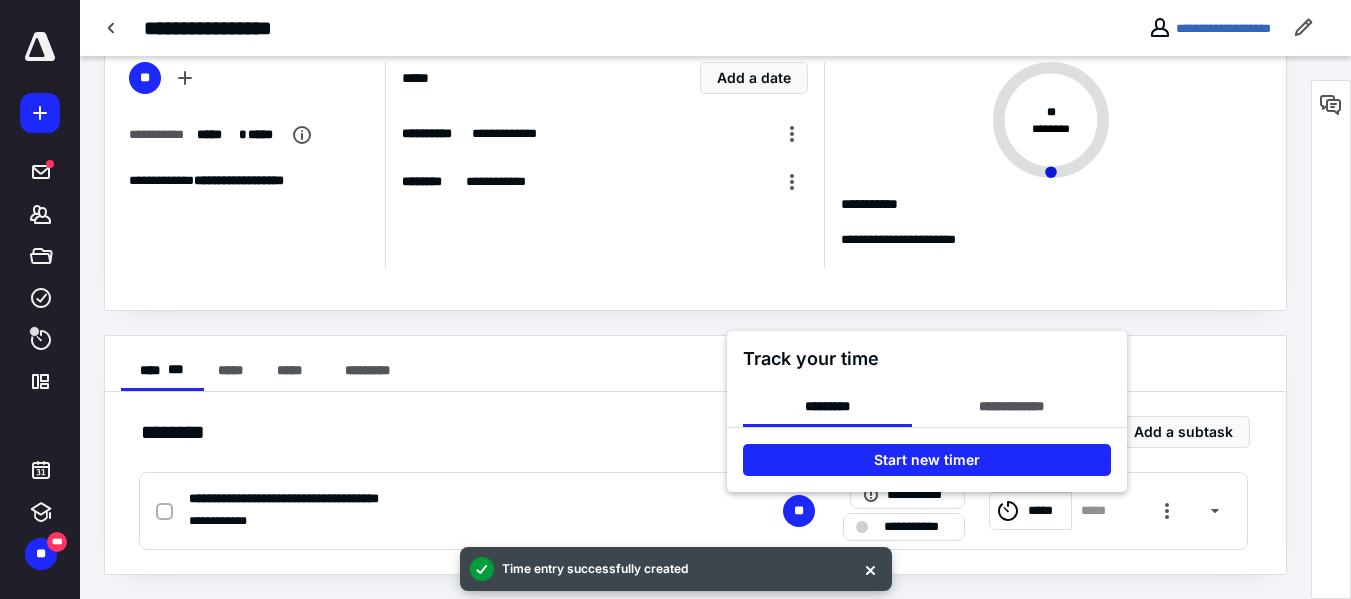 click at bounding box center [675, 299] 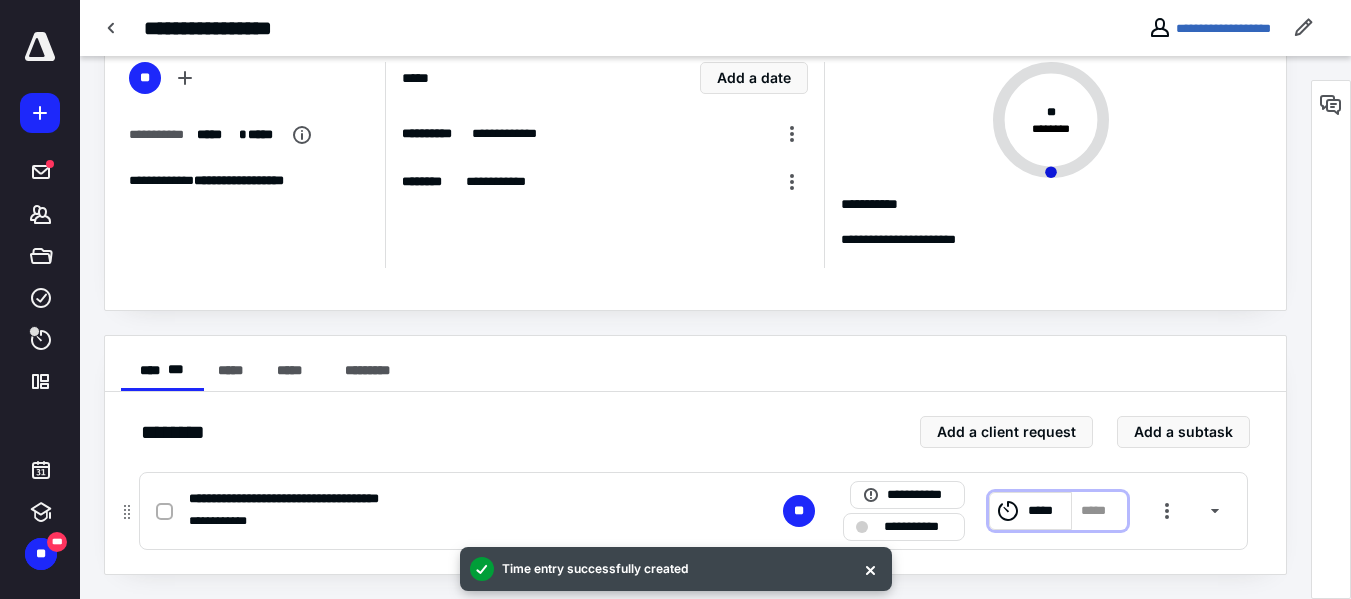 click on "*****" at bounding box center (1046, 511) 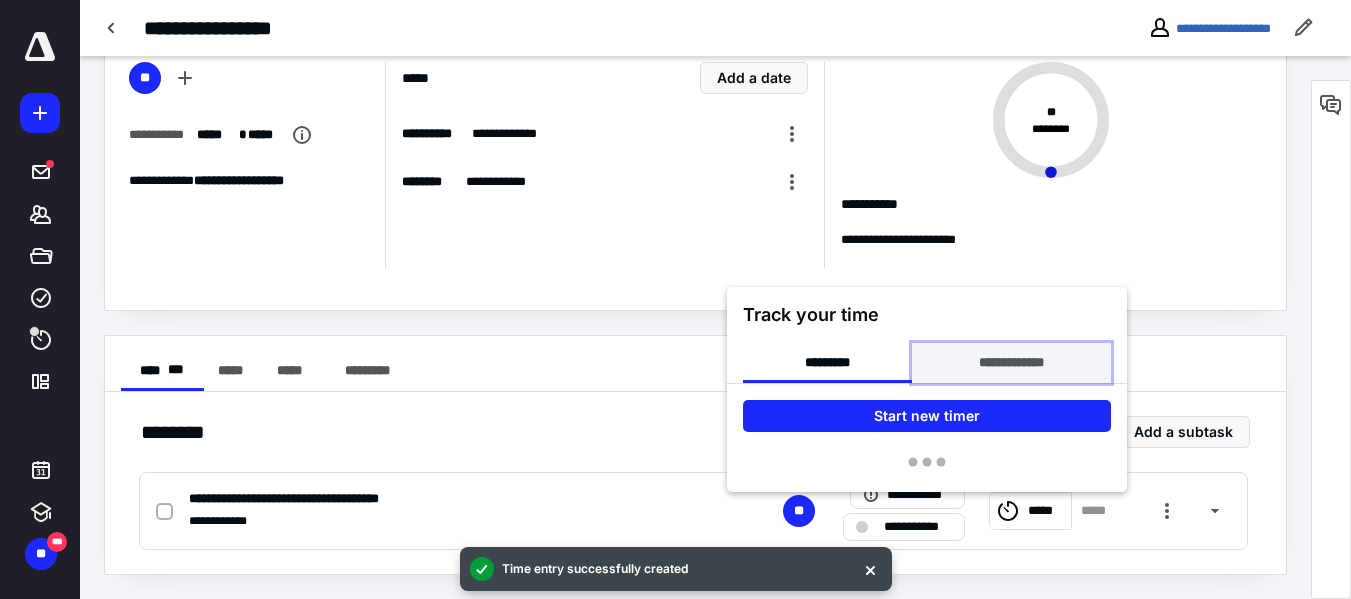 click on "**********" at bounding box center [927, 381] 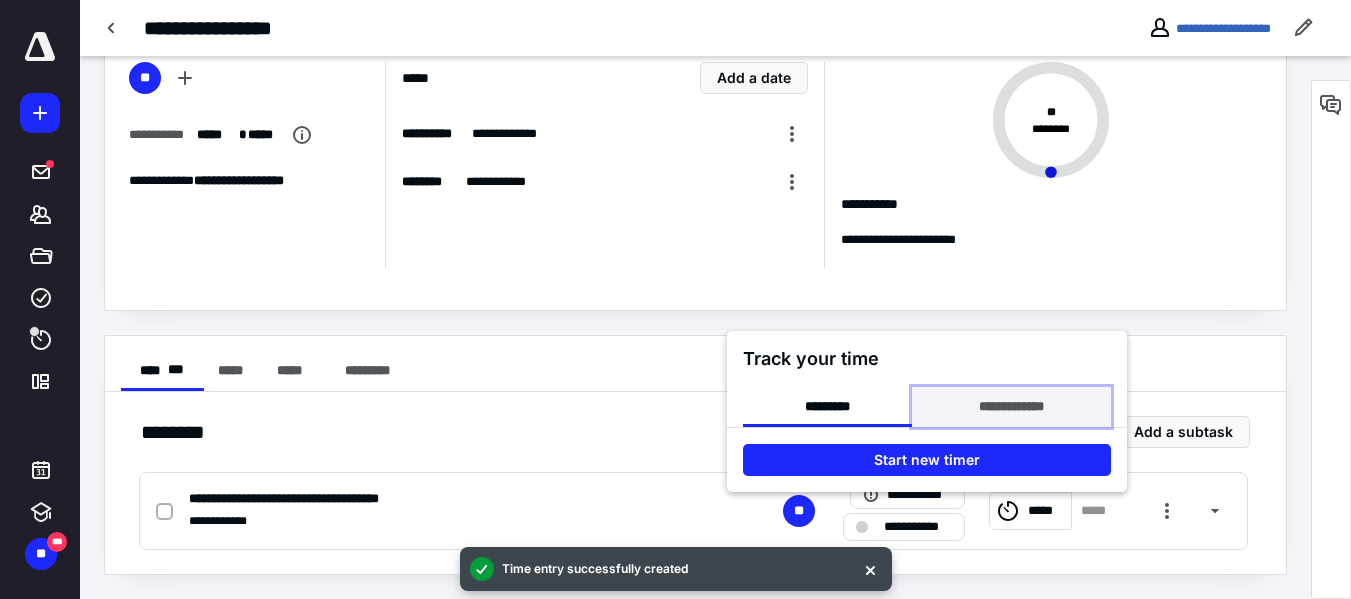 click on "**********" at bounding box center [1011, 407] 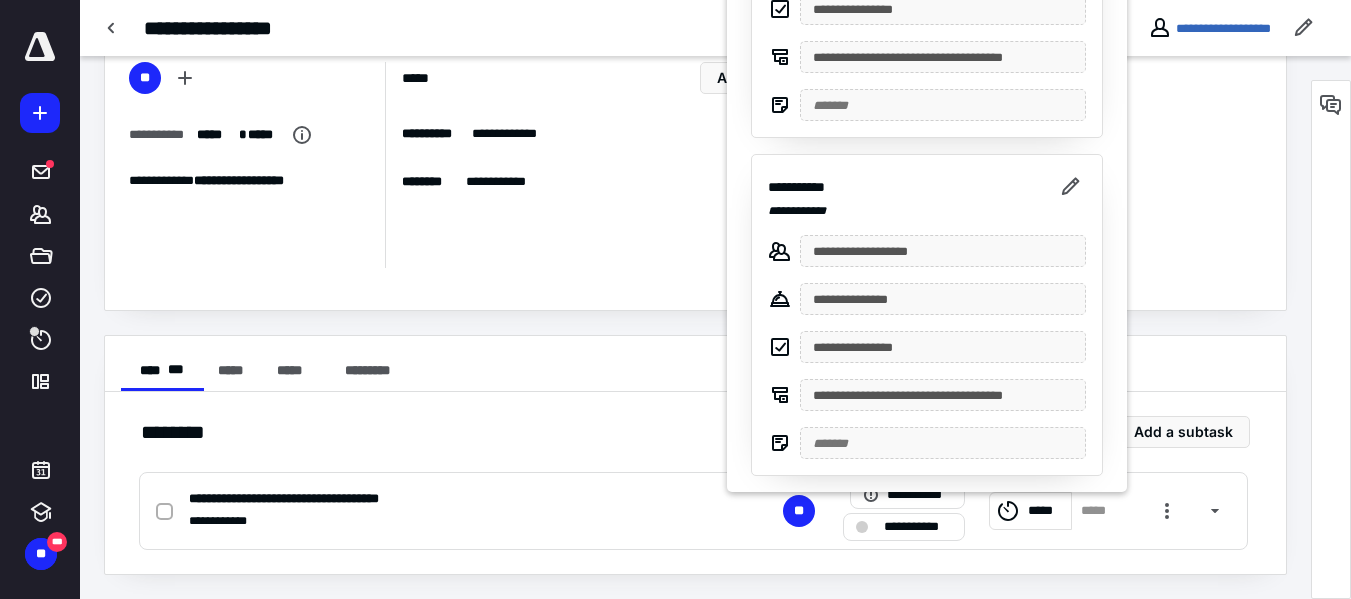 scroll, scrollTop: 0, scrollLeft: 0, axis: both 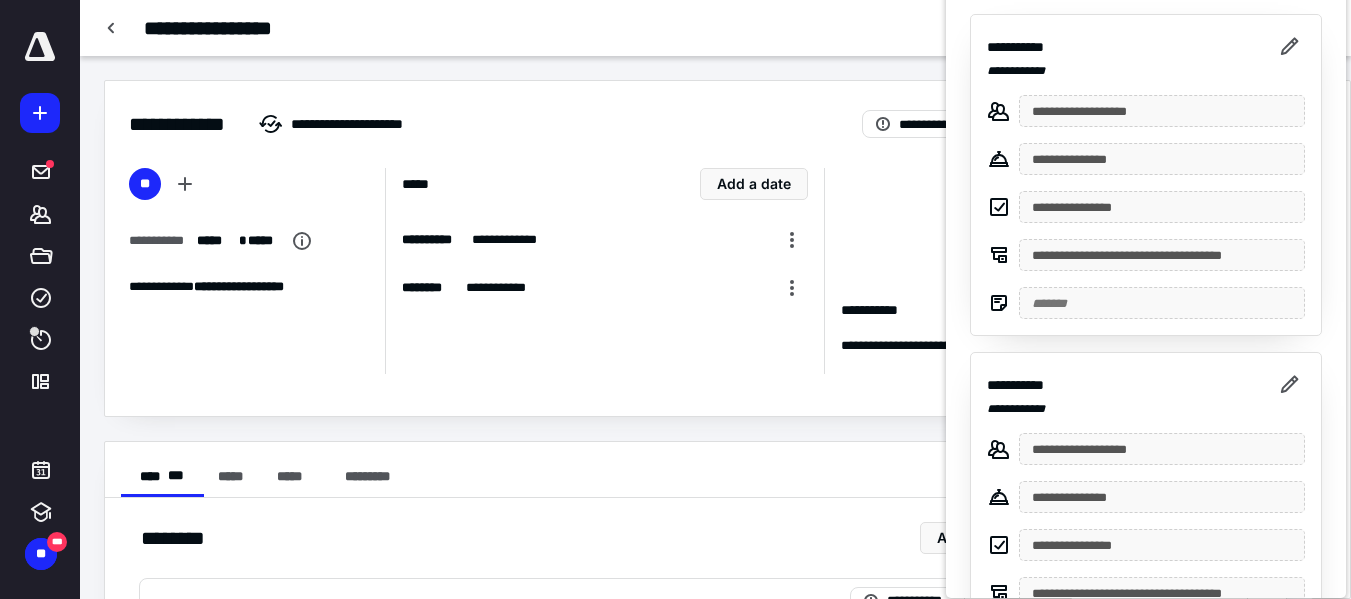 click at bounding box center [675, 299] 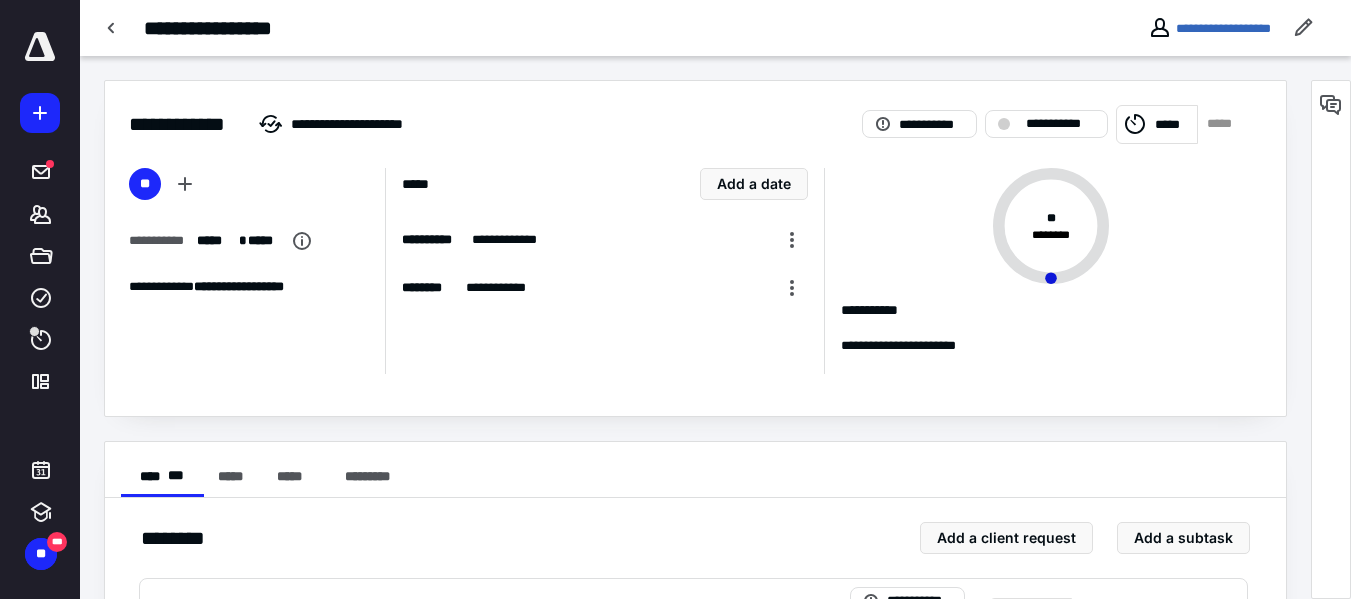 scroll, scrollTop: 106, scrollLeft: 0, axis: vertical 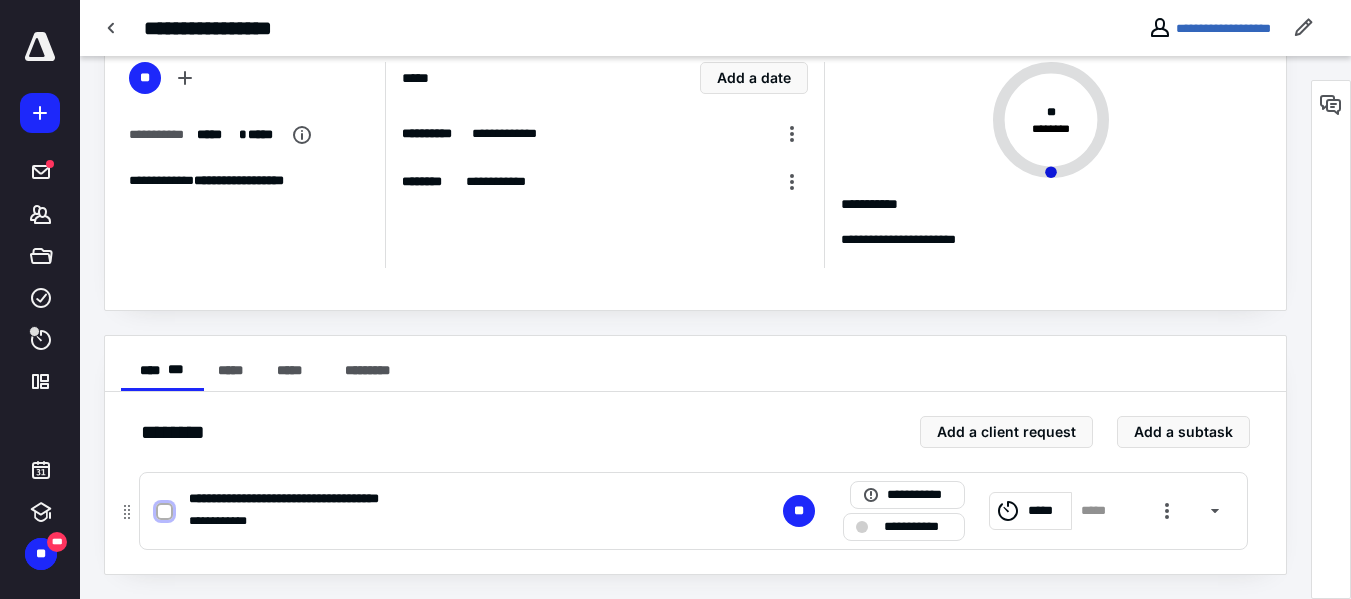 click at bounding box center [164, 512] 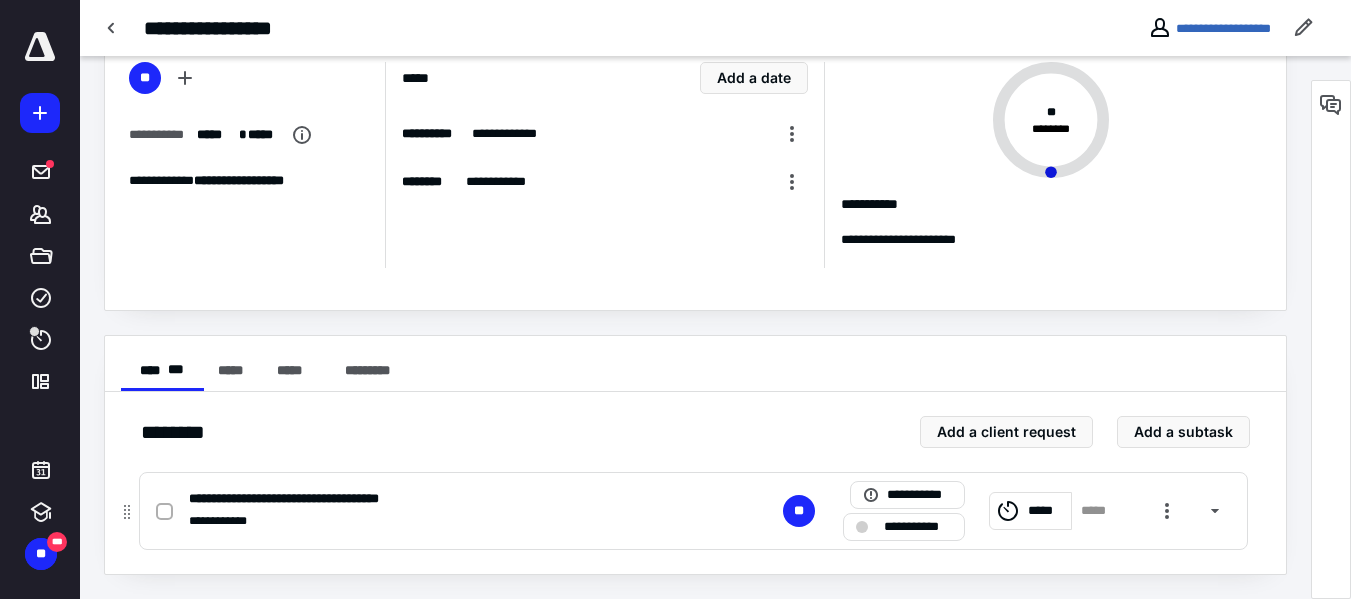 checkbox on "true" 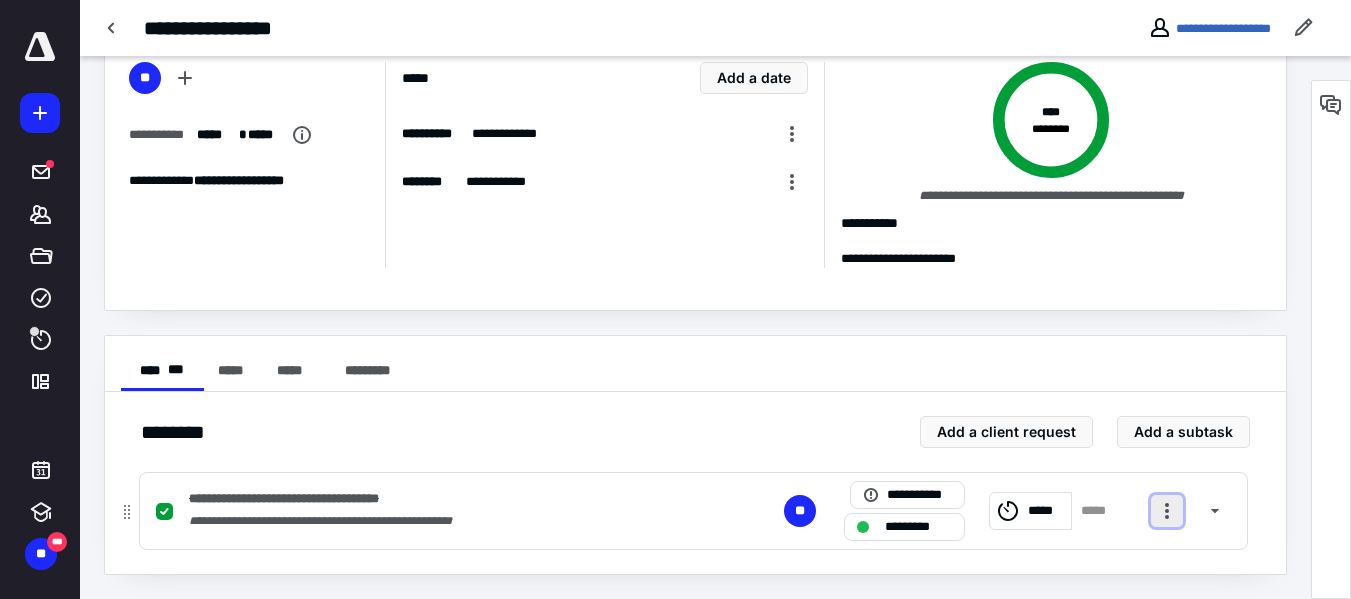 click at bounding box center (1167, 511) 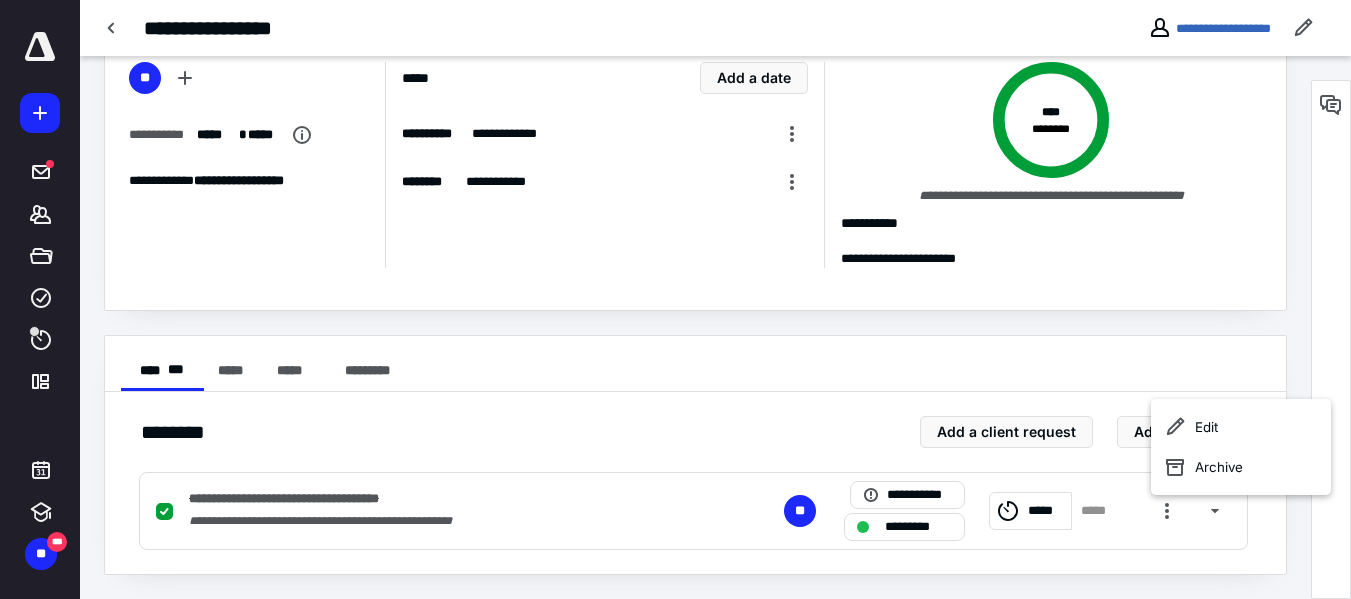 click on "******** Add a client request Add a subtask" at bounding box center (695, 432) 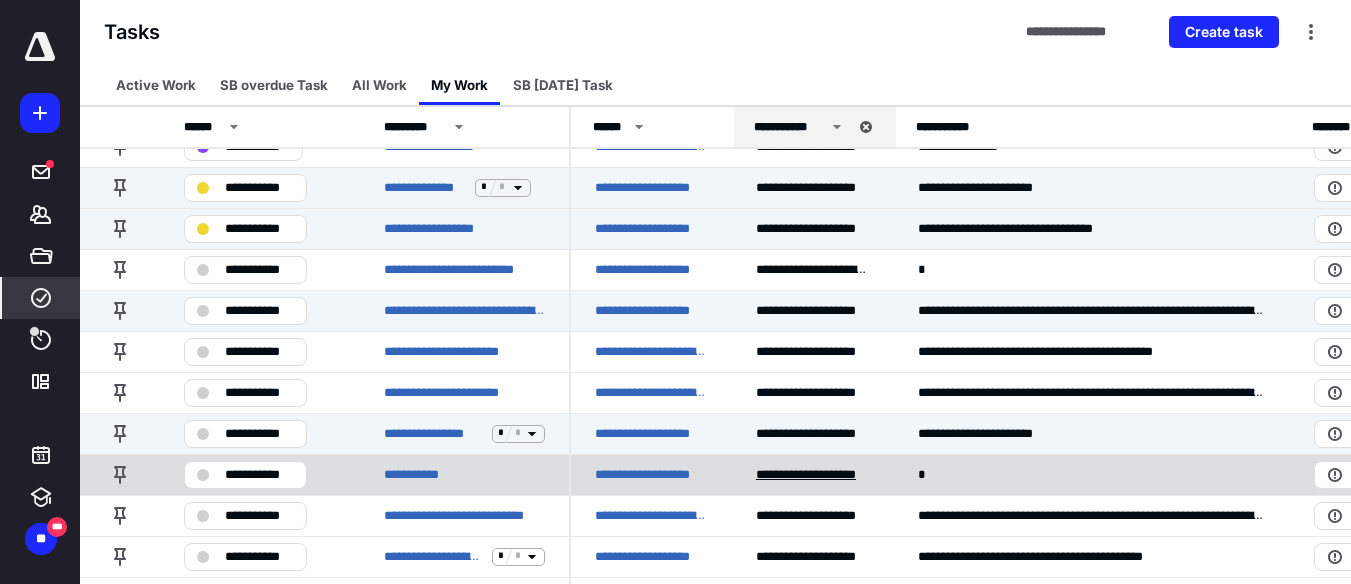 scroll, scrollTop: 1238, scrollLeft: 0, axis: vertical 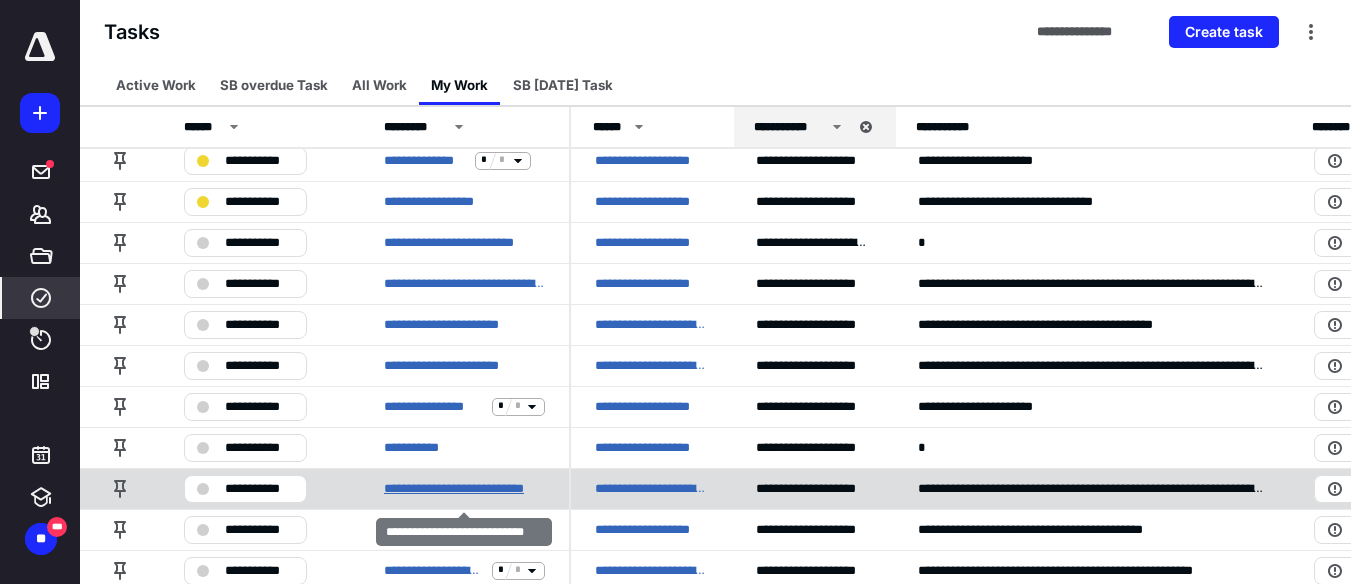 click on "**********" at bounding box center (464, 489) 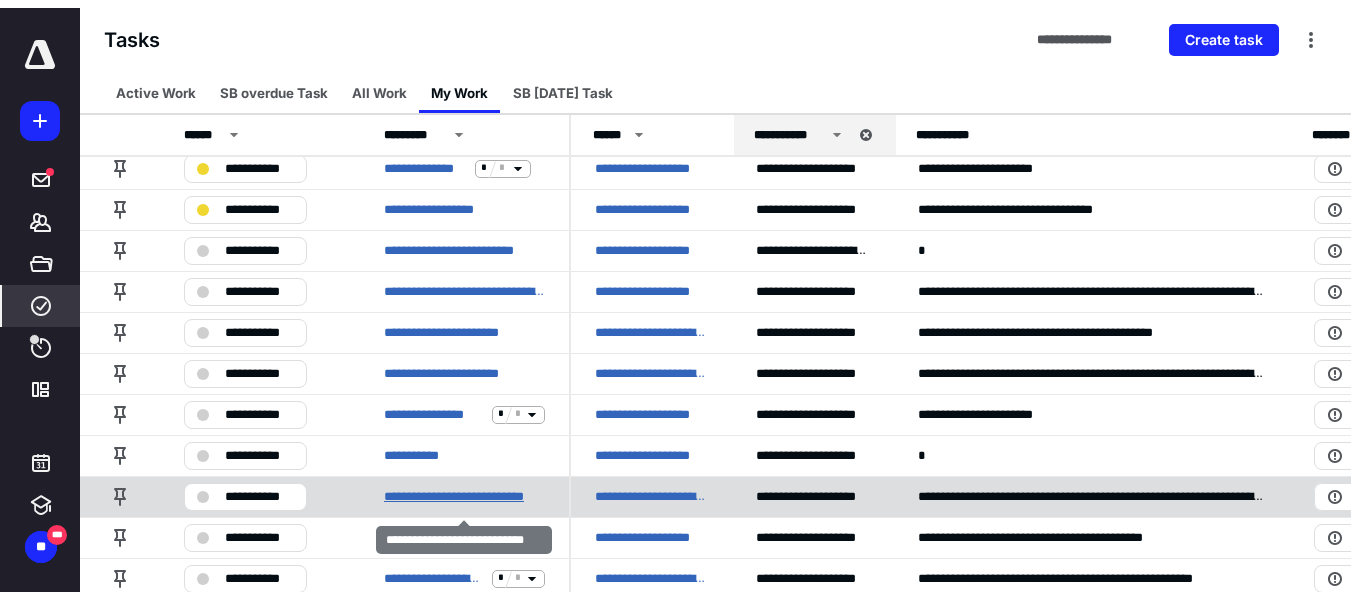 scroll, scrollTop: 0, scrollLeft: 0, axis: both 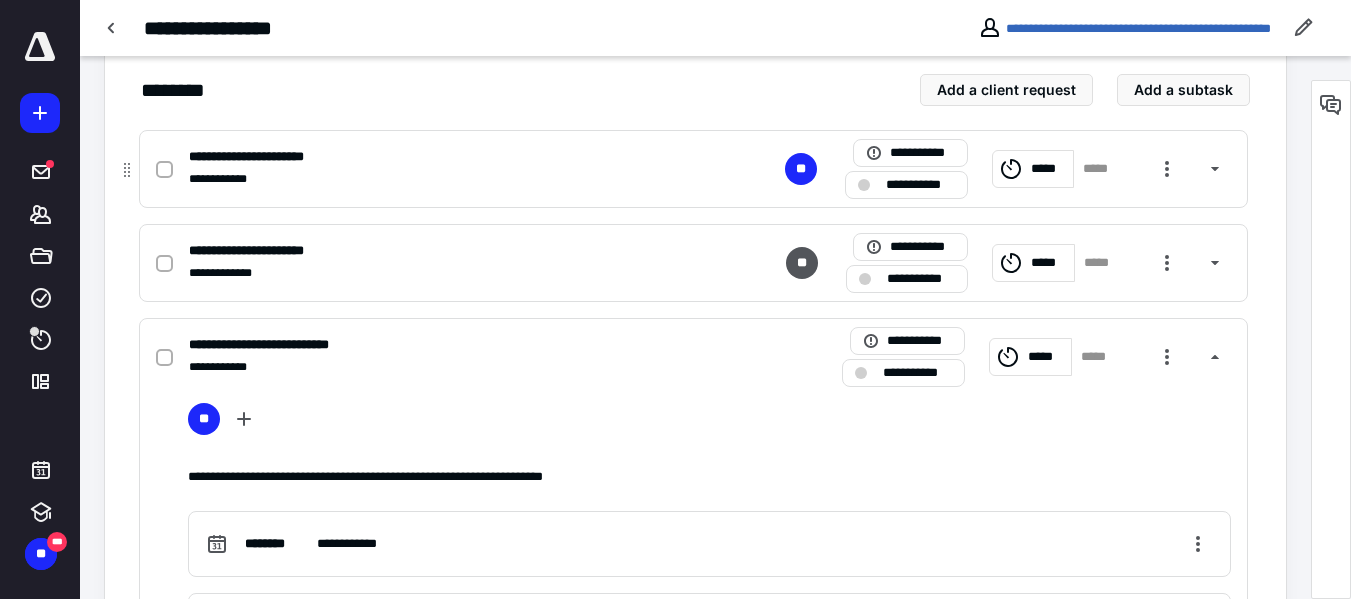 click 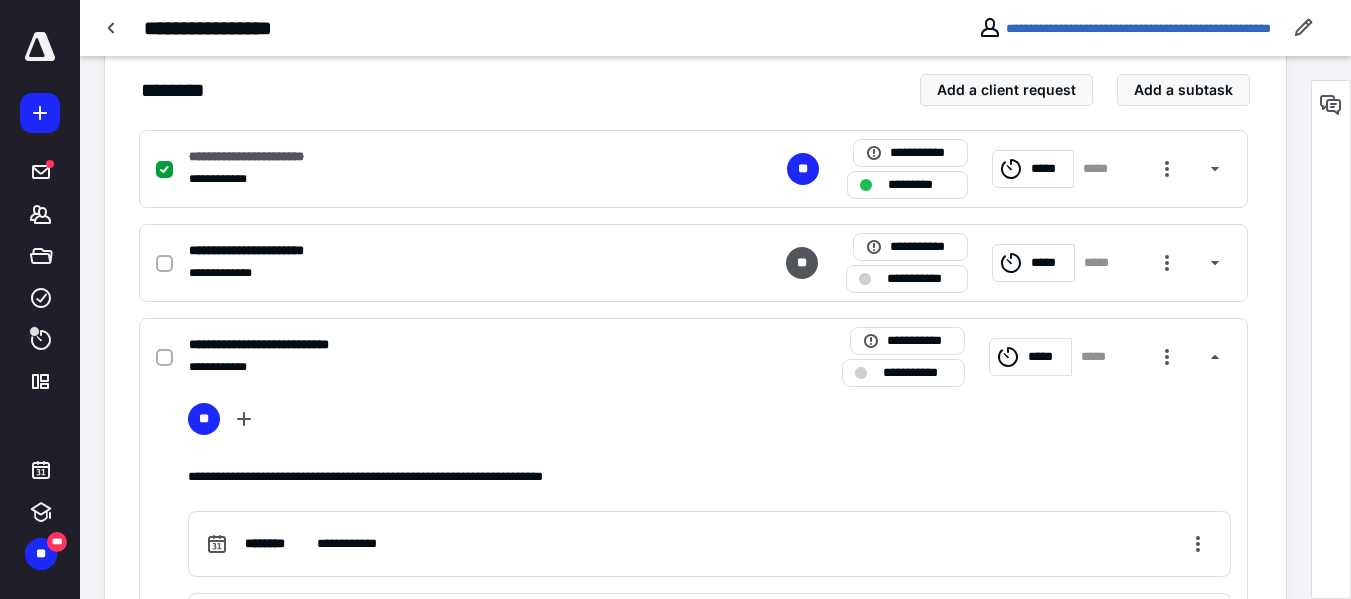scroll, scrollTop: 513, scrollLeft: 0, axis: vertical 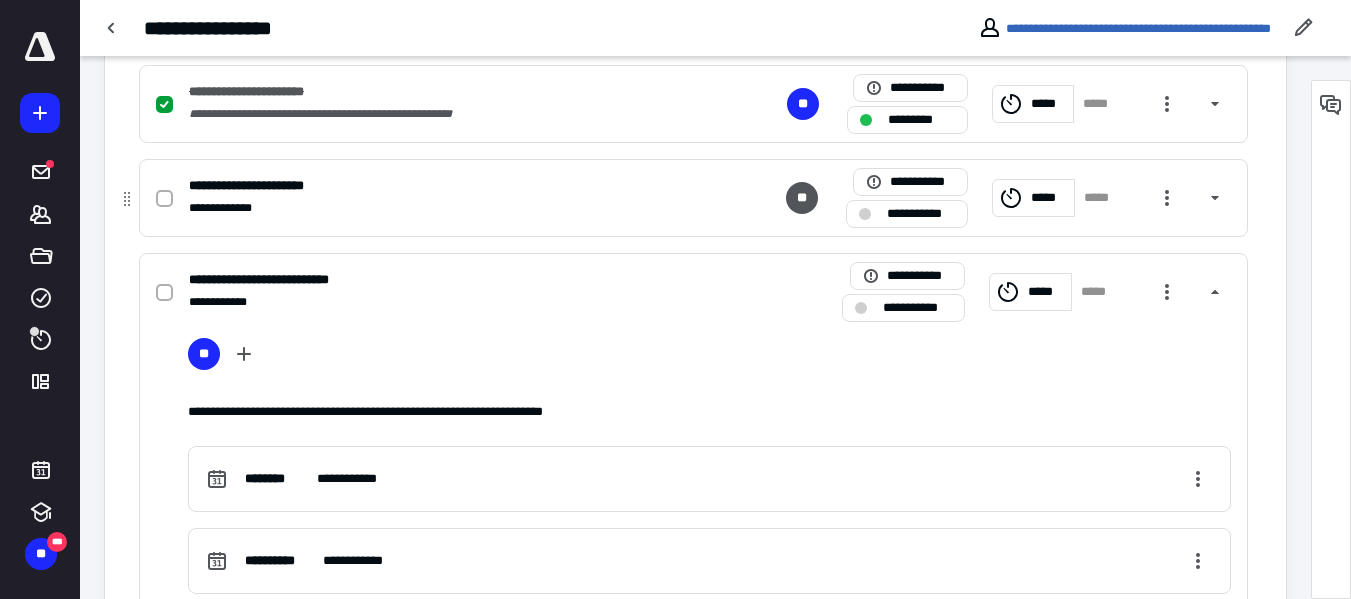 click at bounding box center [164, 199] 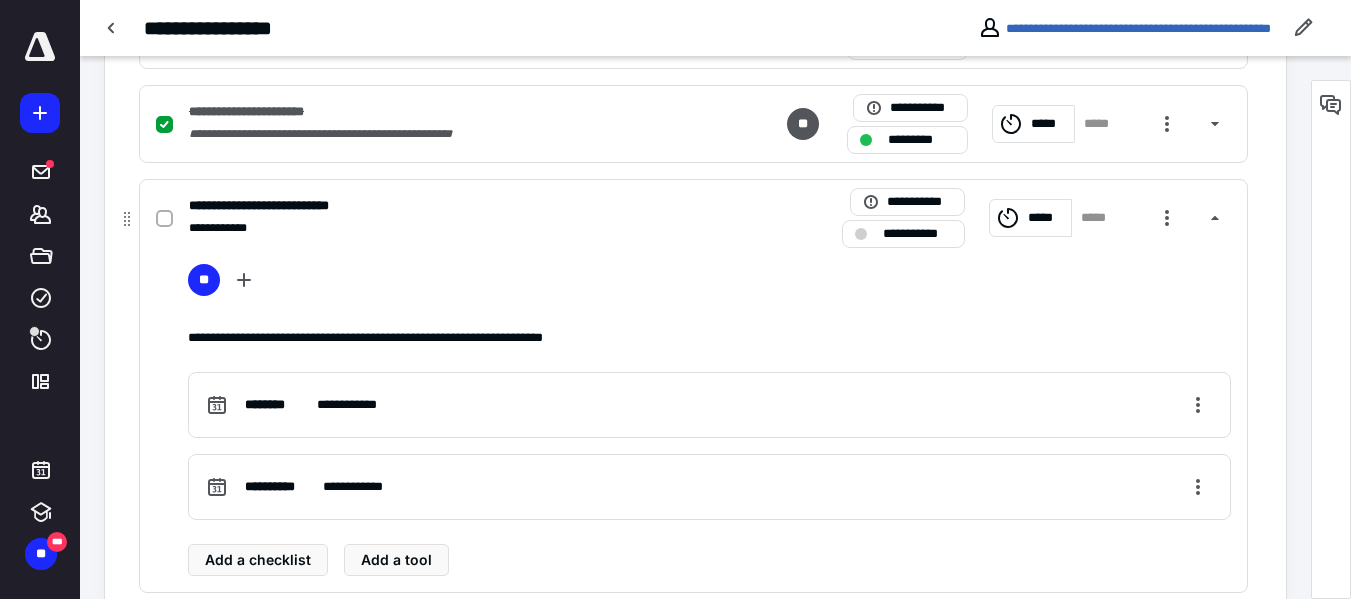 scroll, scrollTop: 724, scrollLeft: 0, axis: vertical 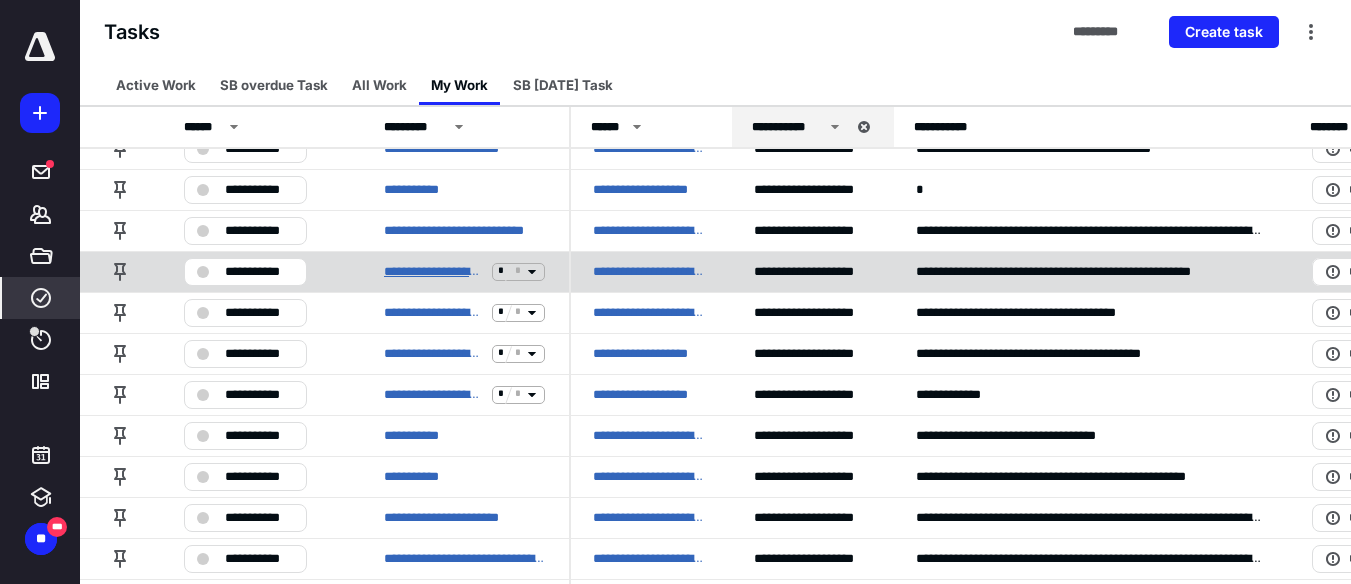 click on "**********" at bounding box center (434, 272) 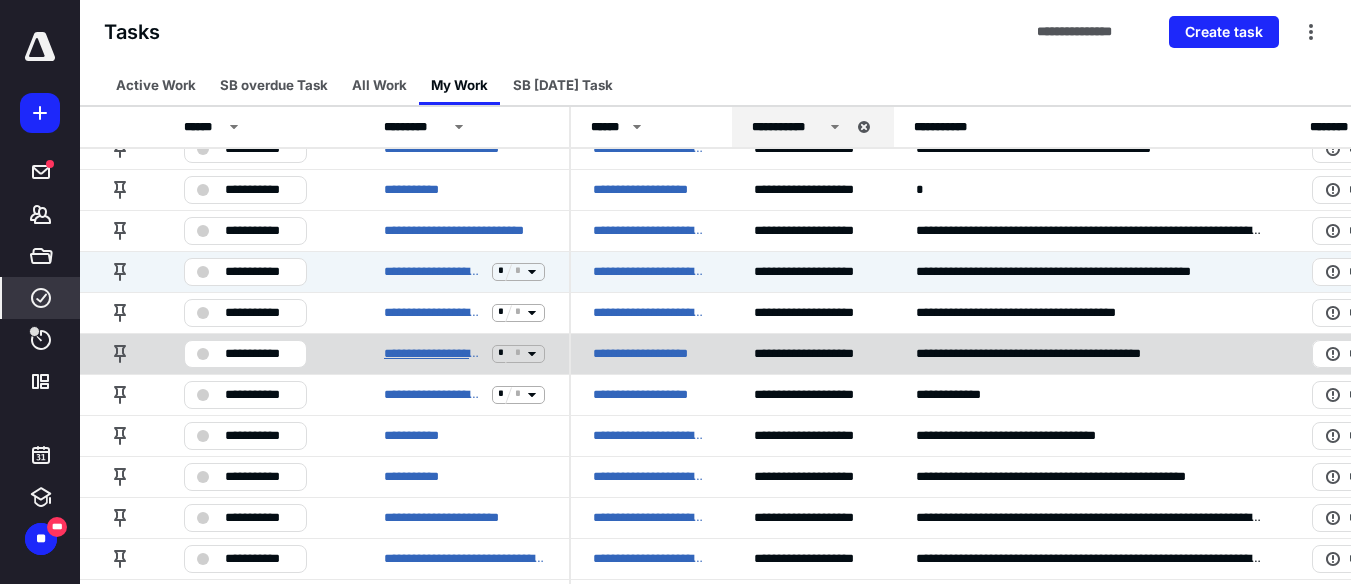 click on "**********" at bounding box center [434, 354] 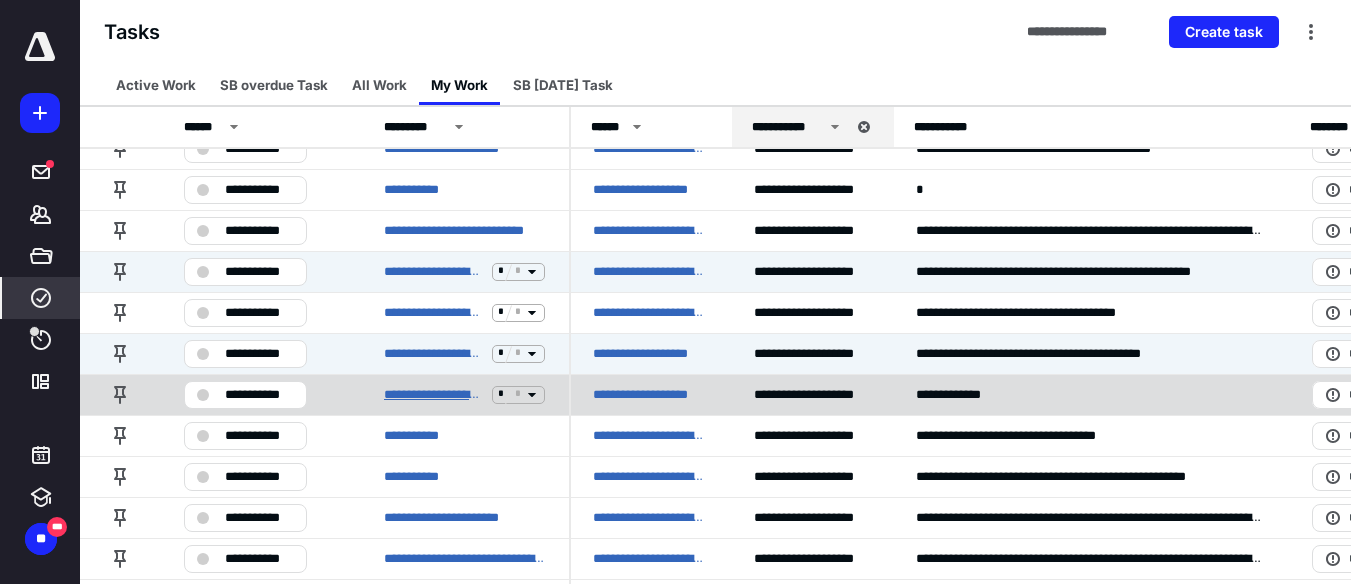 click on "**********" at bounding box center [434, 395] 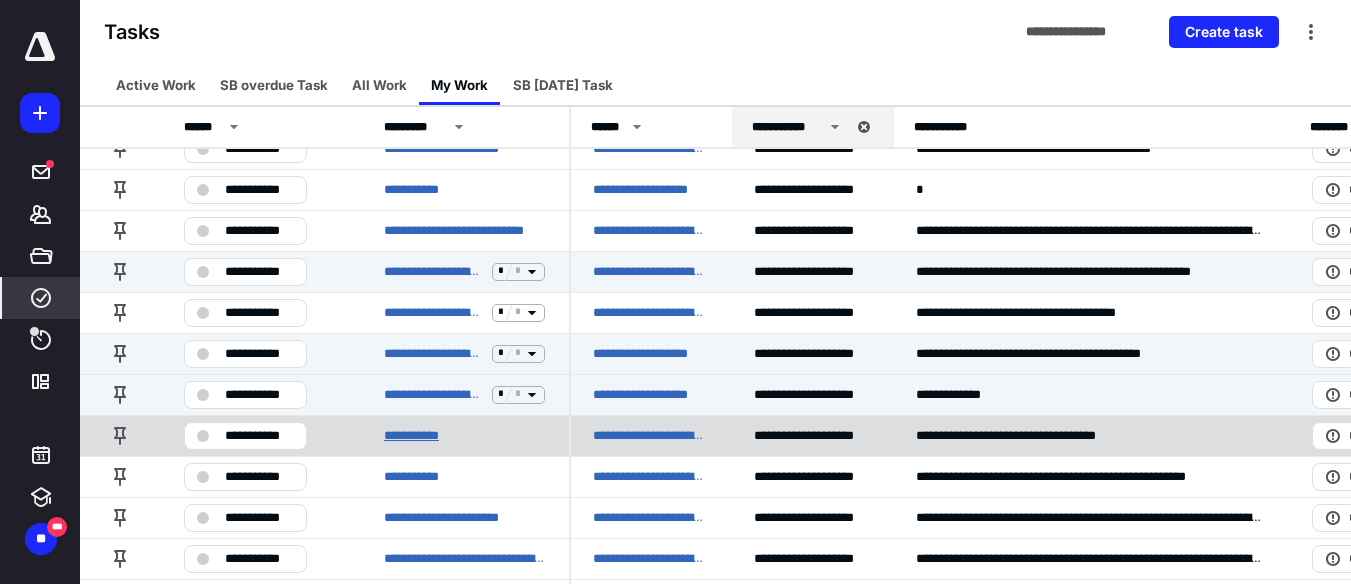 click on "**********" at bounding box center [422, 436] 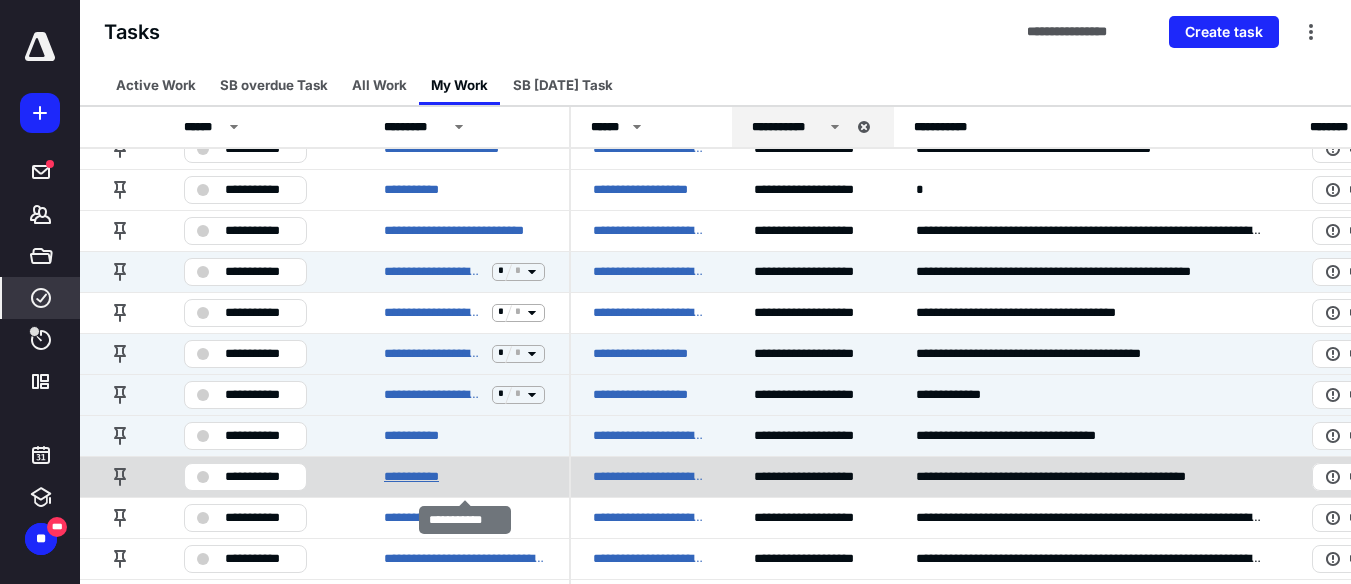 click on "**********" at bounding box center (422, 477) 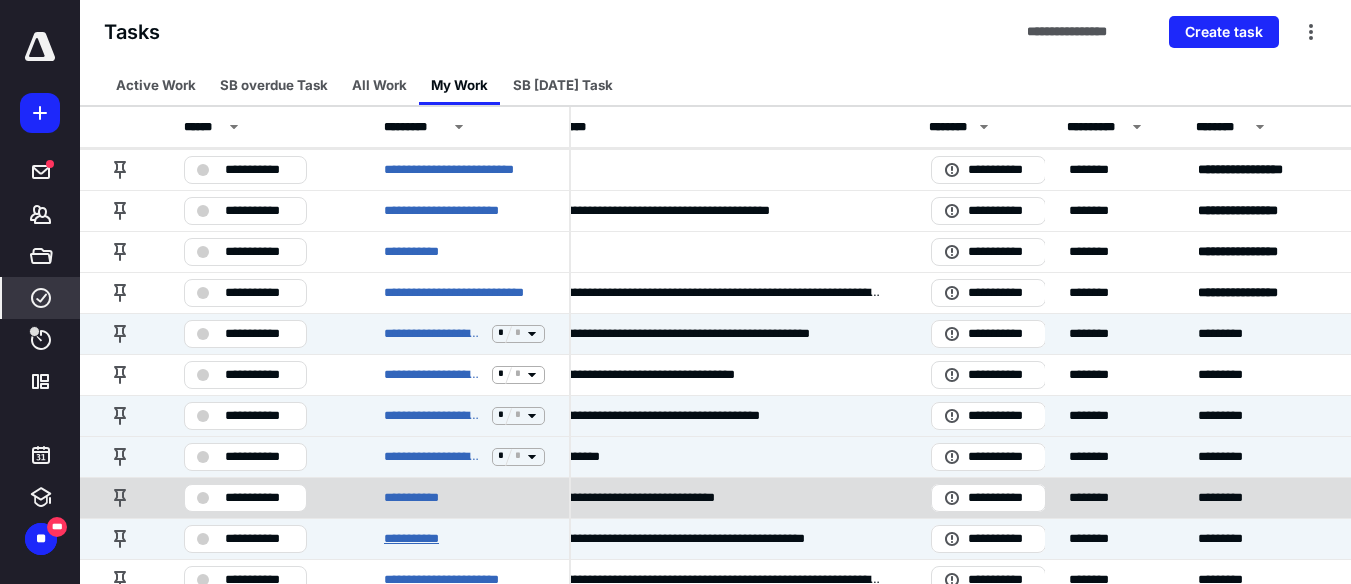 scroll, scrollTop: 1310, scrollLeft: 383, axis: both 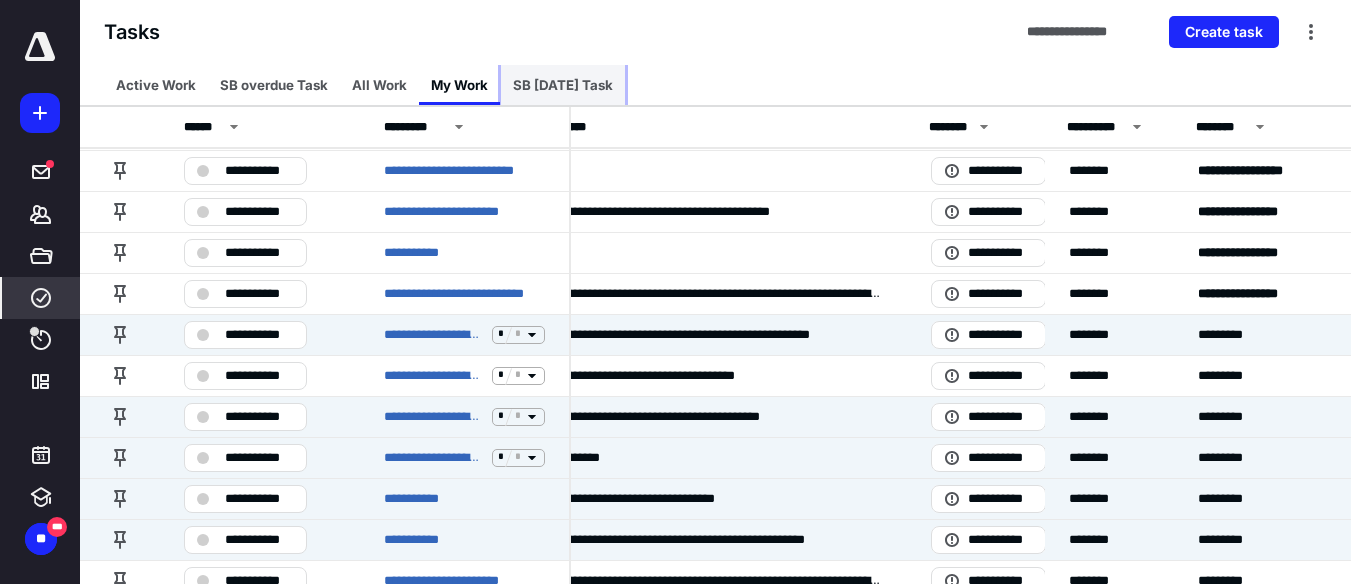 click on "SB [DATE] Task" at bounding box center [563, 85] 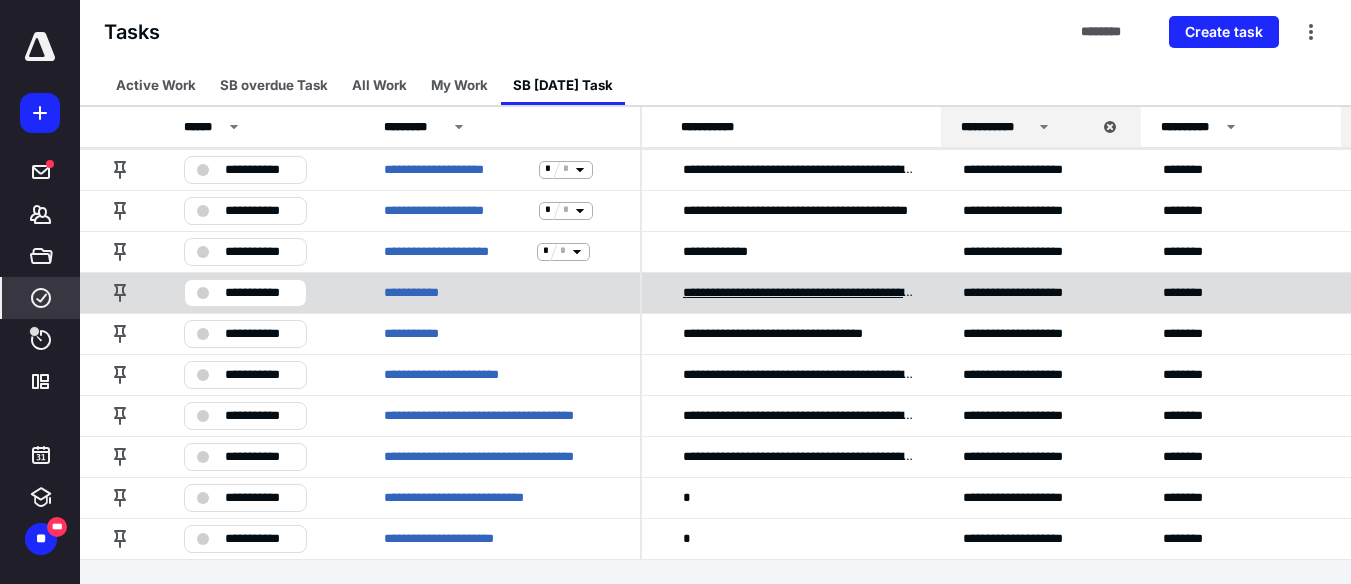 scroll, scrollTop: 0, scrollLeft: 383, axis: horizontal 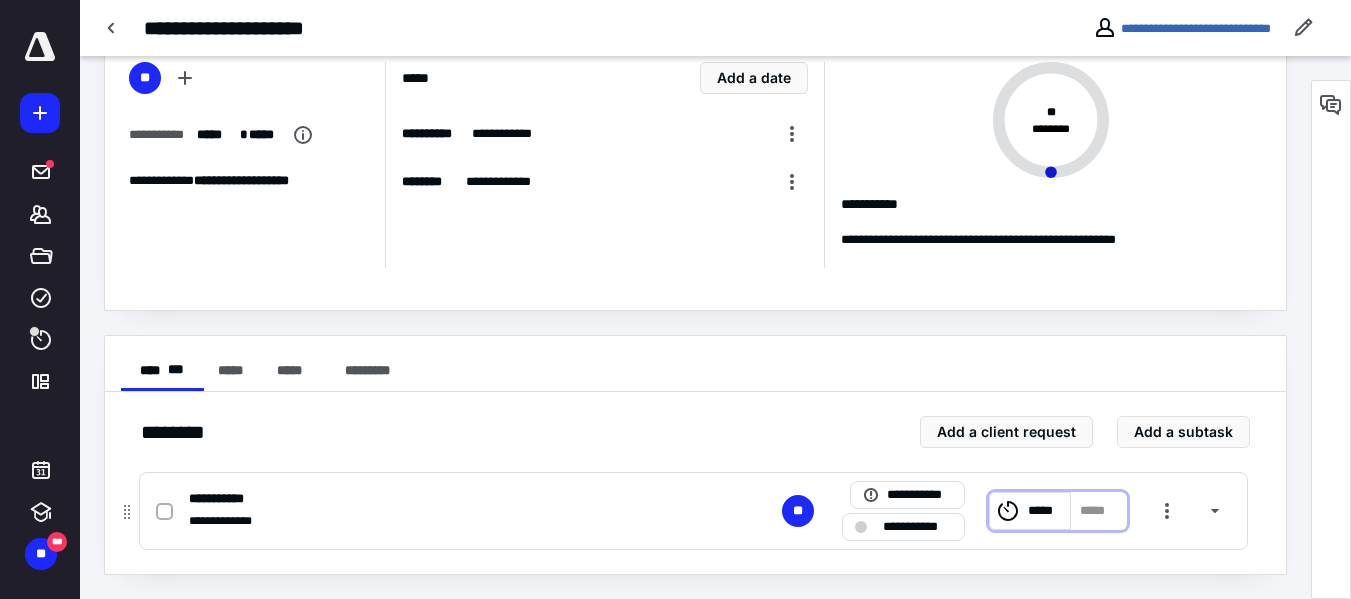 click on "*****" at bounding box center (1046, 511) 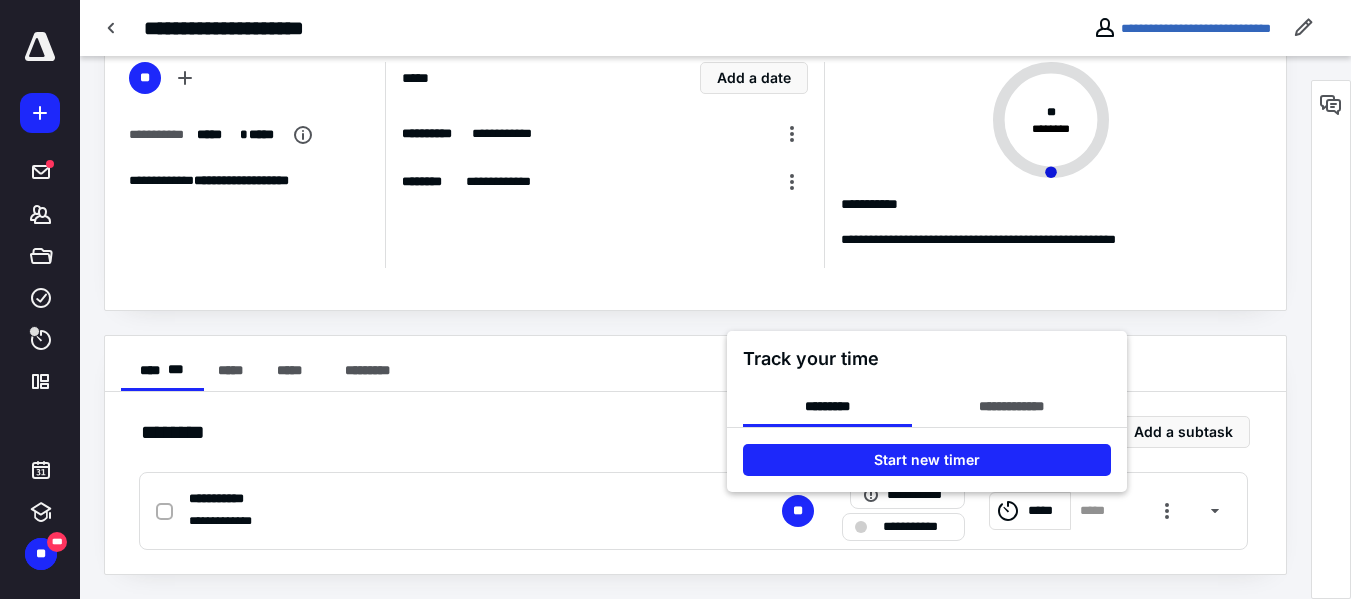 click at bounding box center (675, 299) 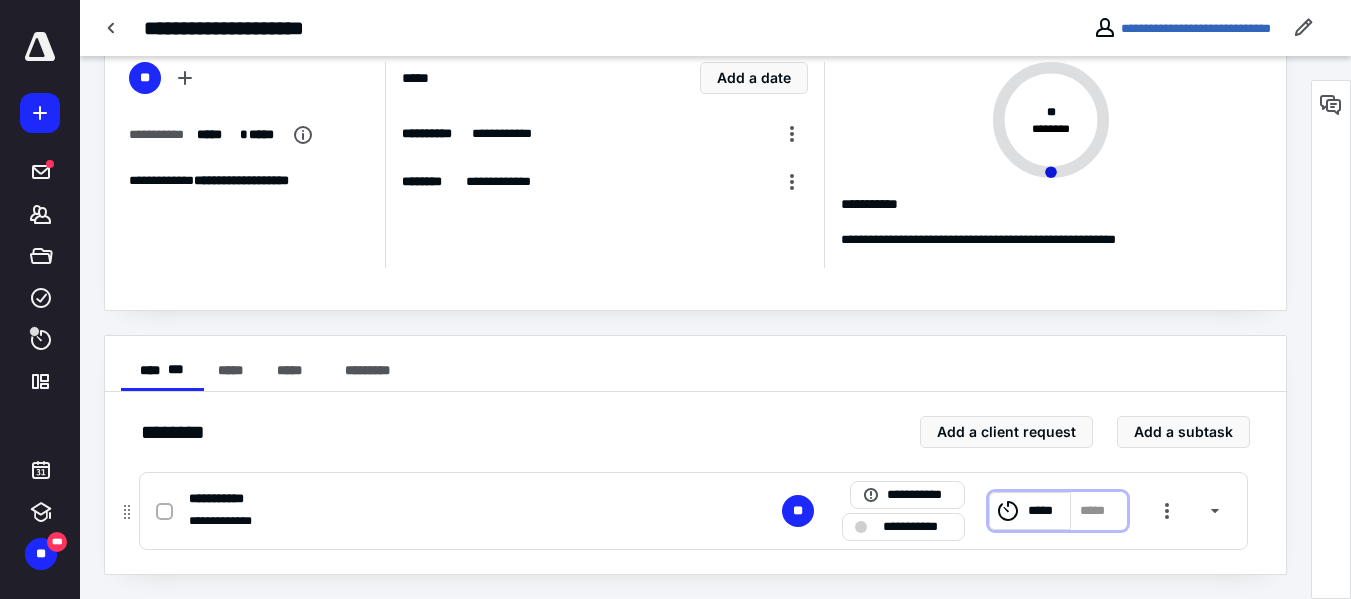 click on "*****" at bounding box center (1046, 511) 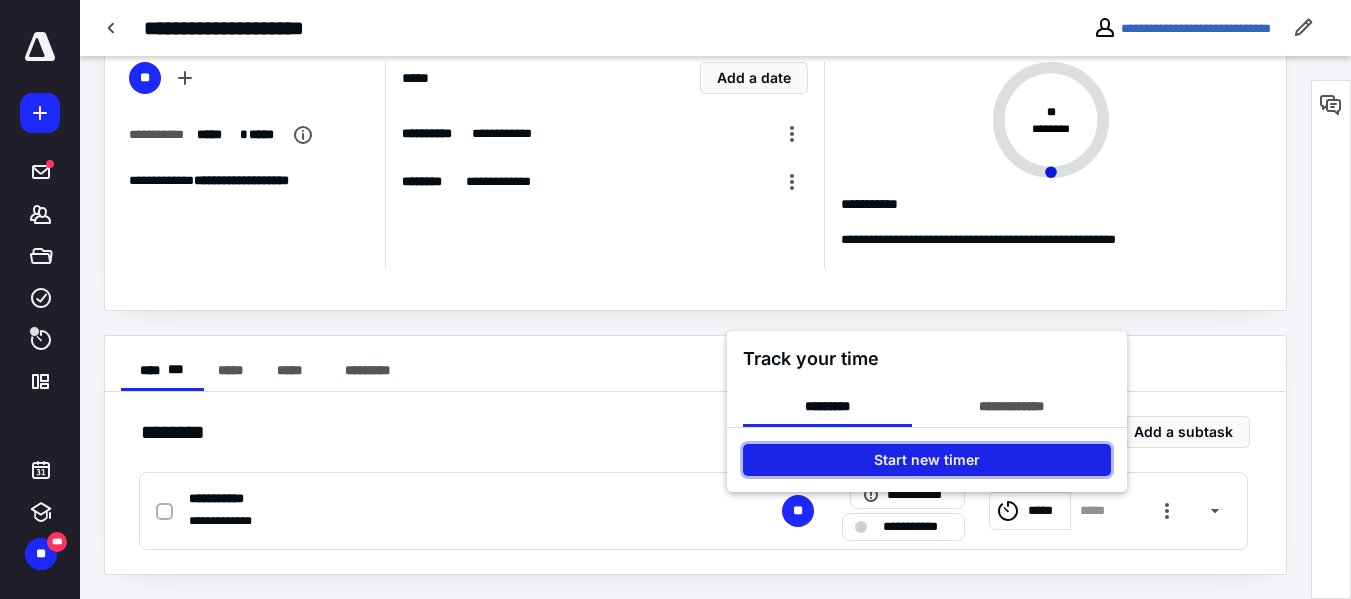click on "Start new timer" at bounding box center (927, 460) 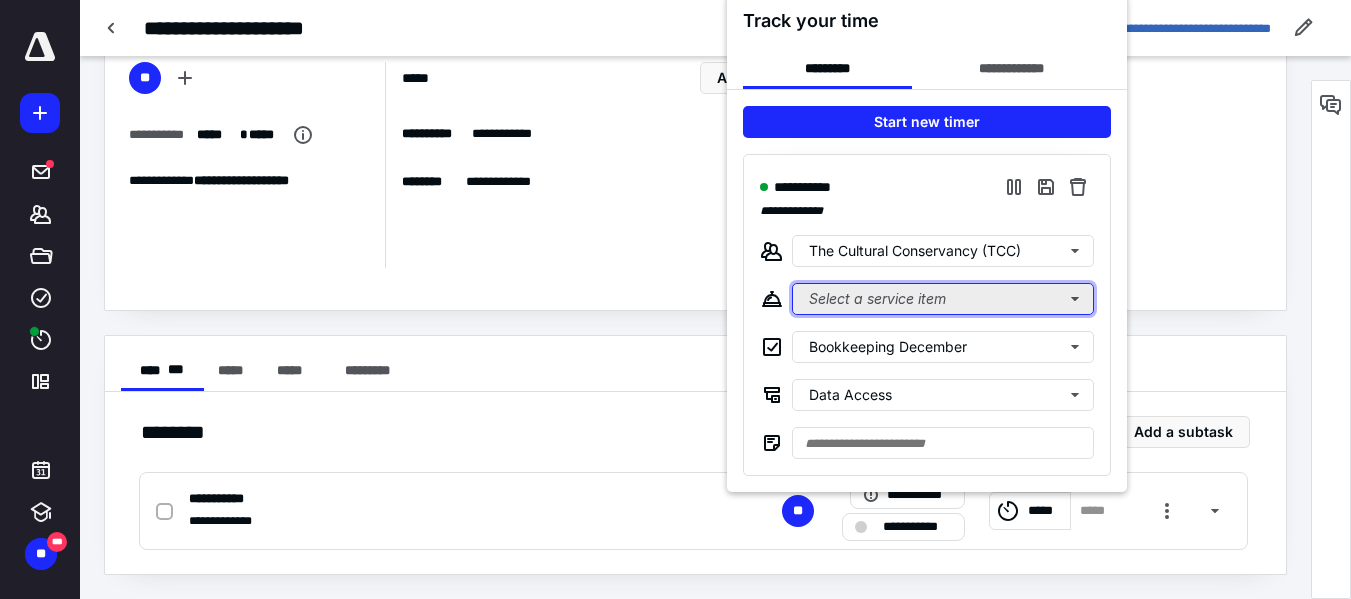 click on "Select a service item" at bounding box center [943, 299] 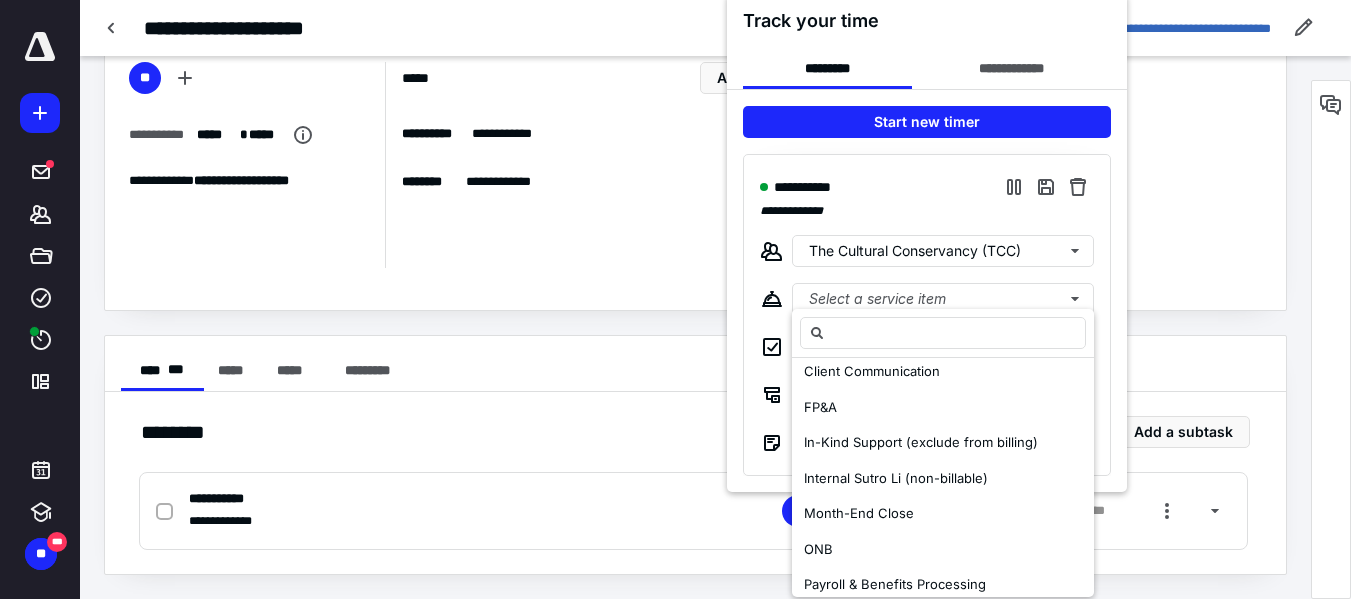 scroll, scrollTop: 226, scrollLeft: 0, axis: vertical 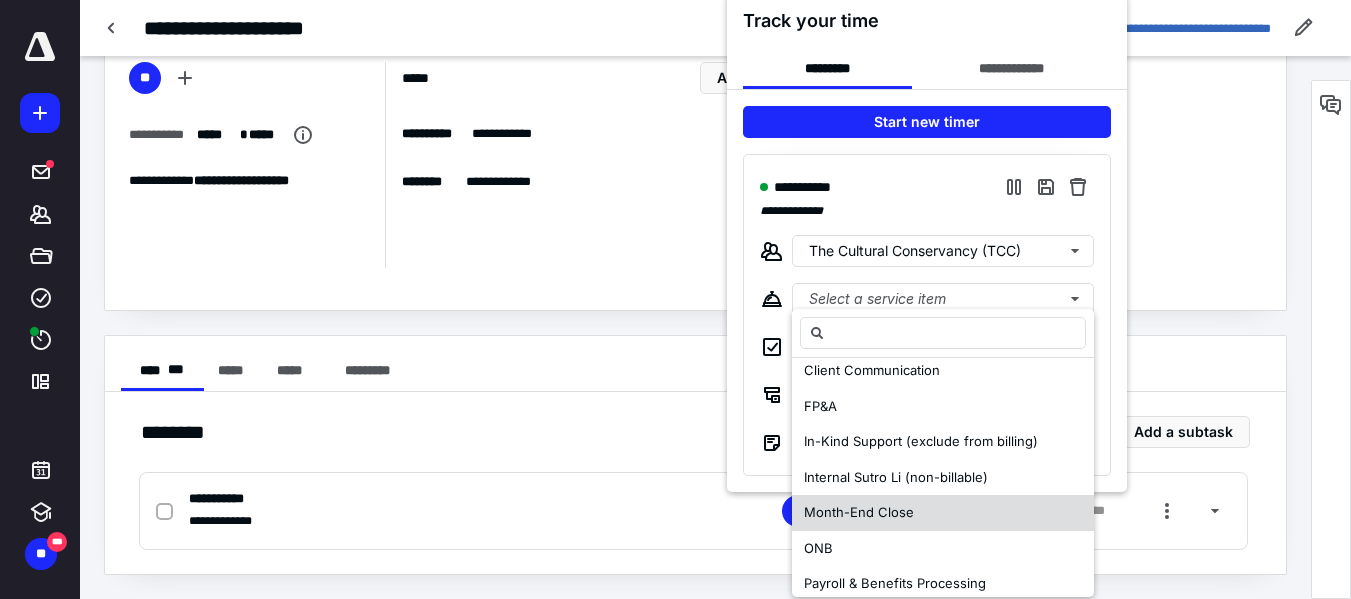 click on "Month-End Close" at bounding box center [859, 512] 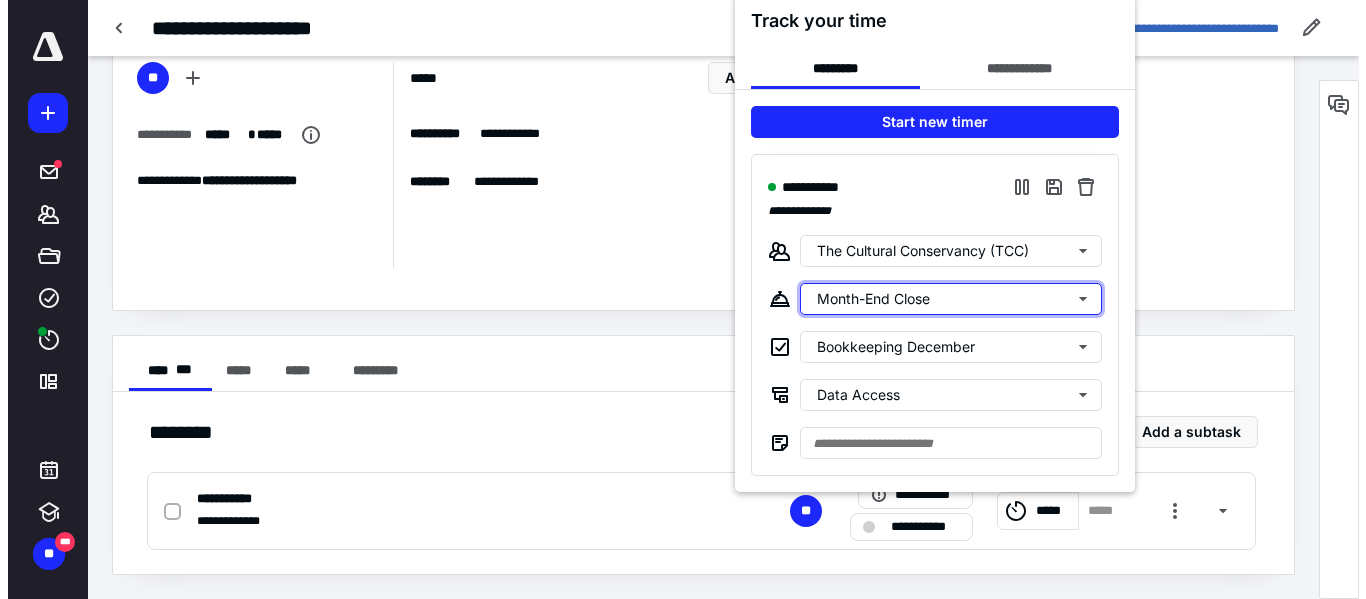 scroll, scrollTop: 0, scrollLeft: 0, axis: both 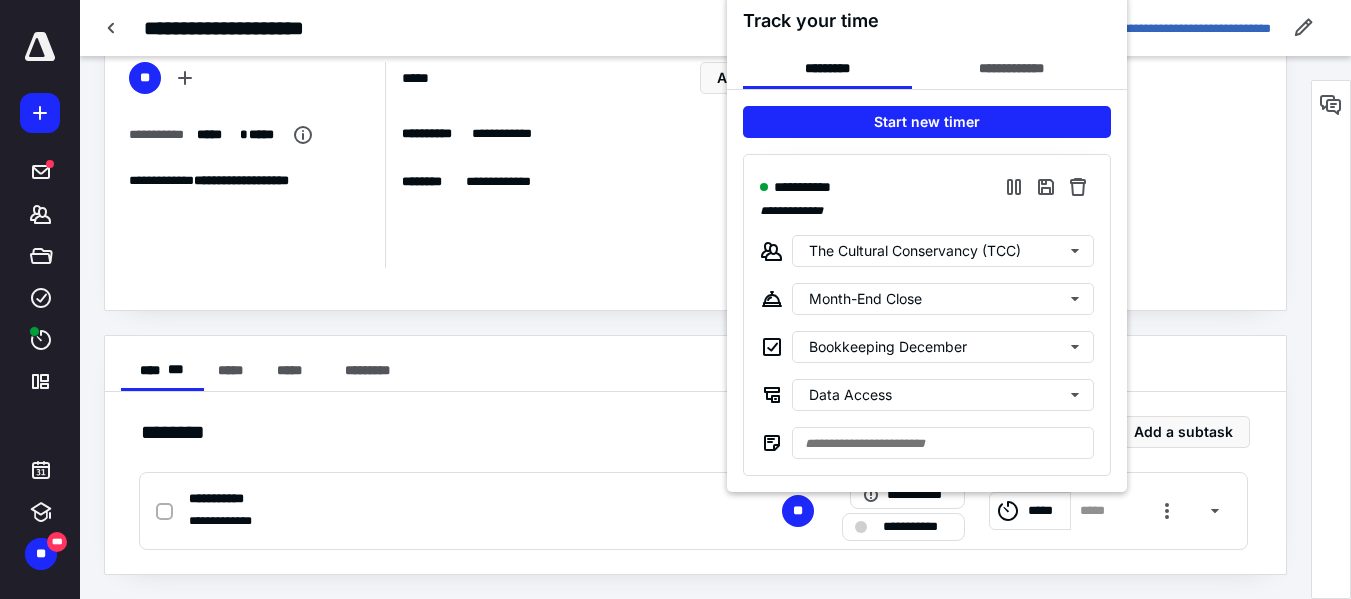 click at bounding box center (675, 299) 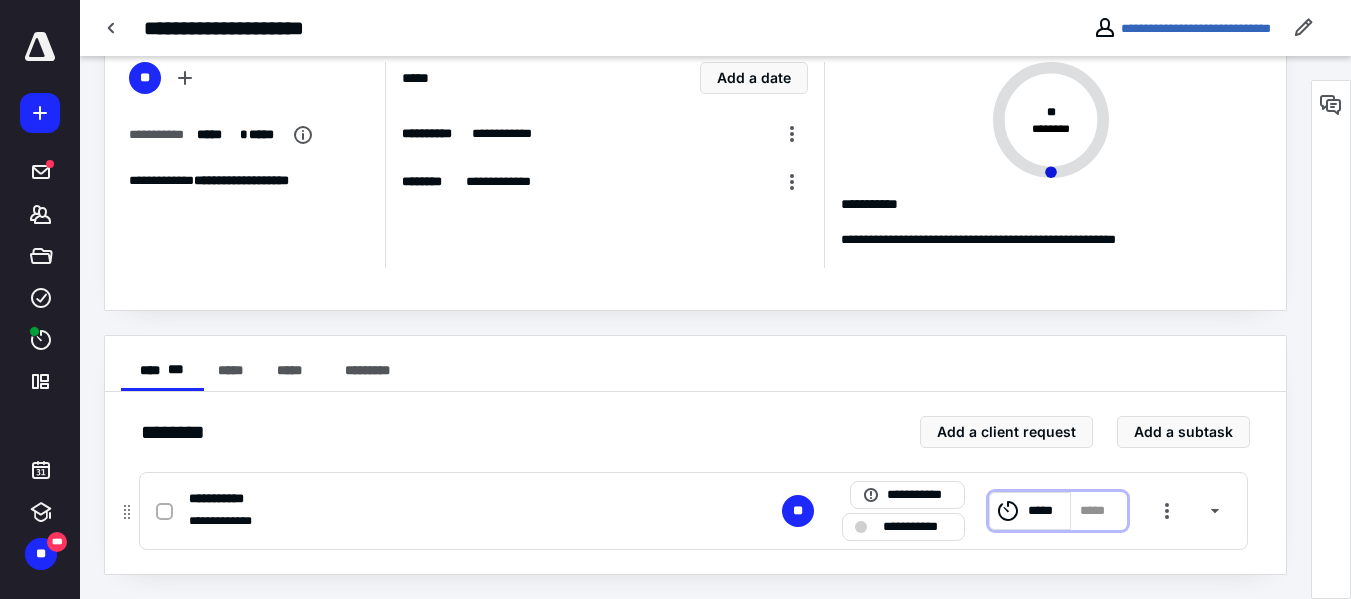 click on "*****" at bounding box center (1030, 511) 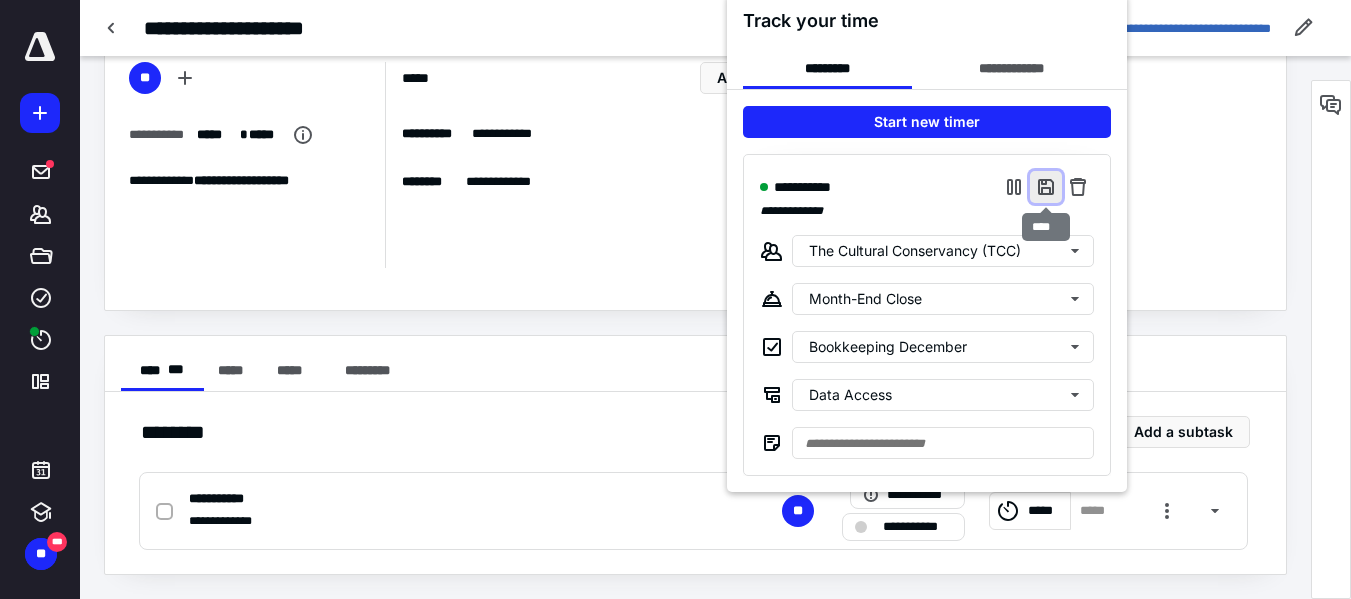 click at bounding box center [1046, 187] 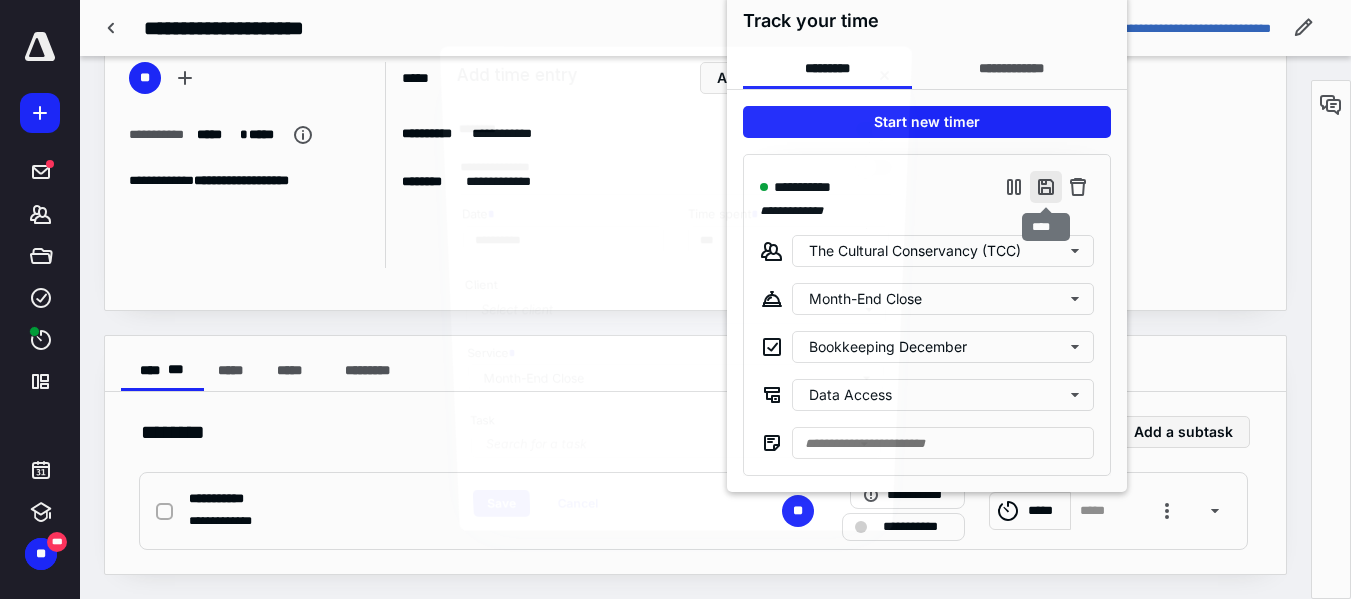 type on "***" 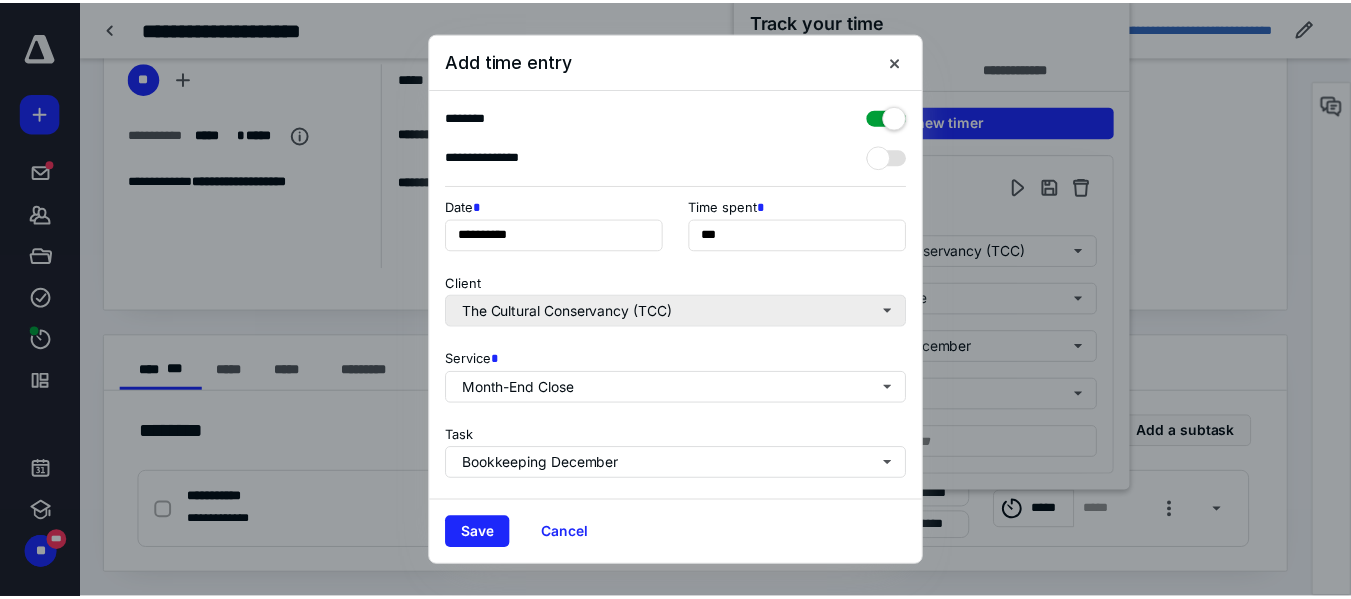 scroll, scrollTop: 303, scrollLeft: 0, axis: vertical 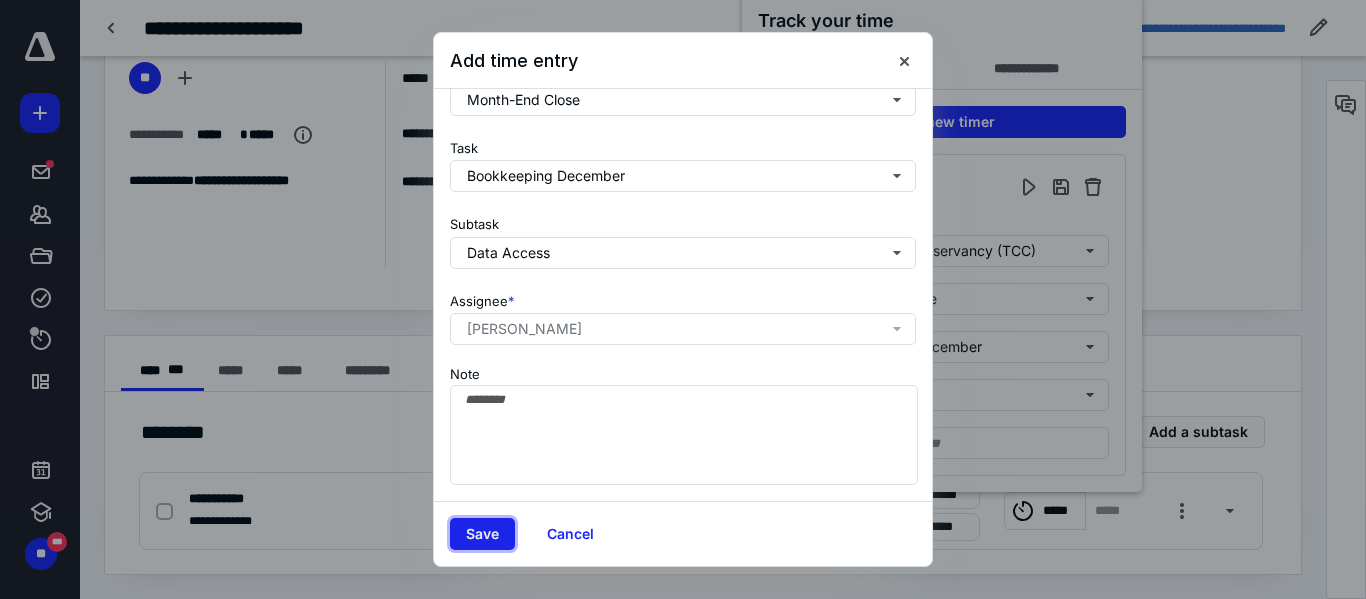 click on "Save" at bounding box center (482, 534) 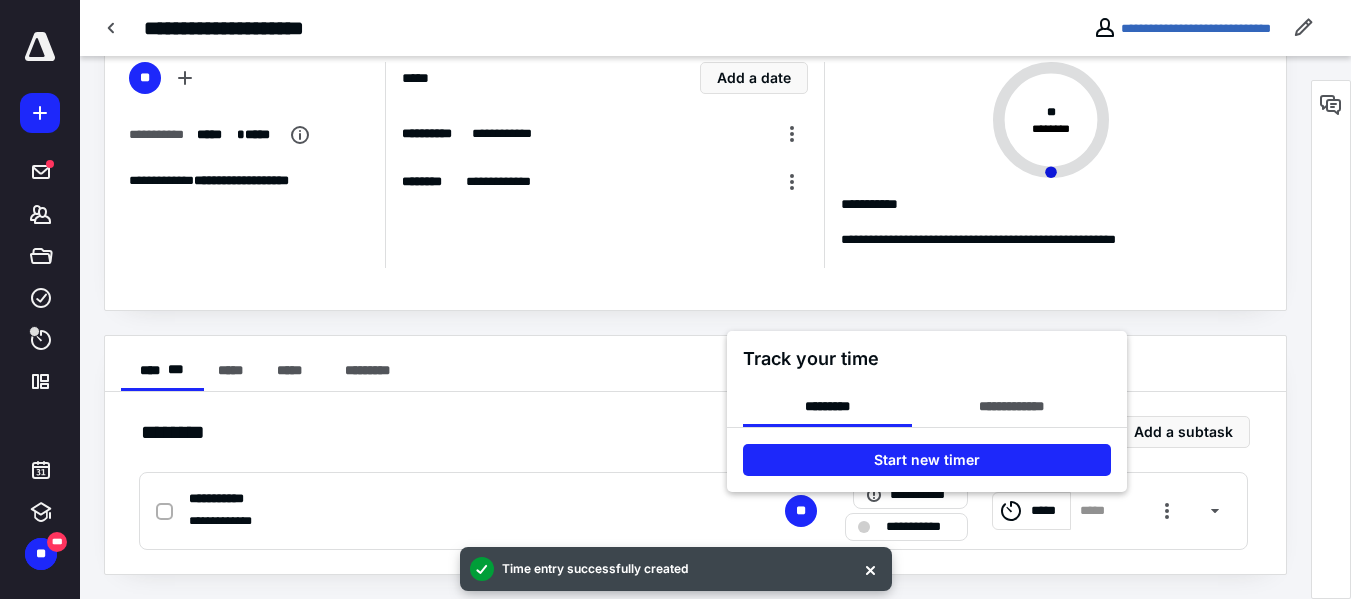 click at bounding box center (675, 299) 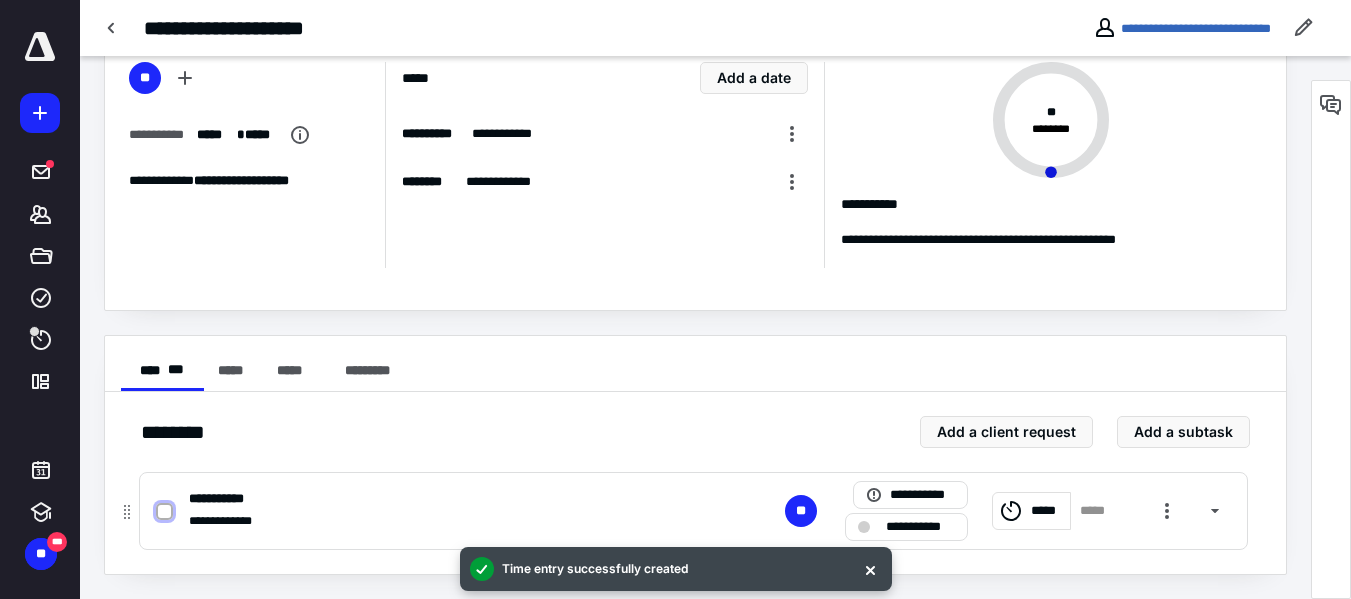 click at bounding box center [164, 512] 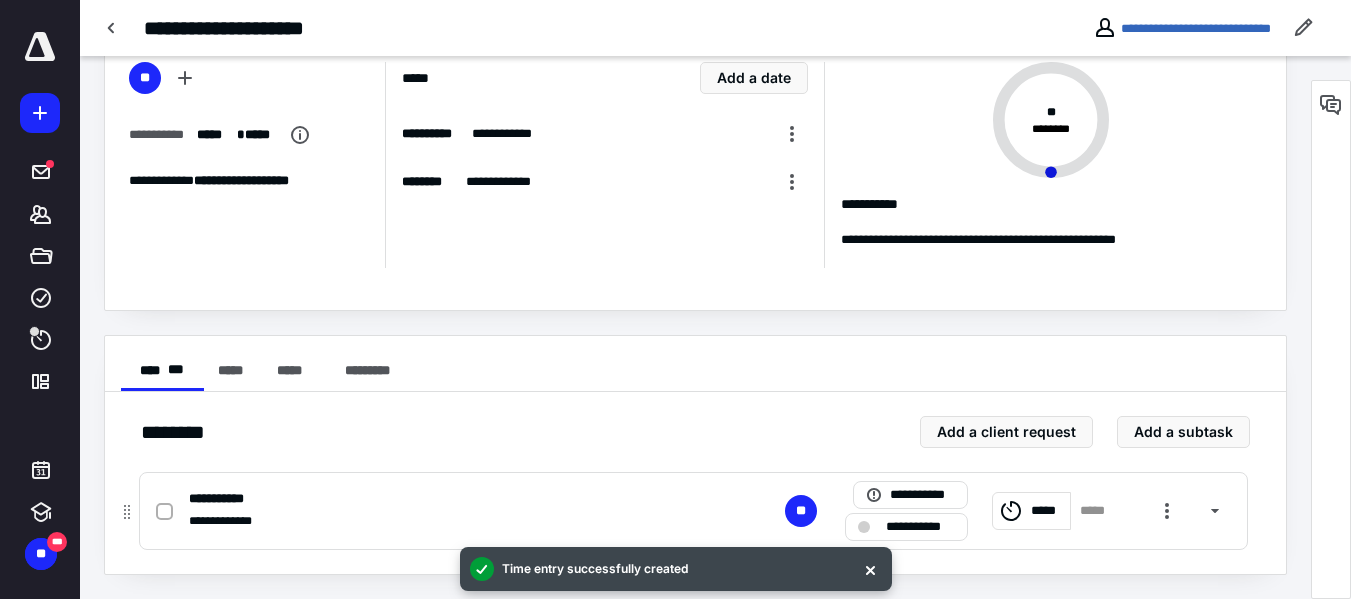 checkbox on "true" 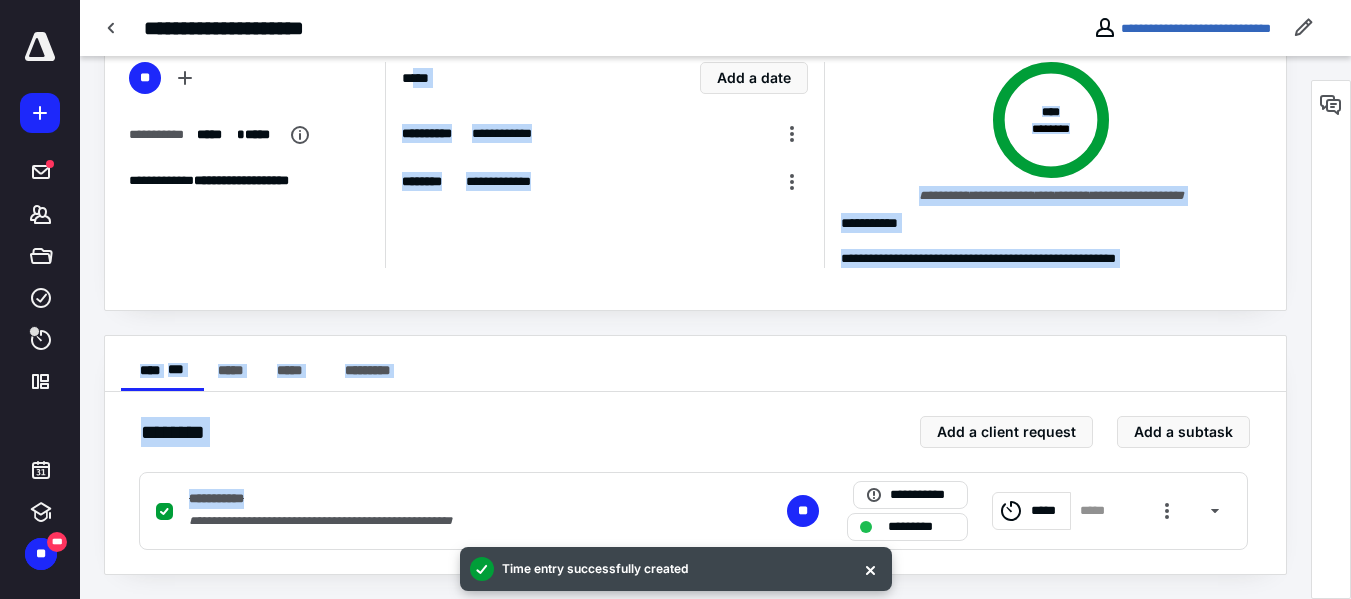 drag, startPoint x: 483, startPoint y: 453, endPoint x: 333, endPoint y: -21, distance: 497.16797 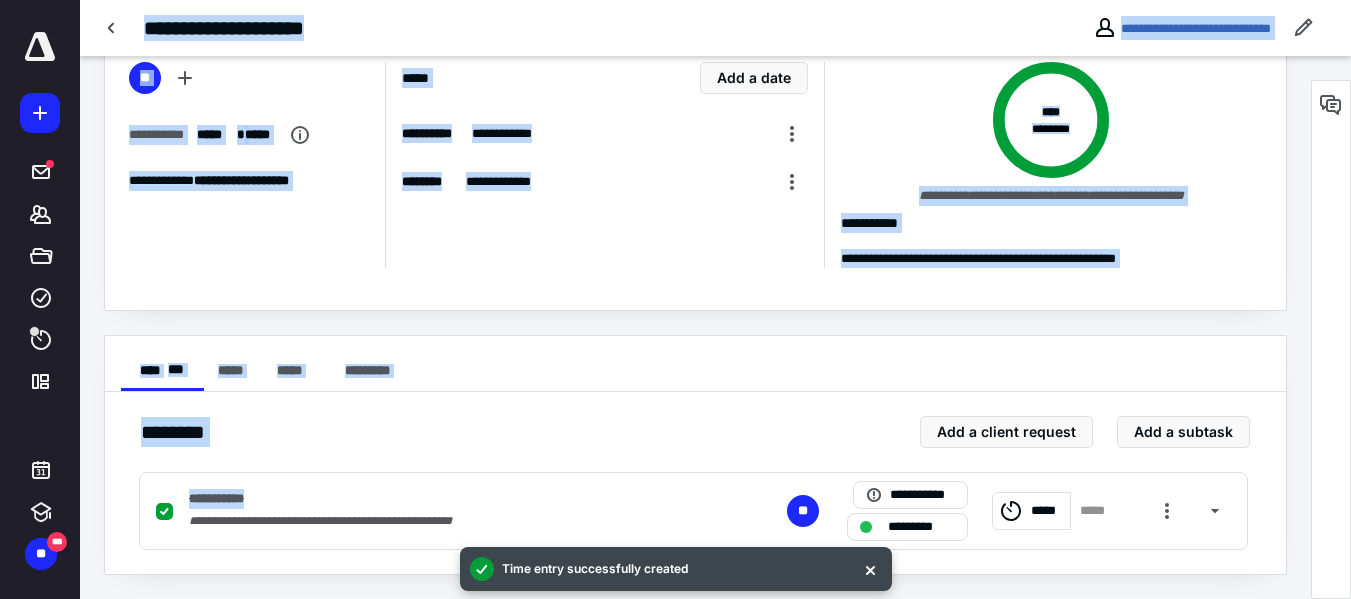 scroll, scrollTop: 88, scrollLeft: 0, axis: vertical 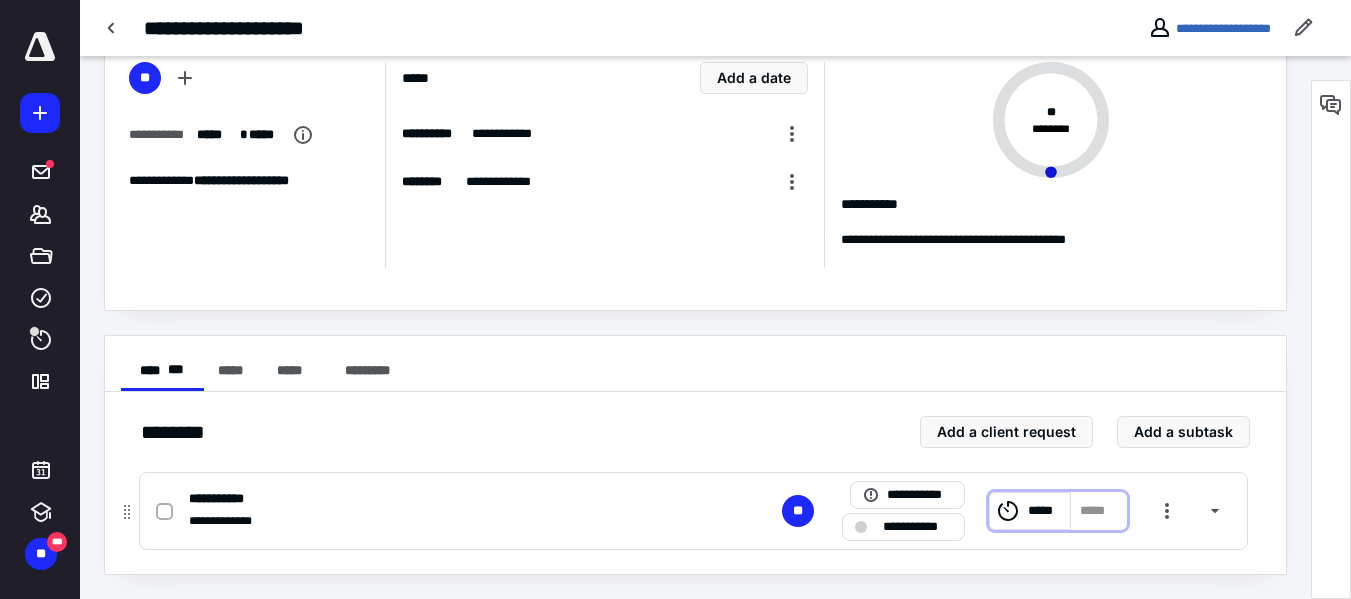 click on "*****" at bounding box center [1046, 511] 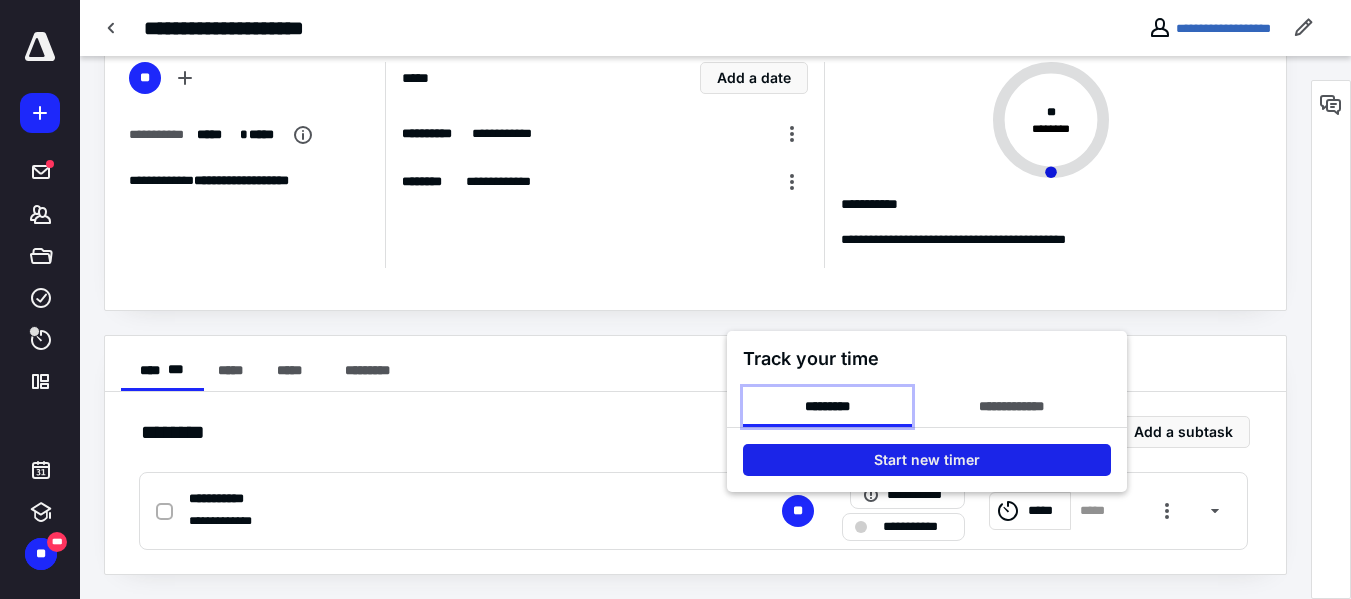 click on "*********" at bounding box center [827, 407] 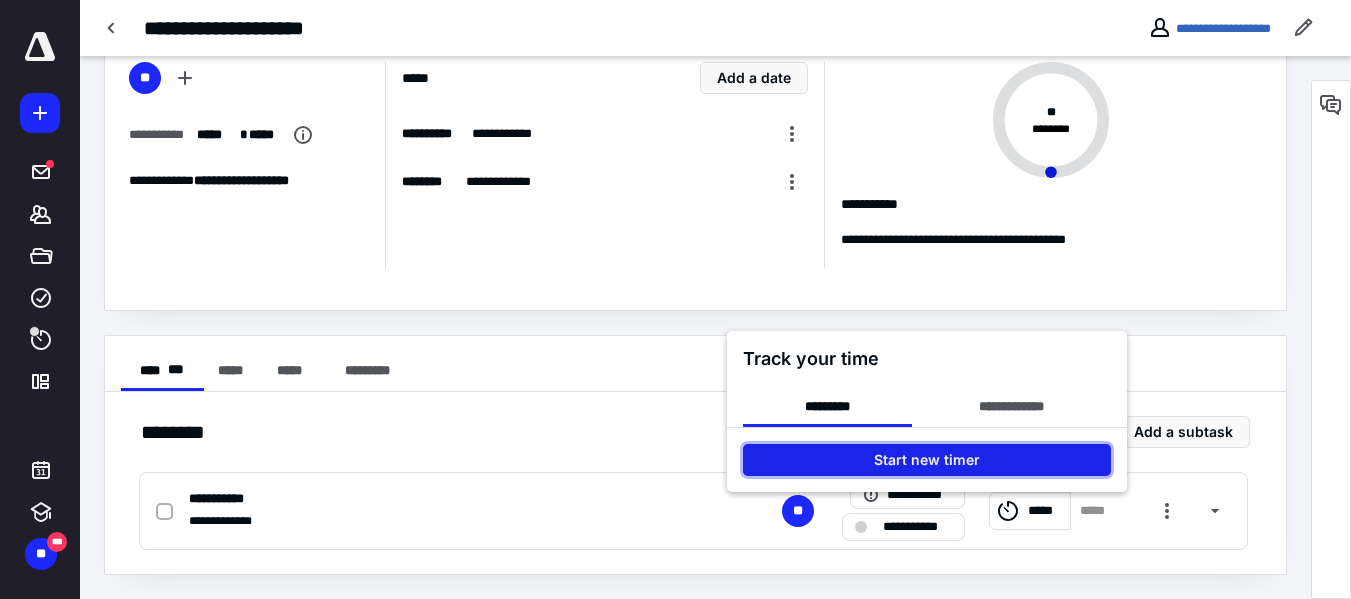 click on "Start new timer" at bounding box center (927, 460) 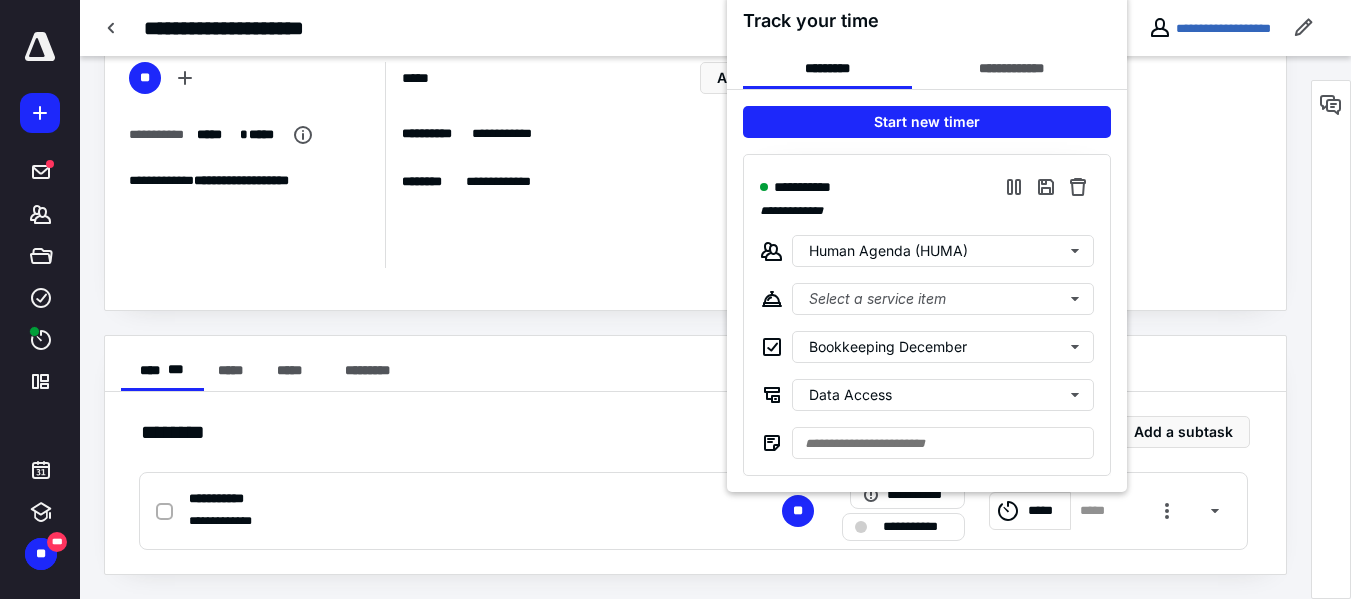 click on "**********" at bounding box center (927, 315) 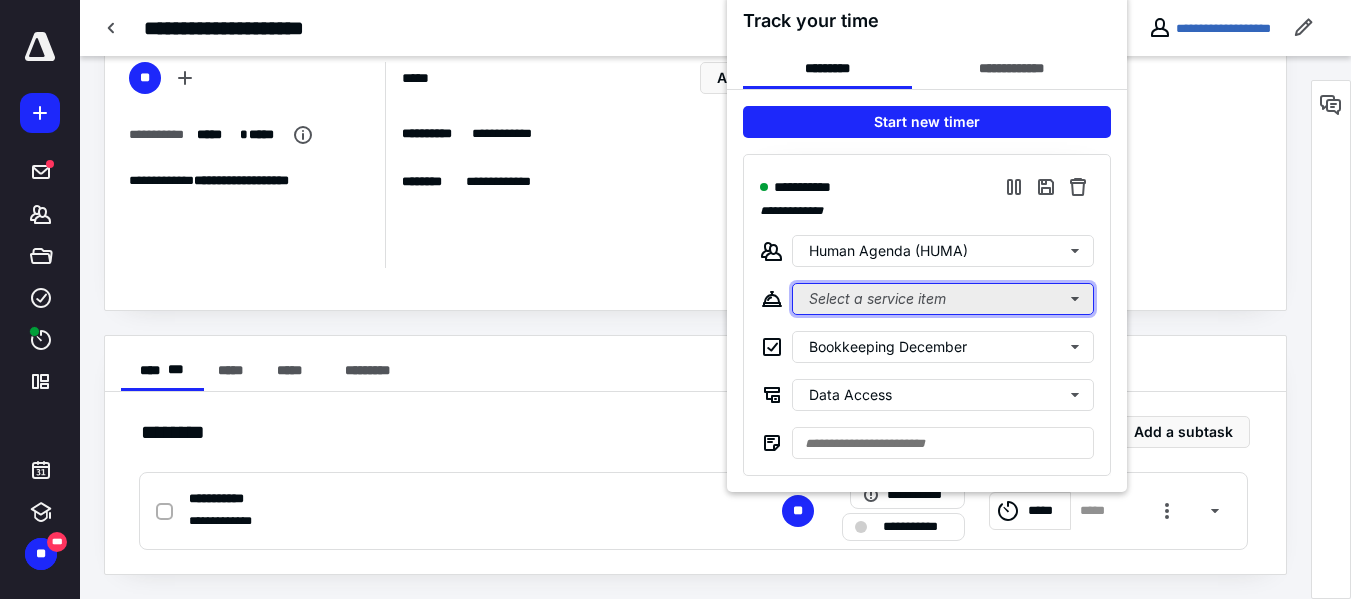 click on "Select a service item" at bounding box center (943, 299) 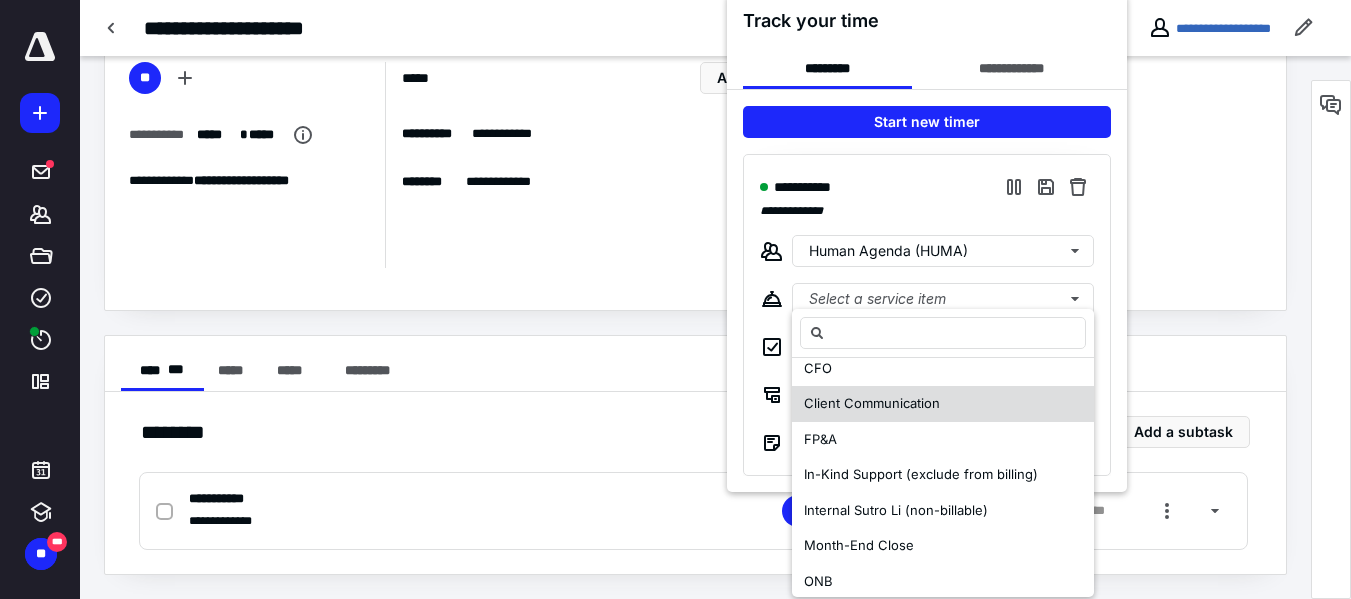 scroll, scrollTop: 194, scrollLeft: 0, axis: vertical 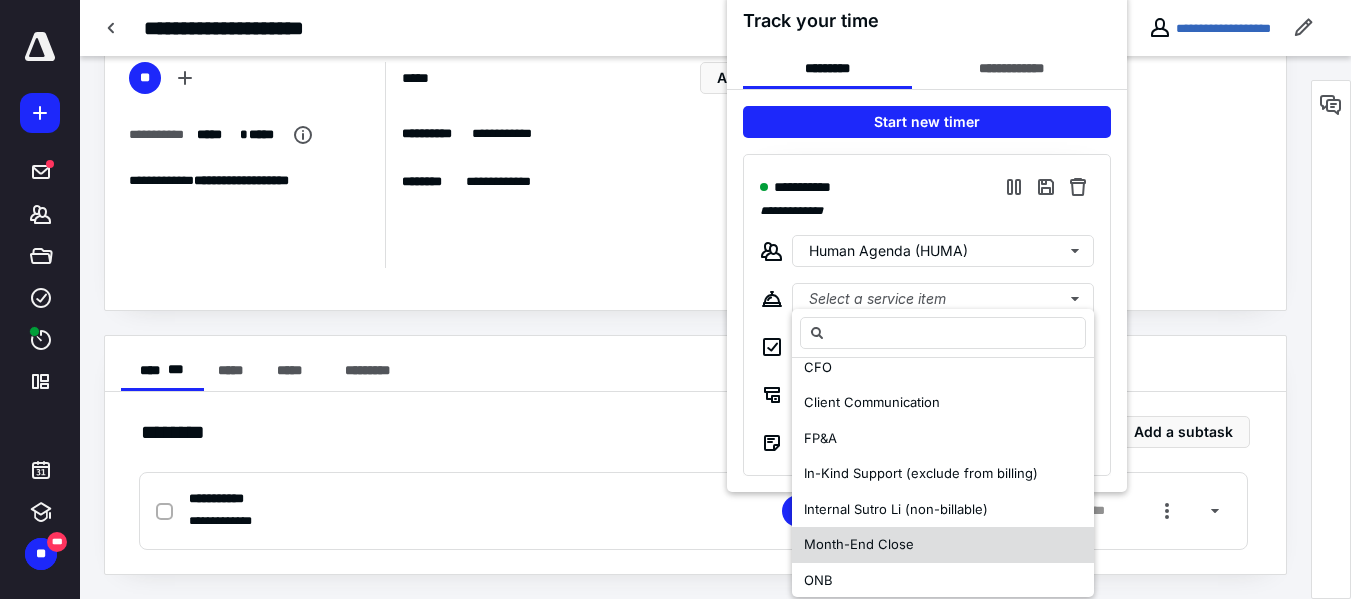 click on "Month-End Close" at bounding box center (859, 544) 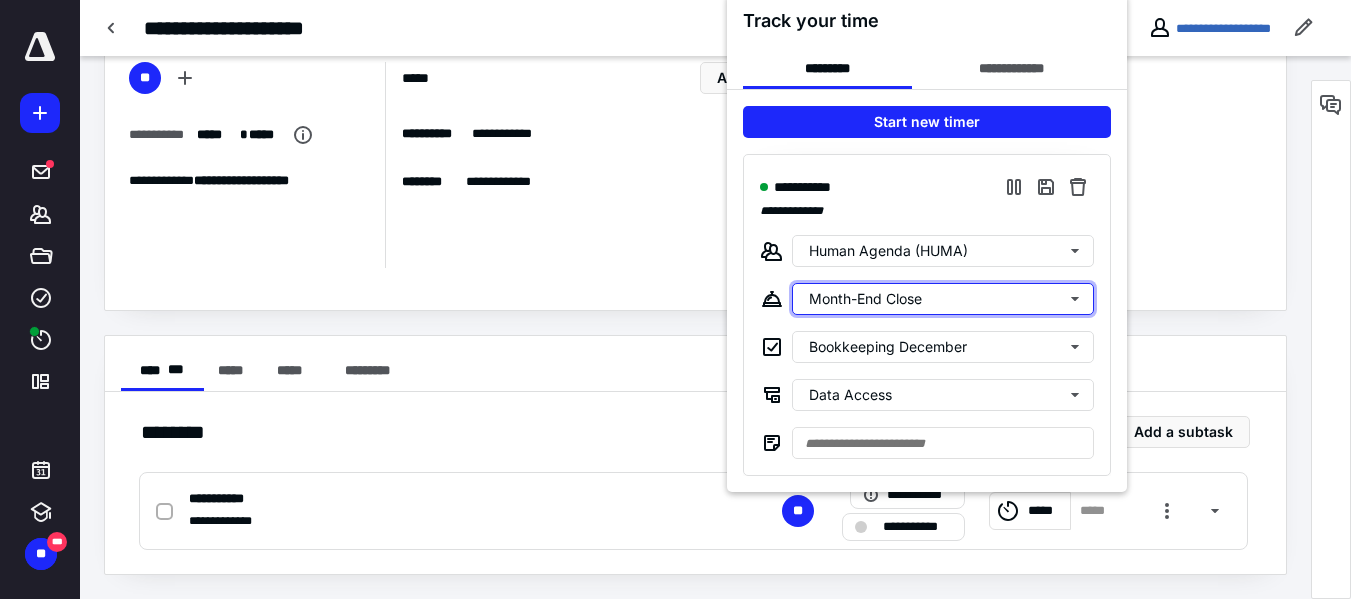 scroll, scrollTop: 0, scrollLeft: 0, axis: both 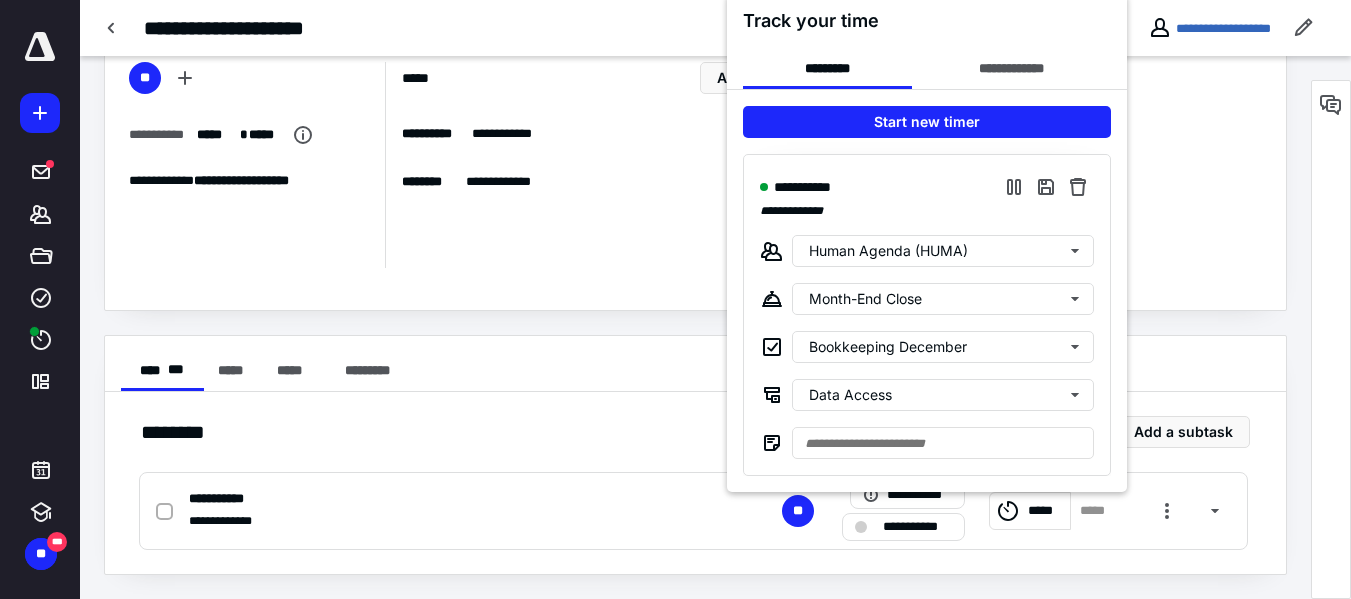 click at bounding box center (675, 299) 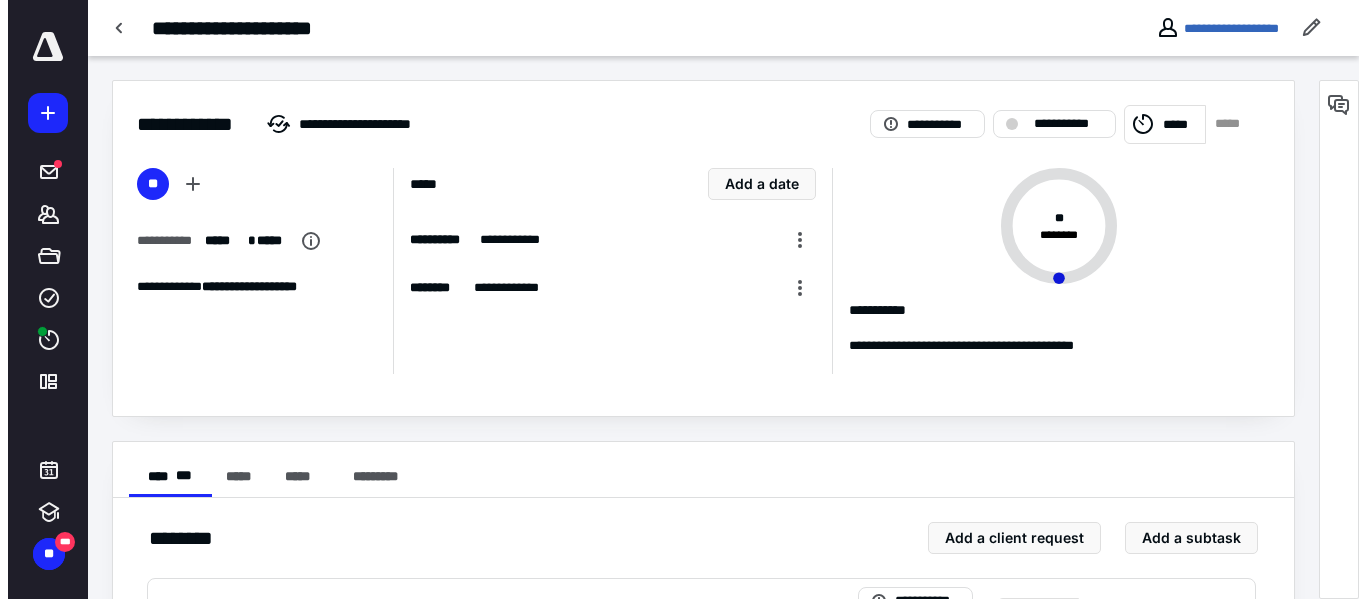 scroll, scrollTop: 106, scrollLeft: 0, axis: vertical 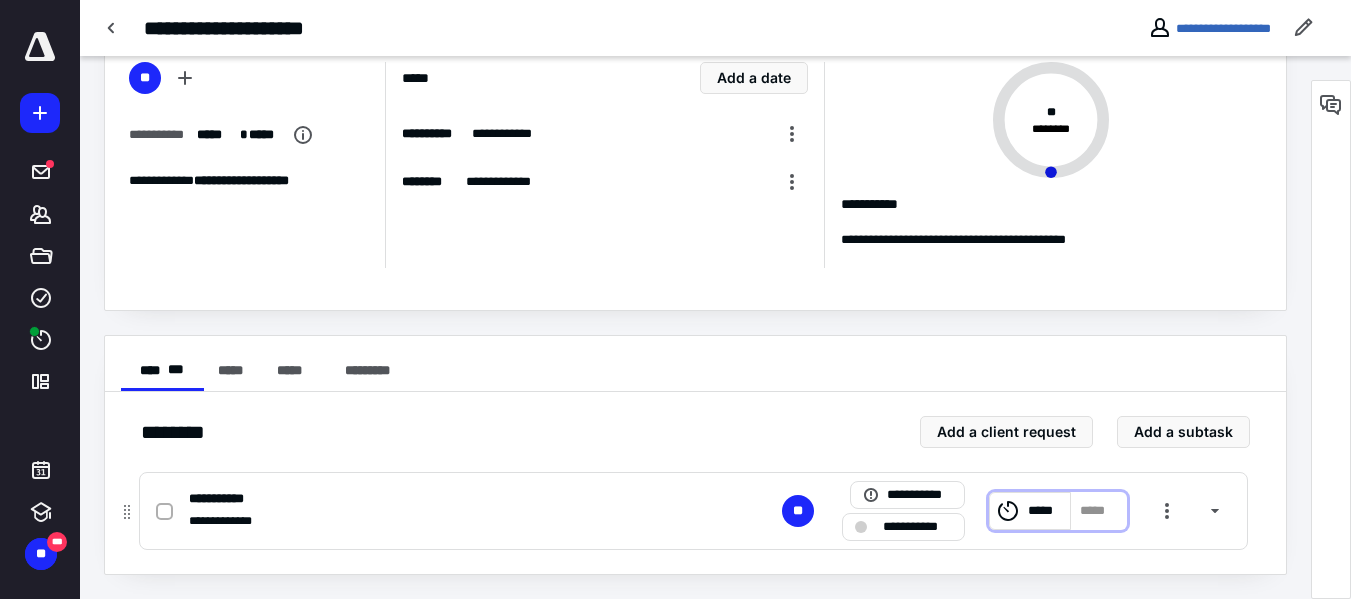 click on "*****" at bounding box center [1030, 511] 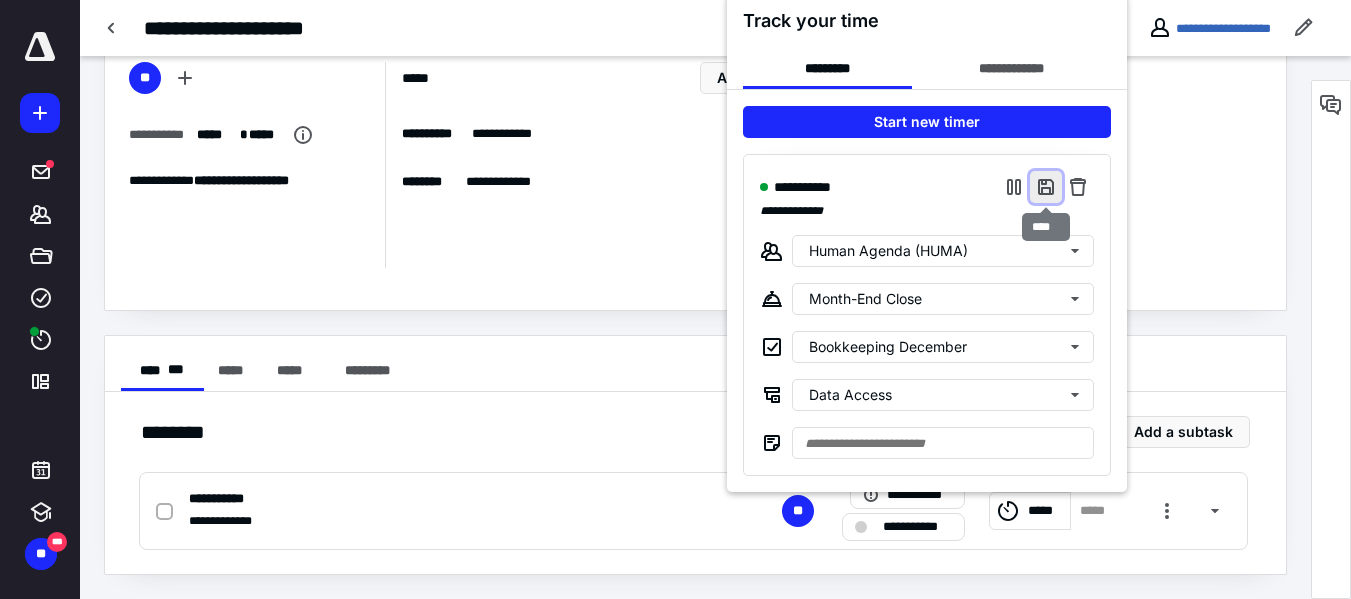 click at bounding box center (1046, 187) 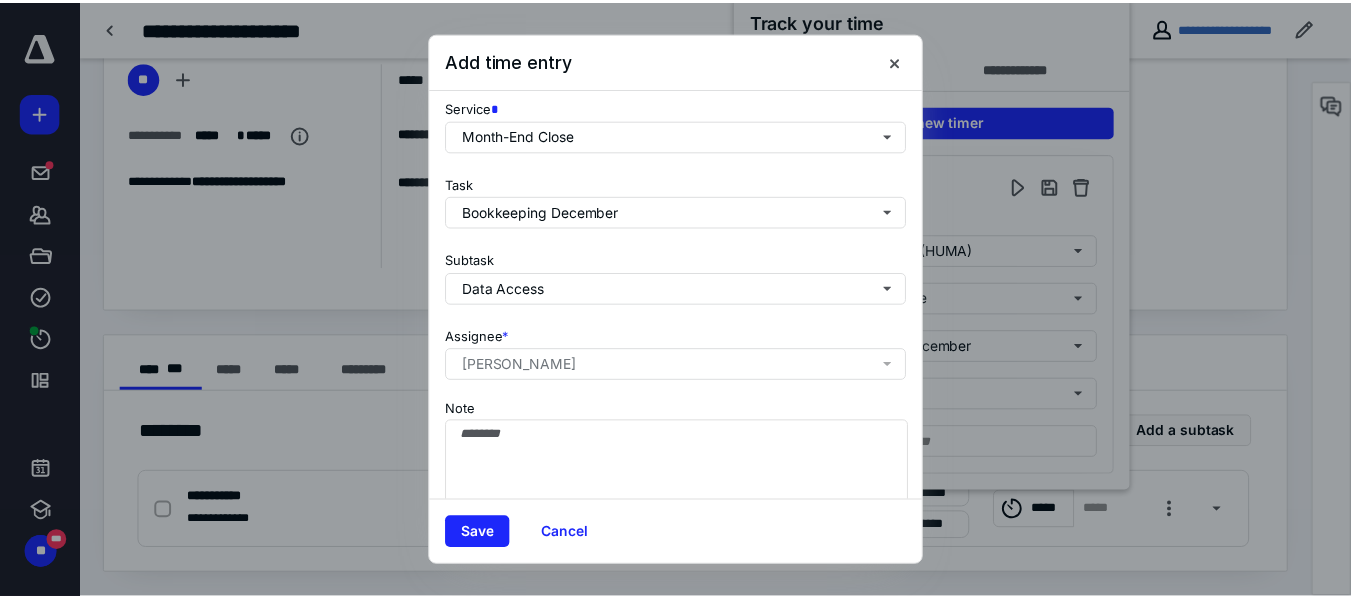 scroll, scrollTop: 303, scrollLeft: 0, axis: vertical 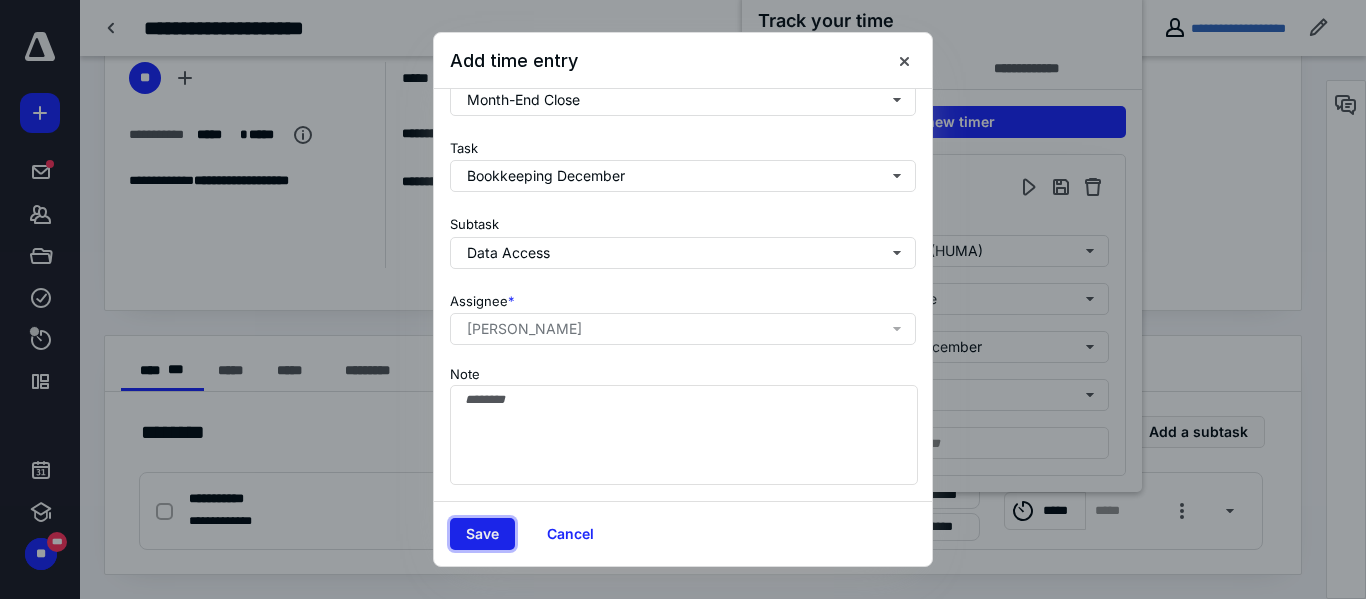click on "Save" at bounding box center [482, 534] 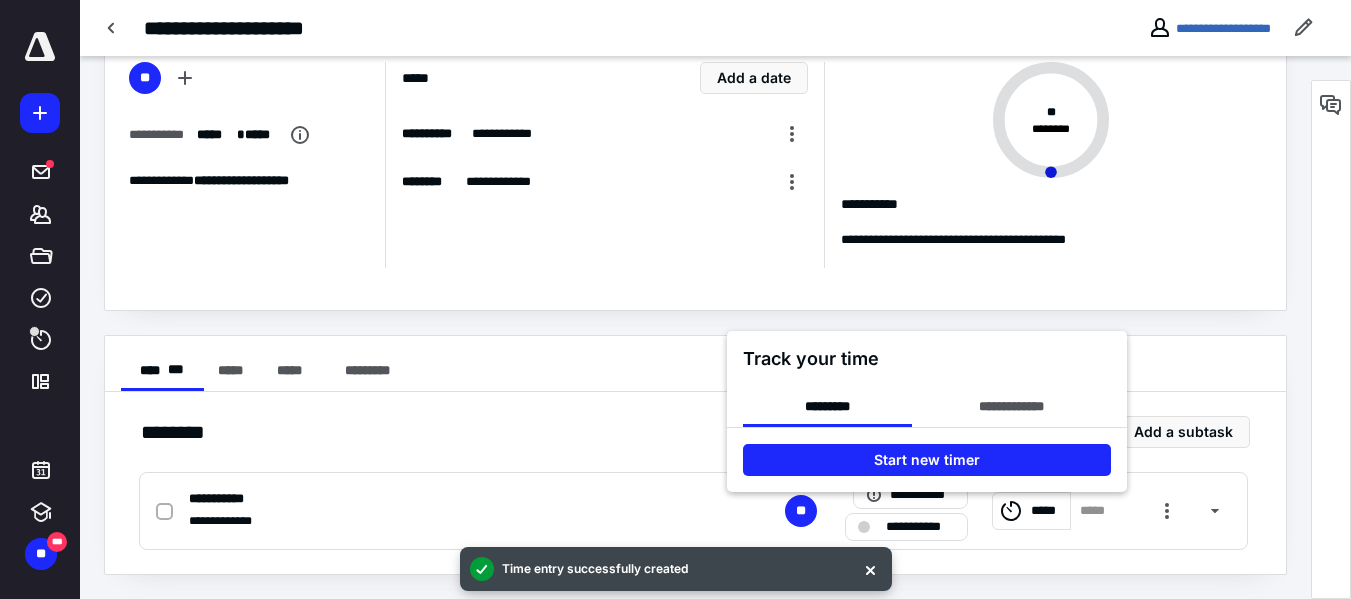 click at bounding box center (675, 299) 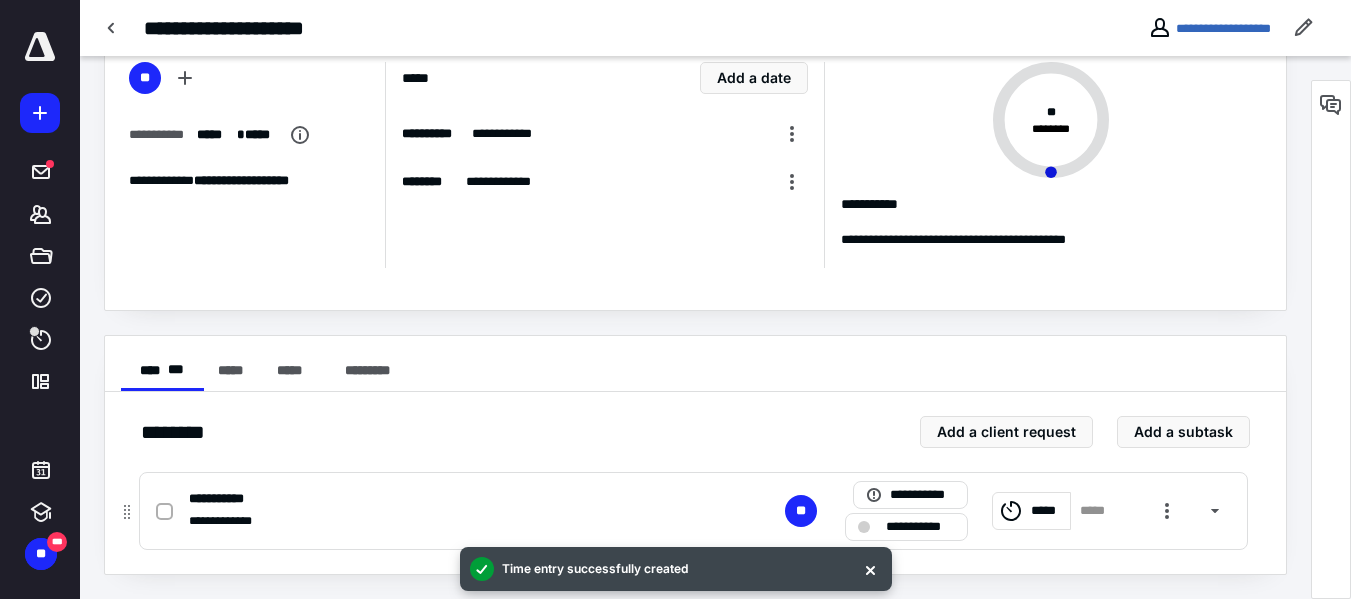 click 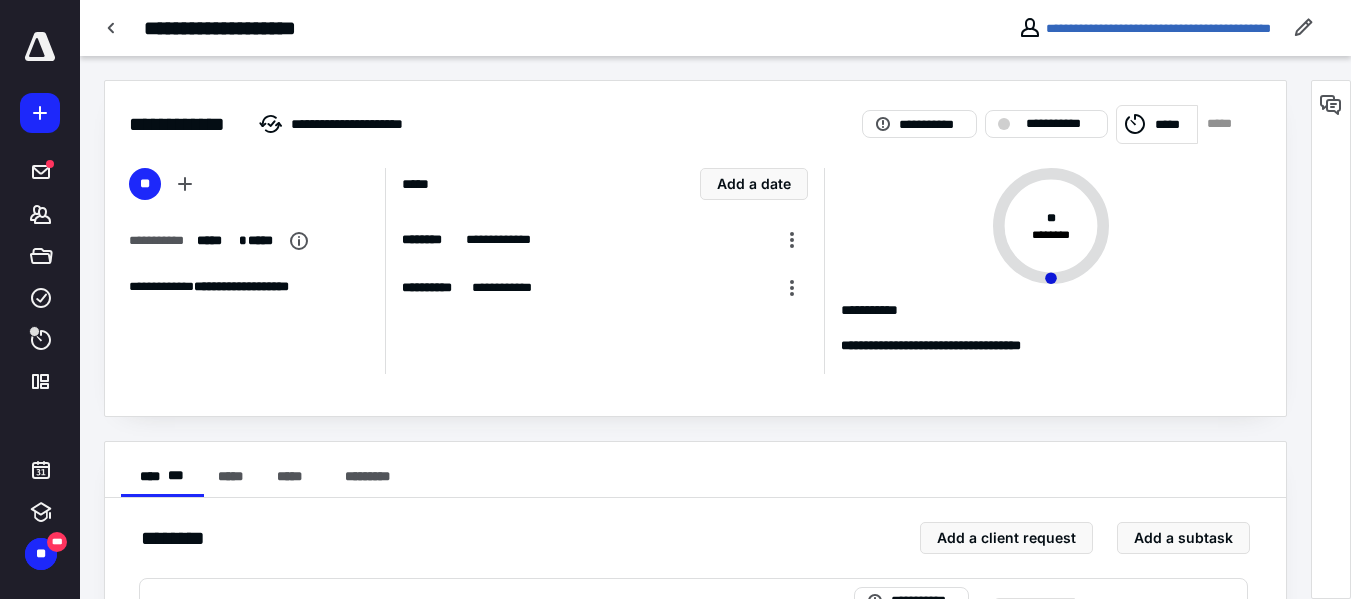 scroll, scrollTop: 442, scrollLeft: 0, axis: vertical 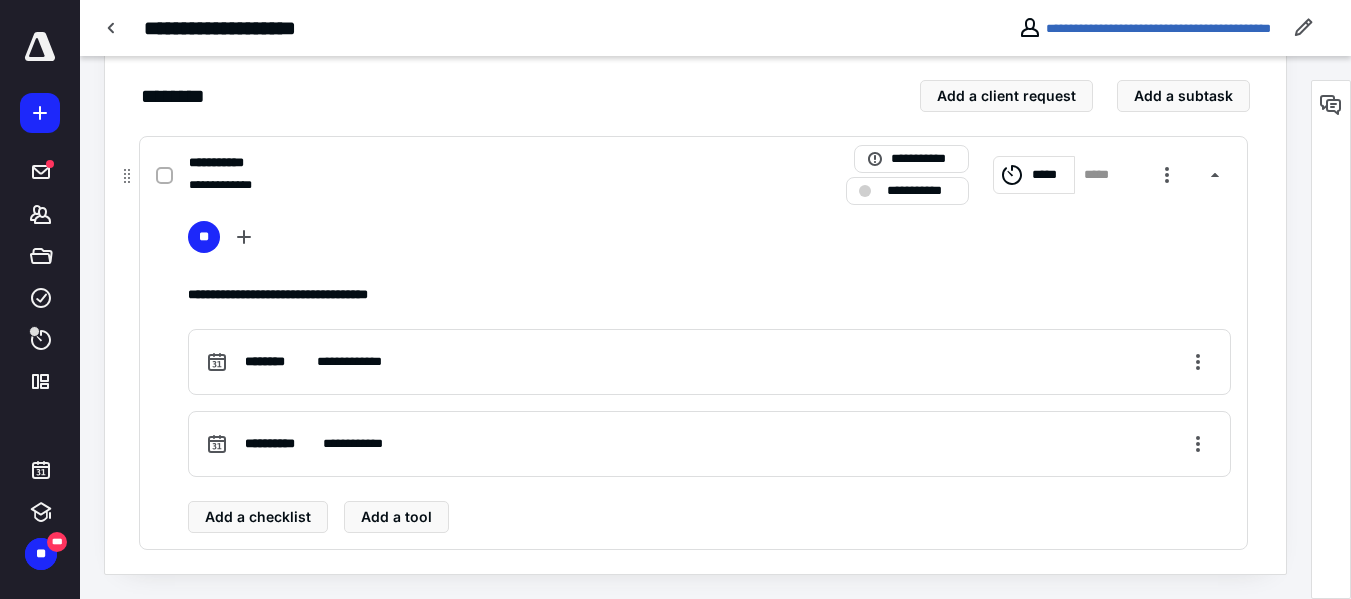 click 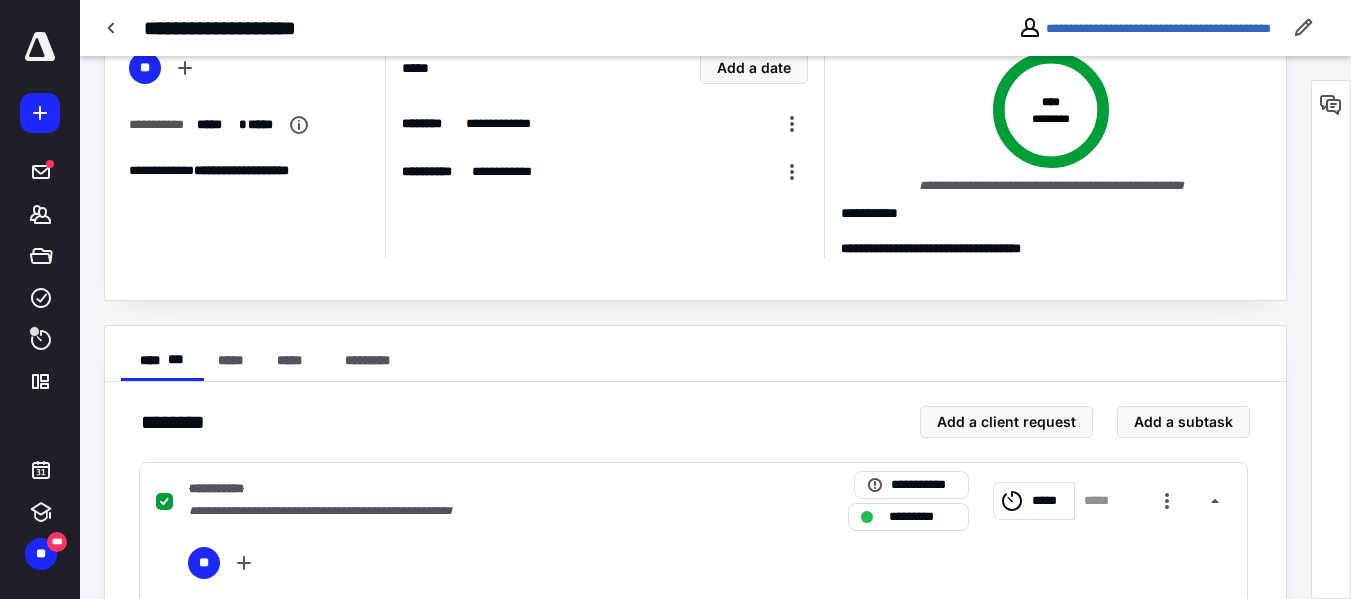 scroll, scrollTop: 0, scrollLeft: 0, axis: both 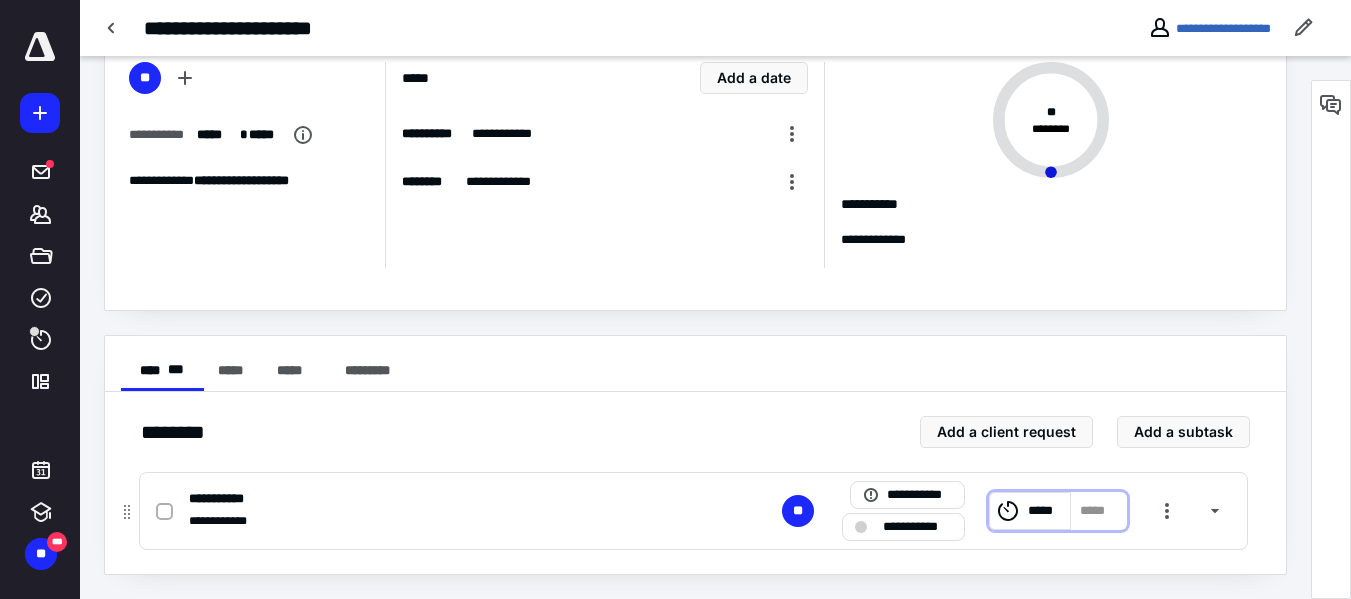 click on "*****" at bounding box center [1046, 511] 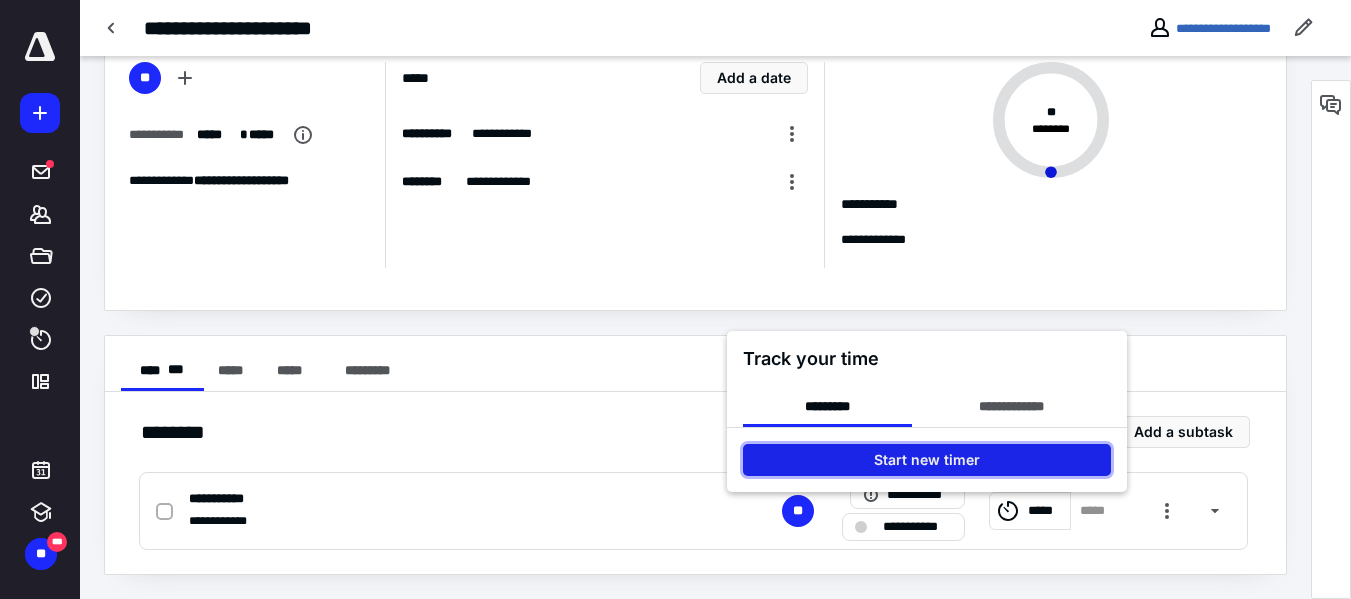 click on "Start new timer" at bounding box center [927, 460] 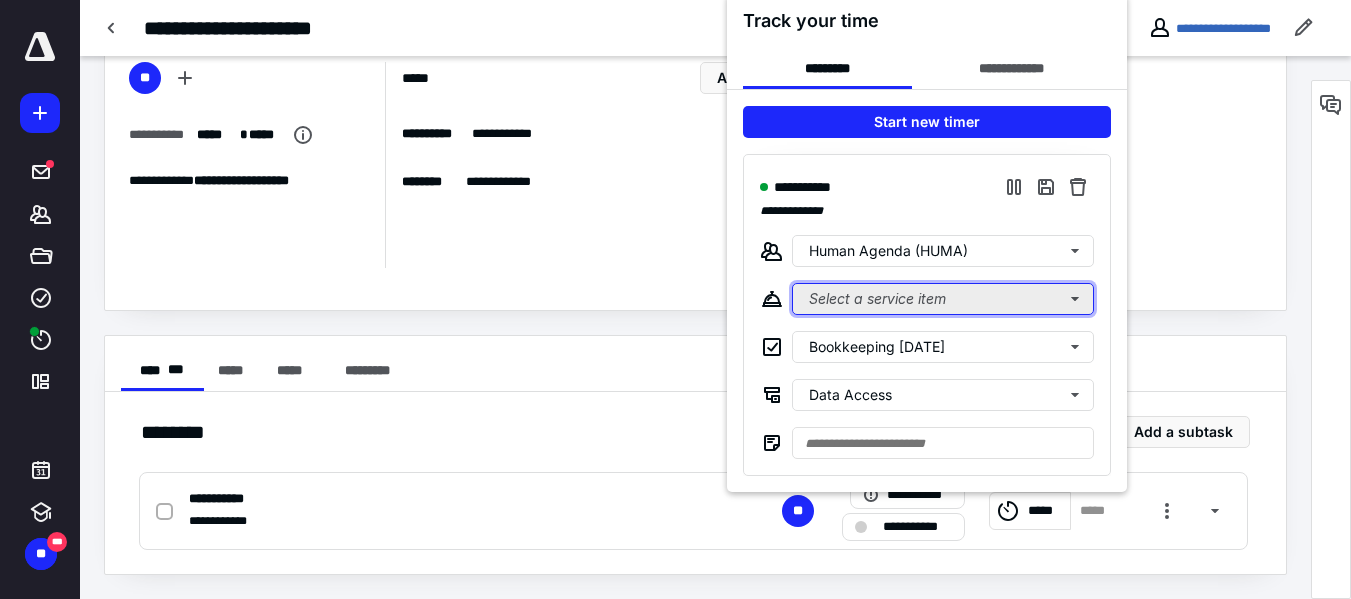 click on "Select a service item" at bounding box center [943, 299] 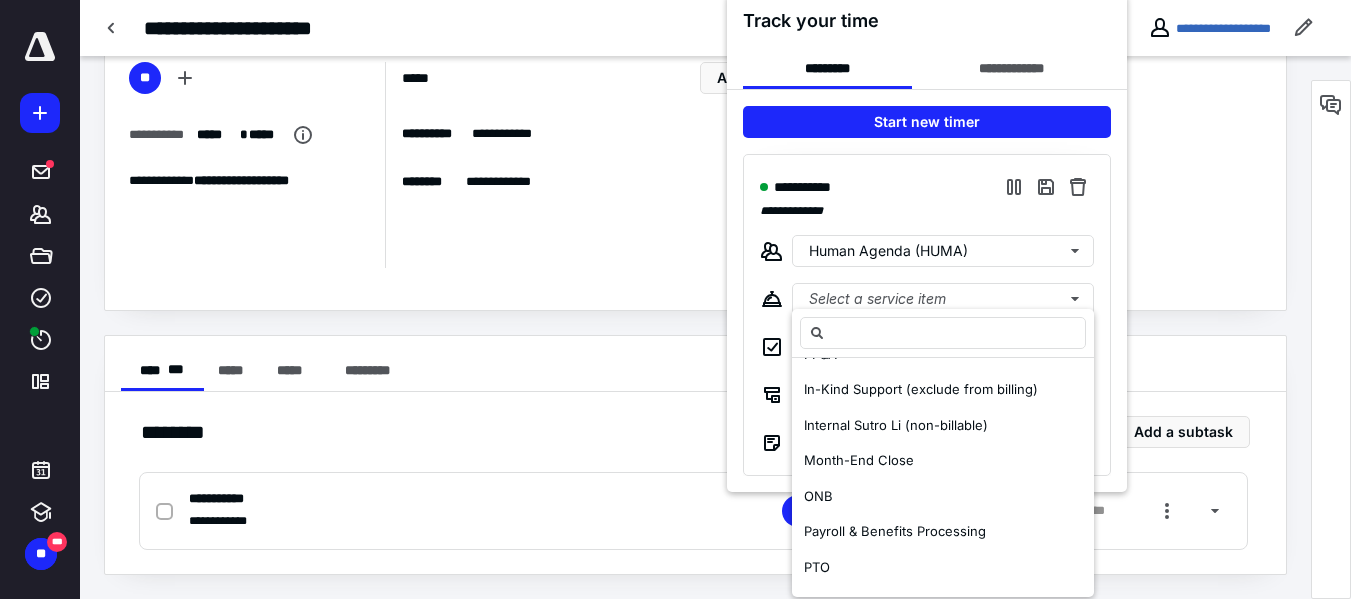 scroll, scrollTop: 286, scrollLeft: 0, axis: vertical 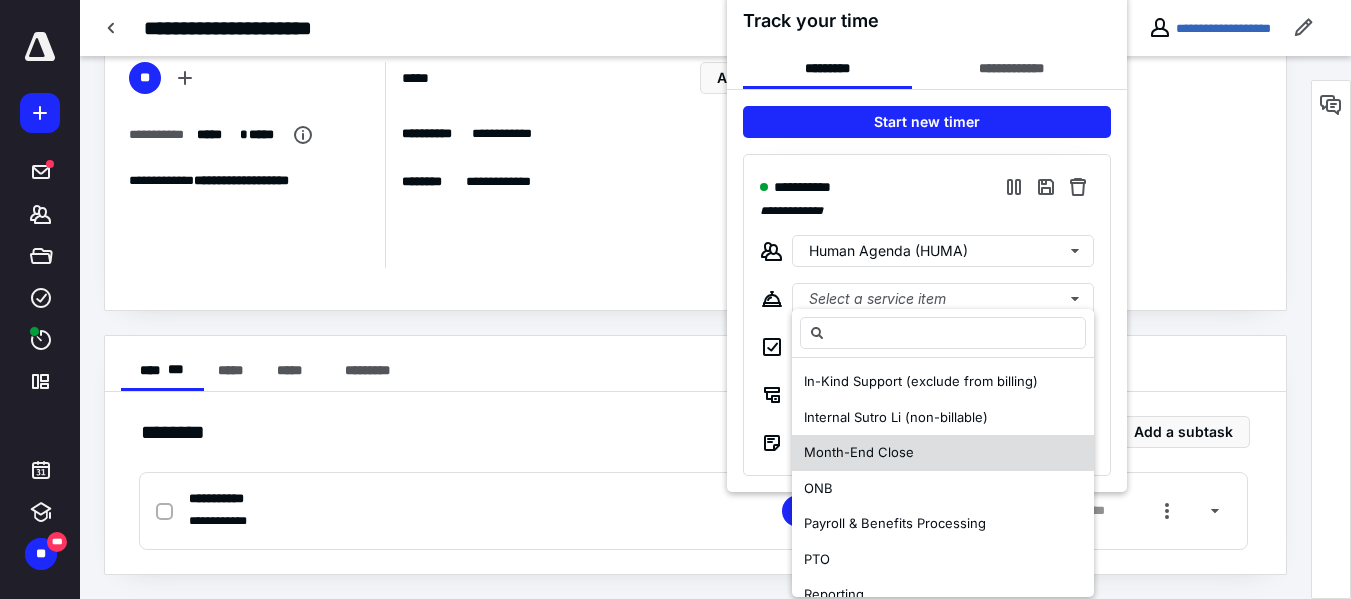 click on "Month-End Close" at bounding box center [859, 452] 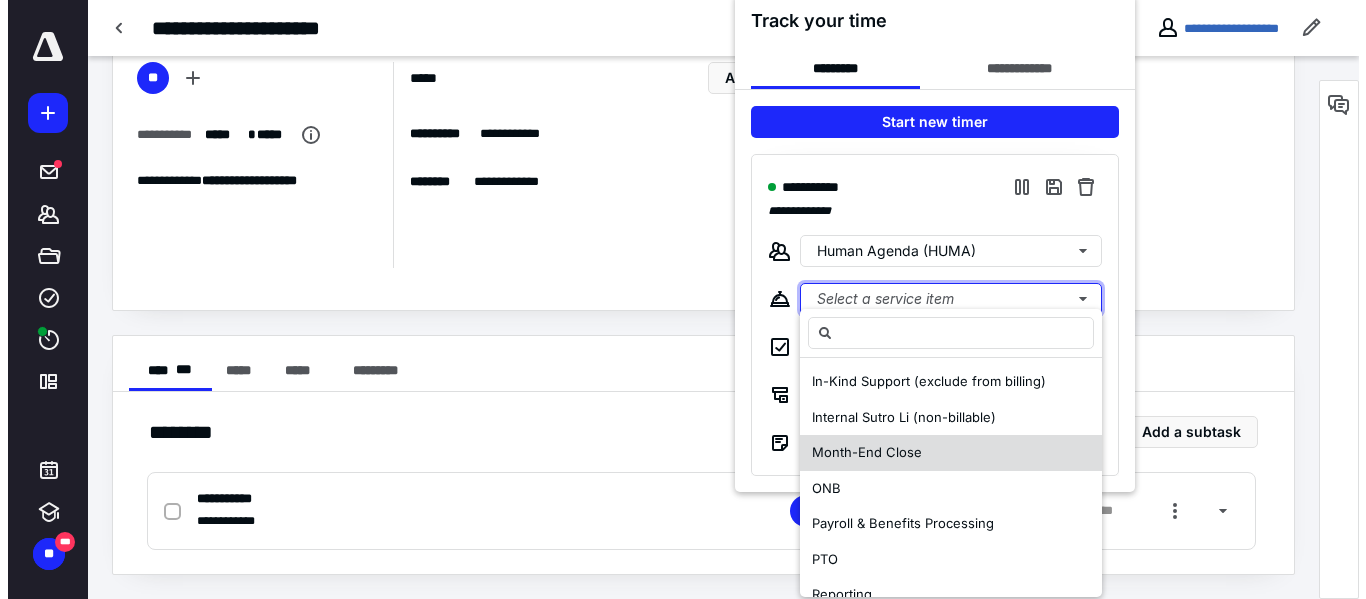 scroll, scrollTop: 0, scrollLeft: 0, axis: both 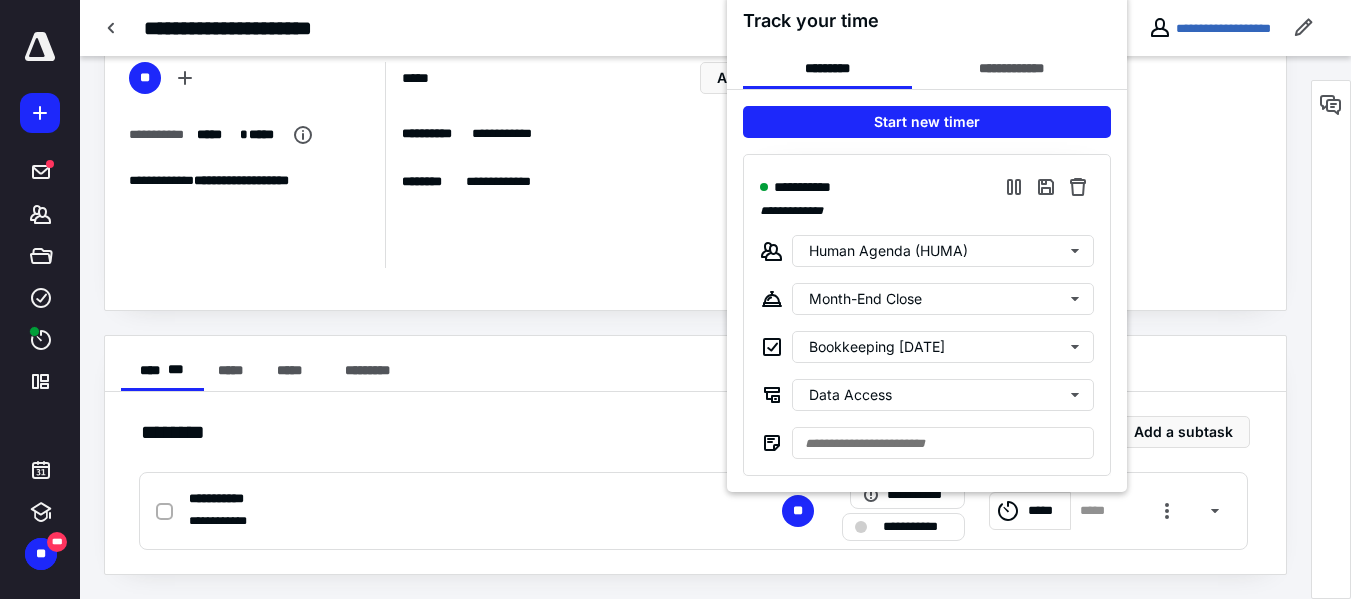 click at bounding box center [675, 299] 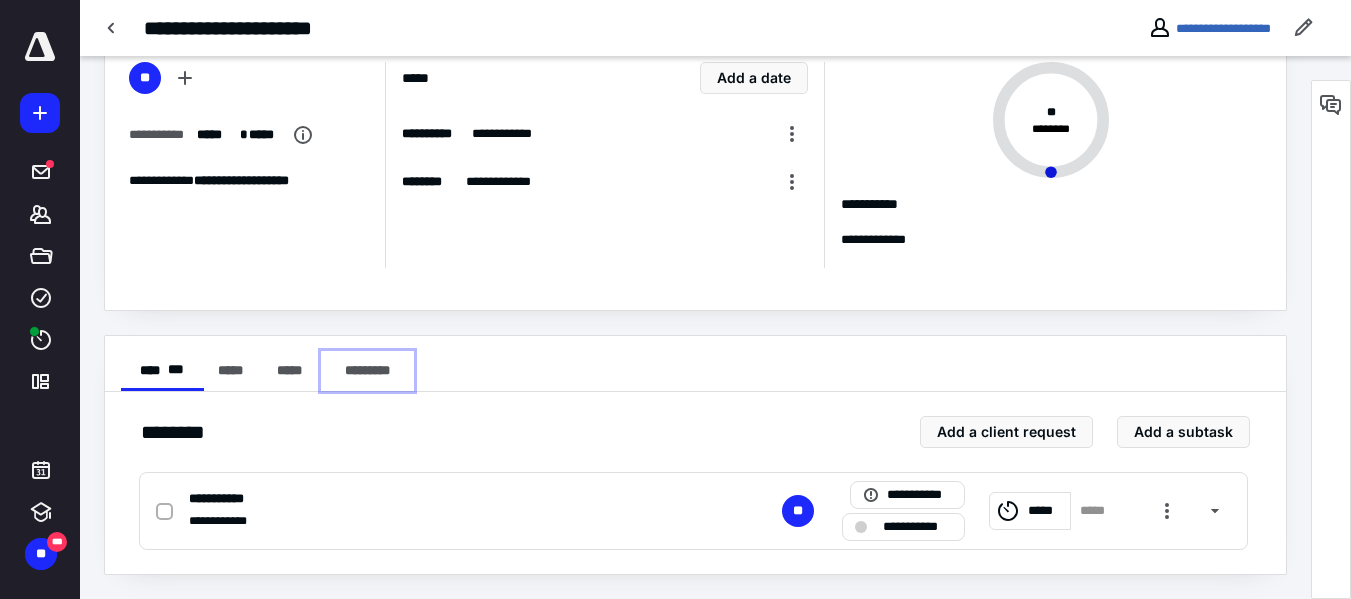 drag, startPoint x: 394, startPoint y: 377, endPoint x: 322, endPoint y: -121, distance: 503.1779 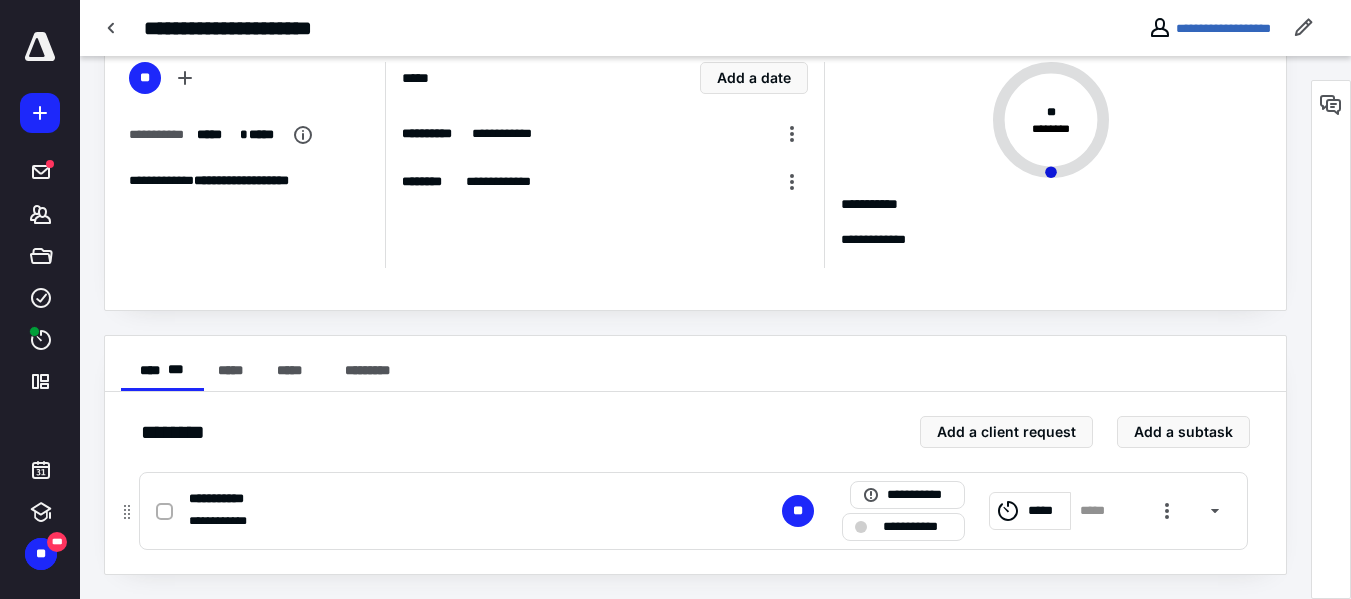 click on "*****" at bounding box center (1046, 511) 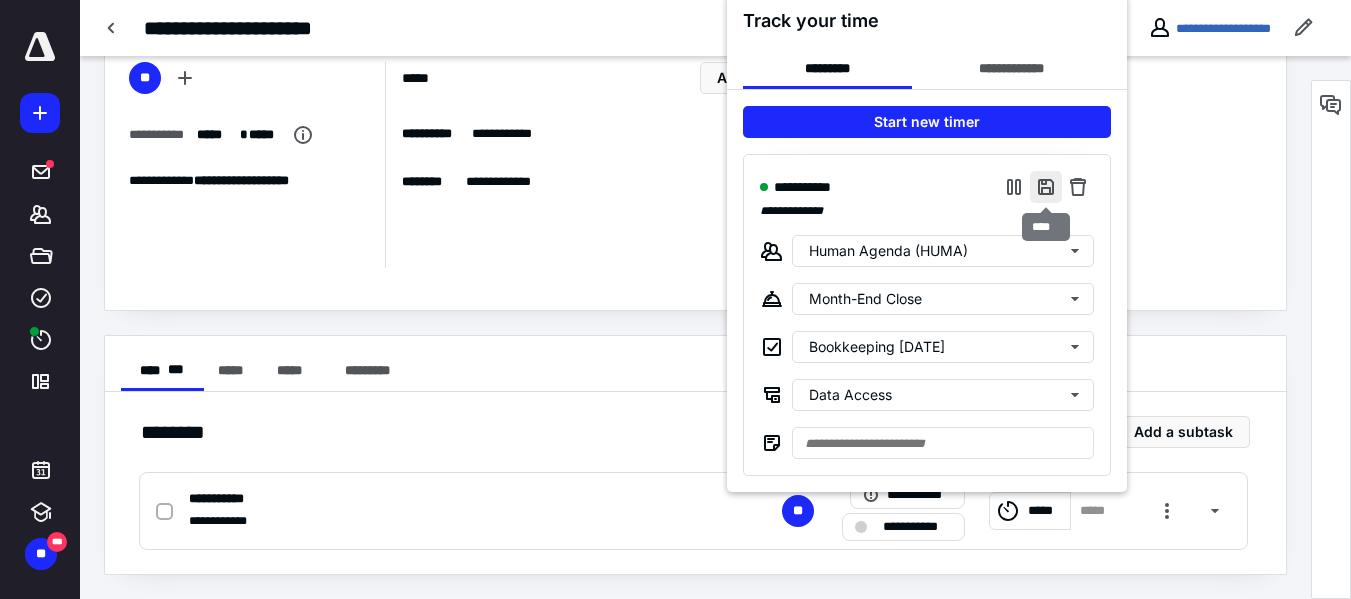 click at bounding box center [1046, 187] 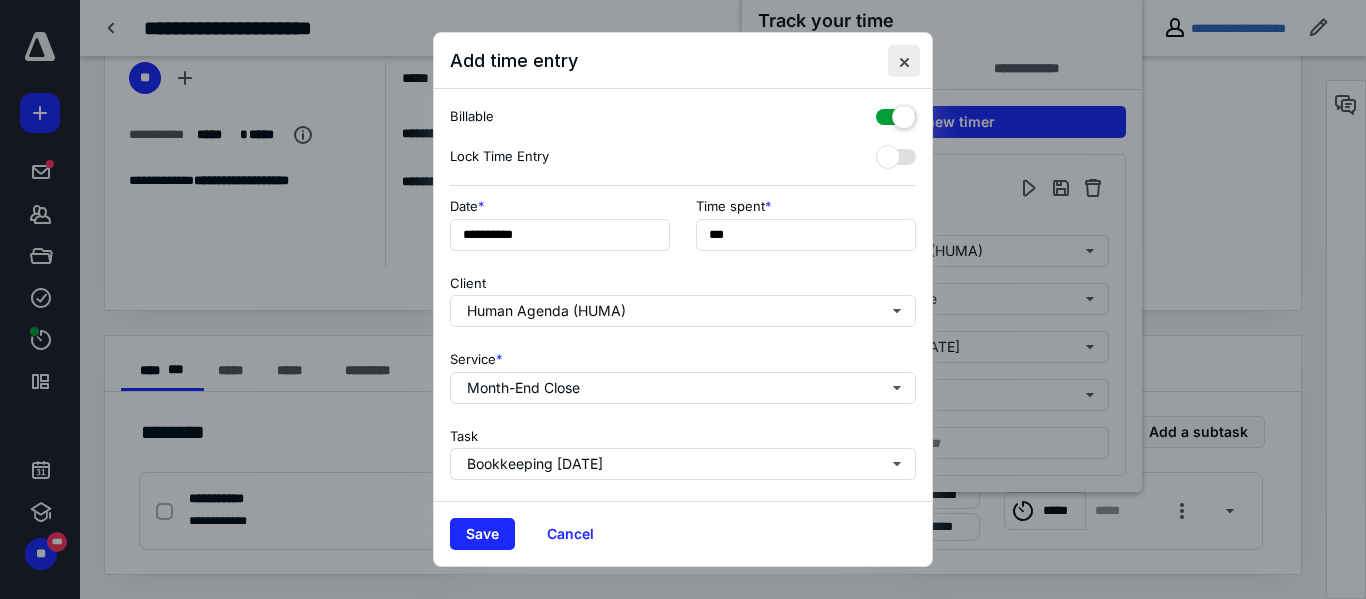 click at bounding box center (904, 61) 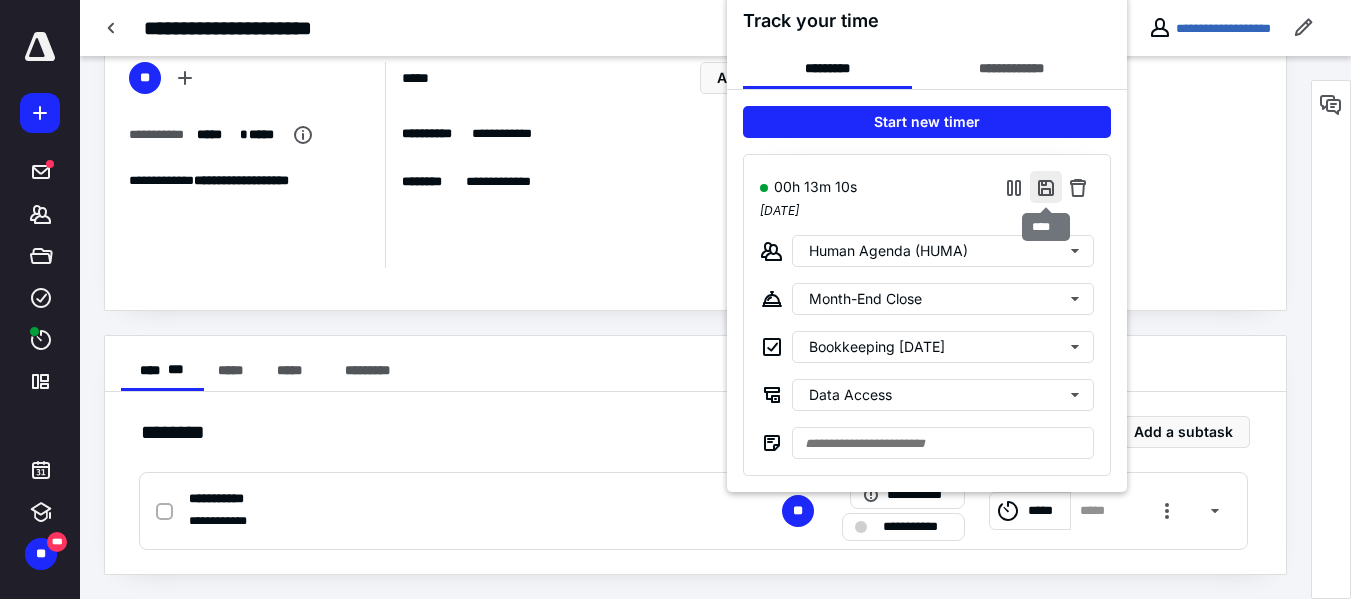click at bounding box center [1046, 187] 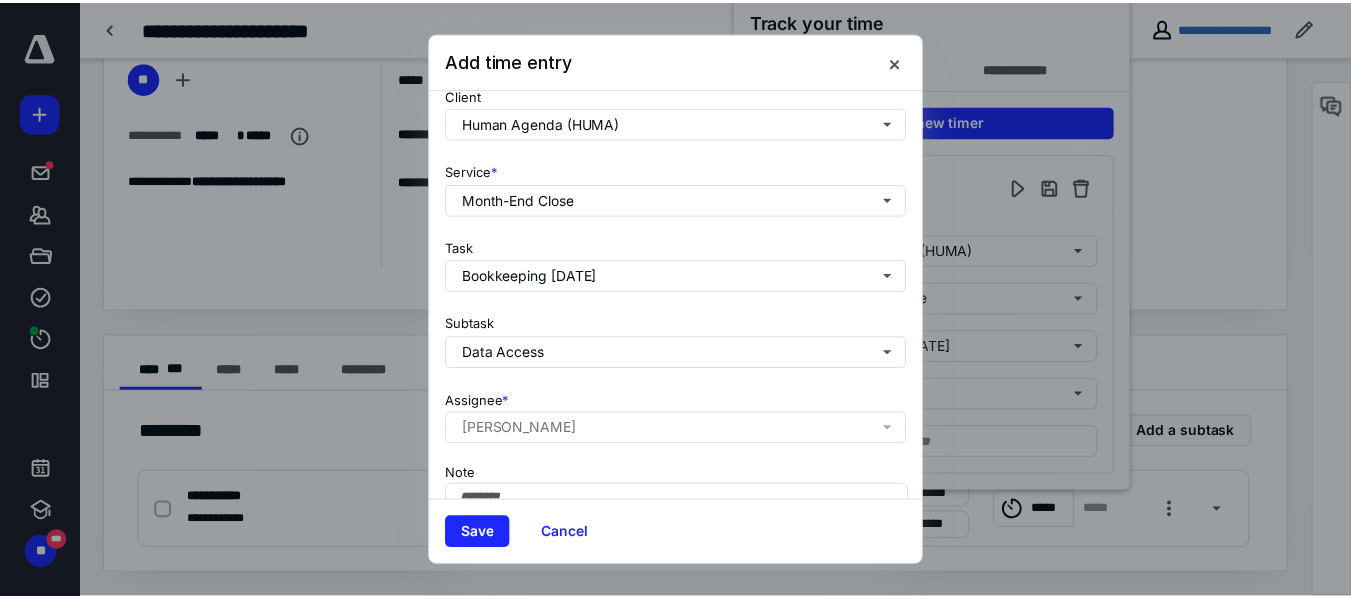 scroll, scrollTop: 194, scrollLeft: 0, axis: vertical 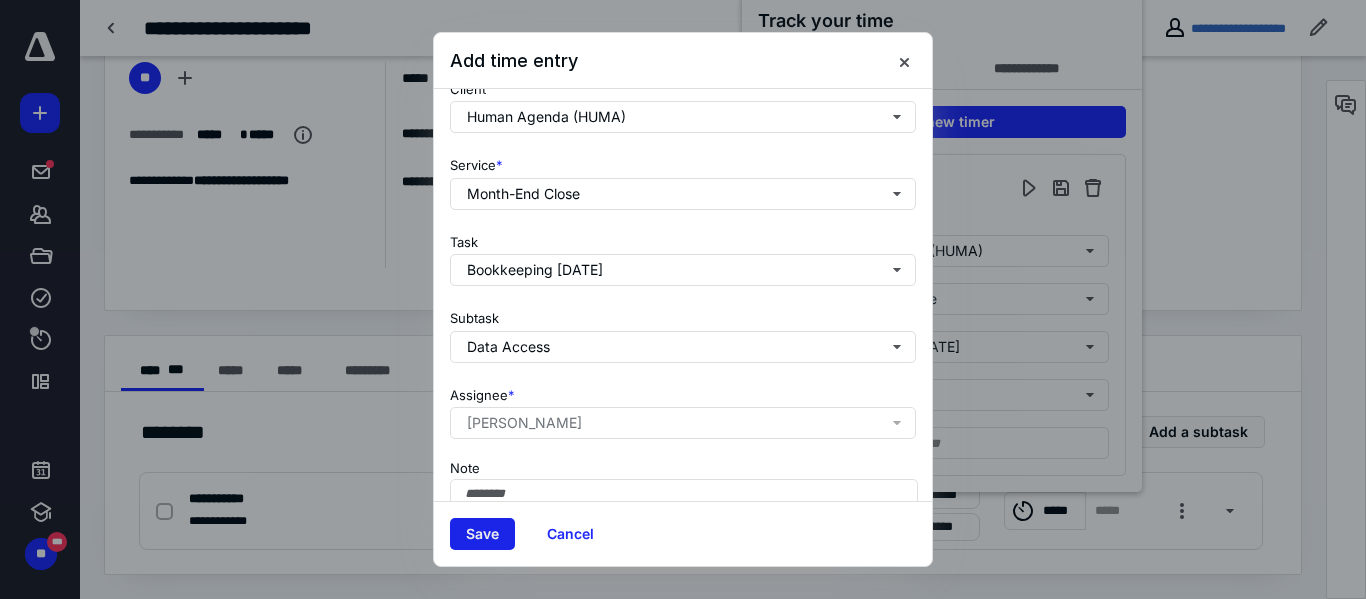 click on "Save" at bounding box center (482, 534) 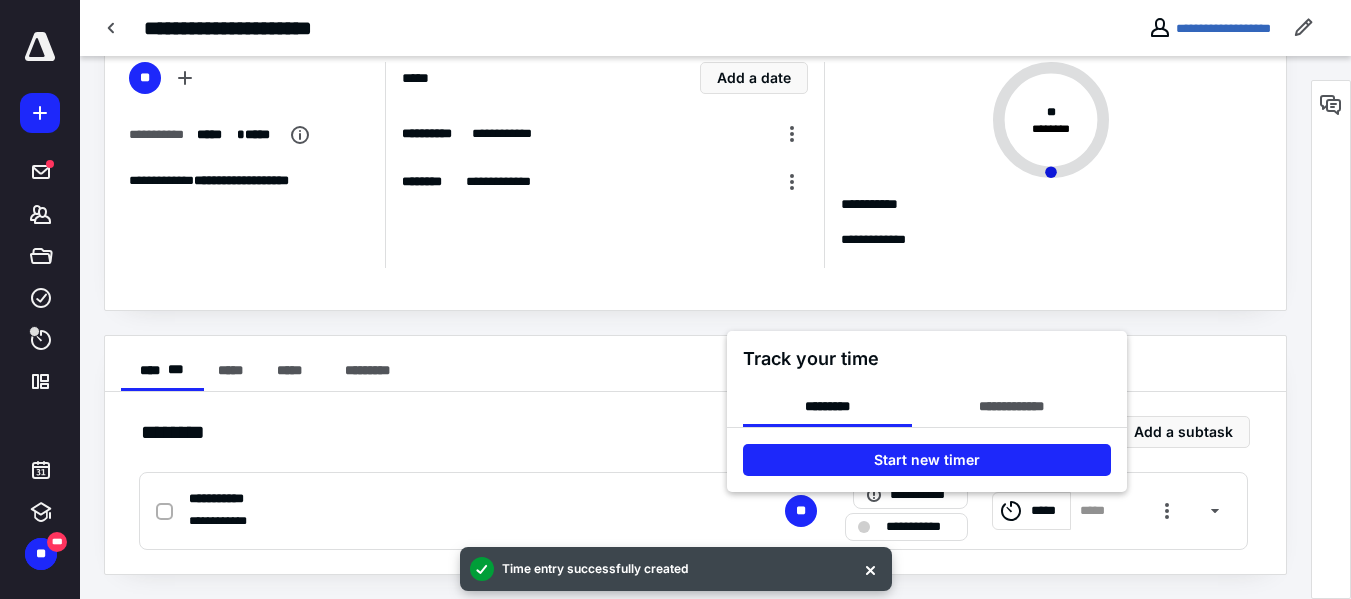 click at bounding box center (675, 299) 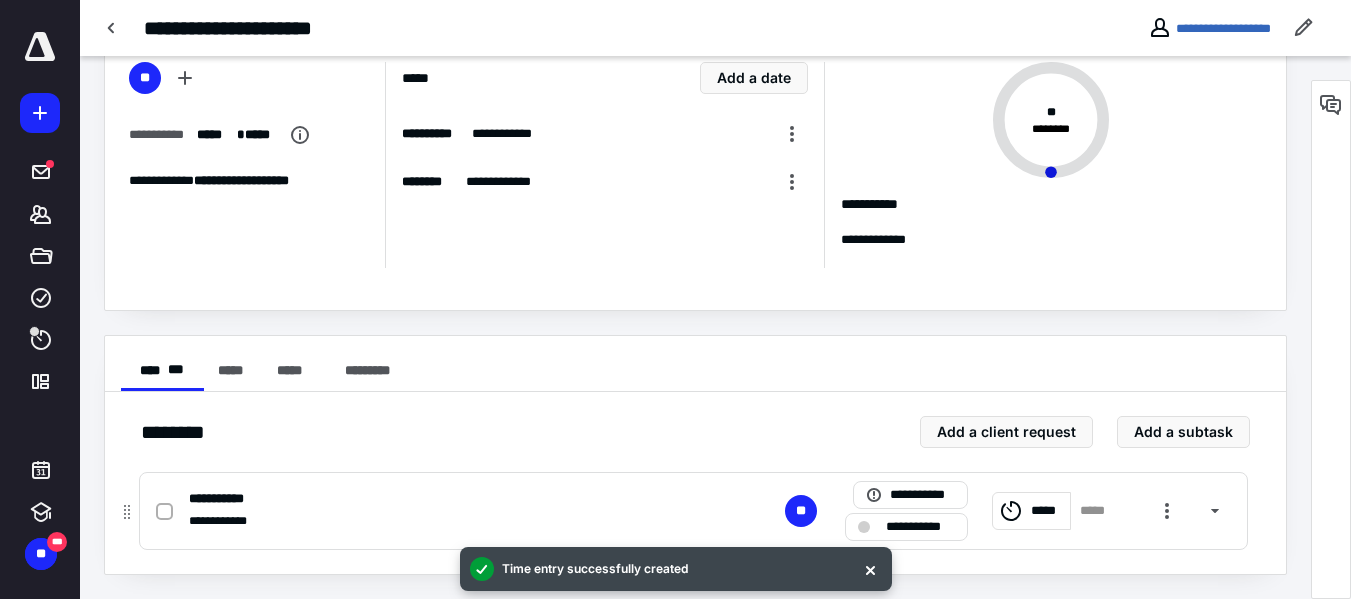 click 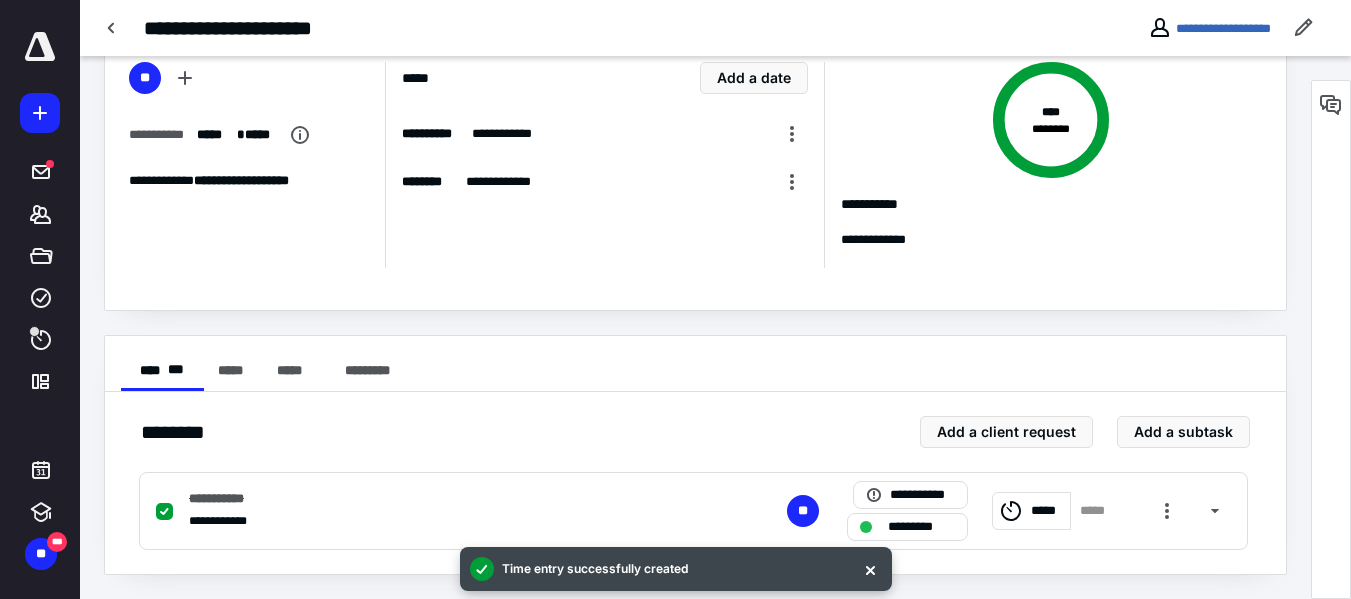 click on "**********" at bounding box center (695, 483) 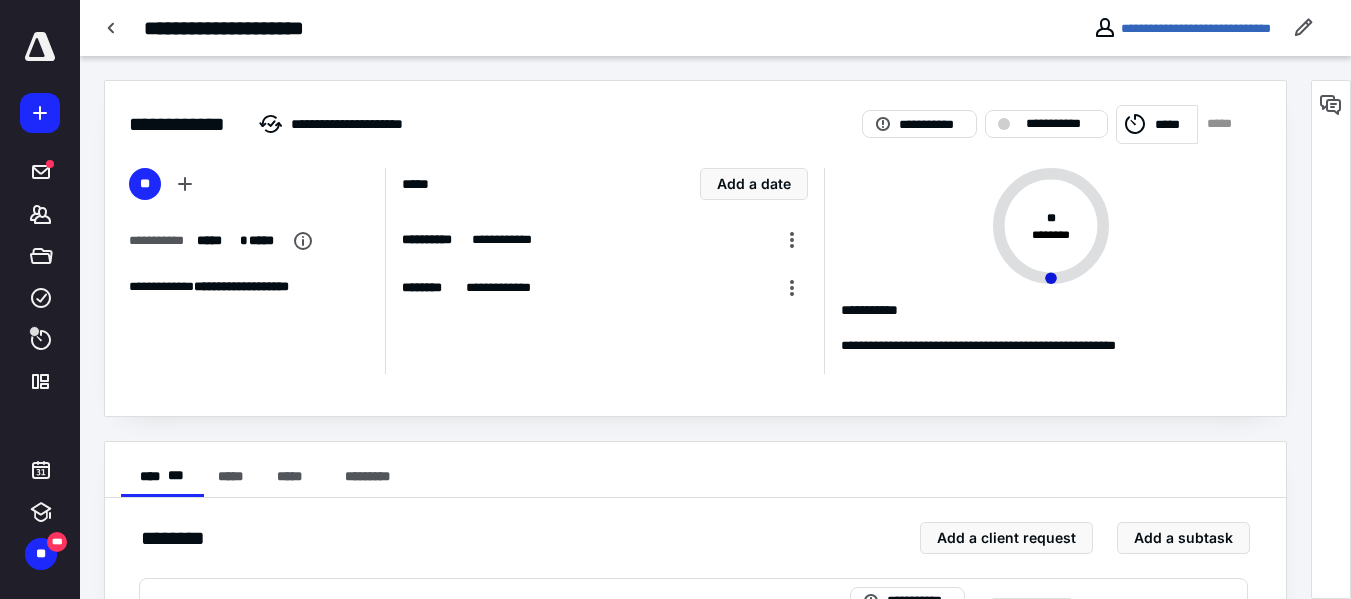 scroll, scrollTop: 442, scrollLeft: 0, axis: vertical 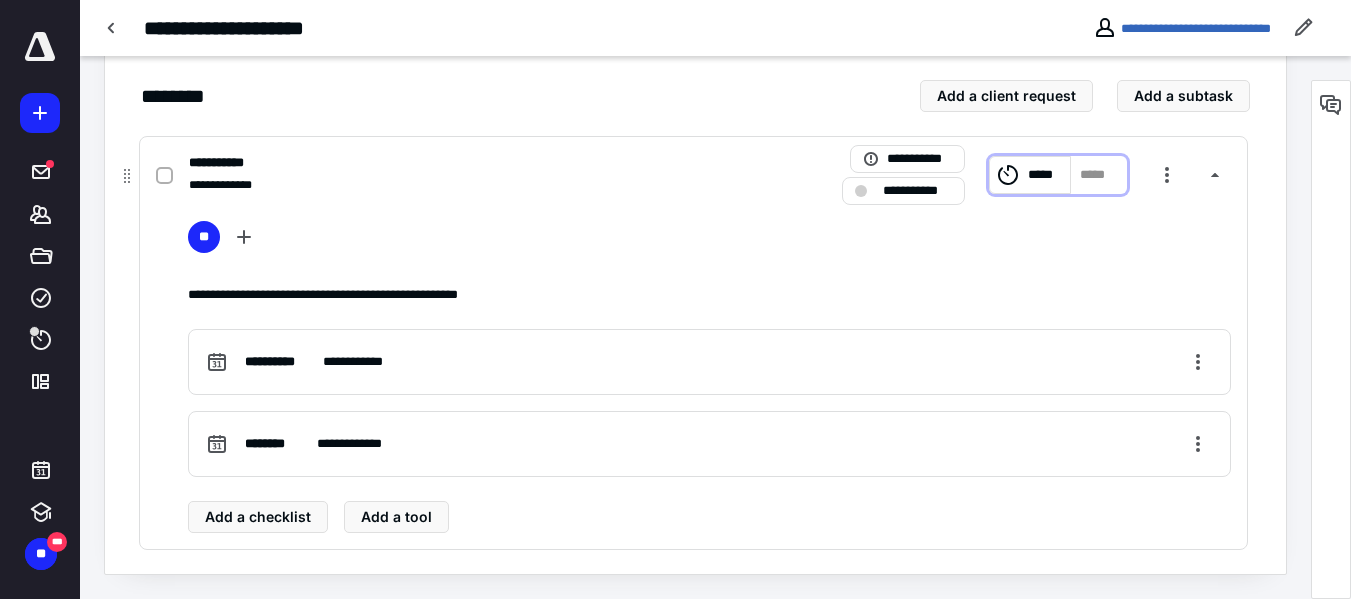 click 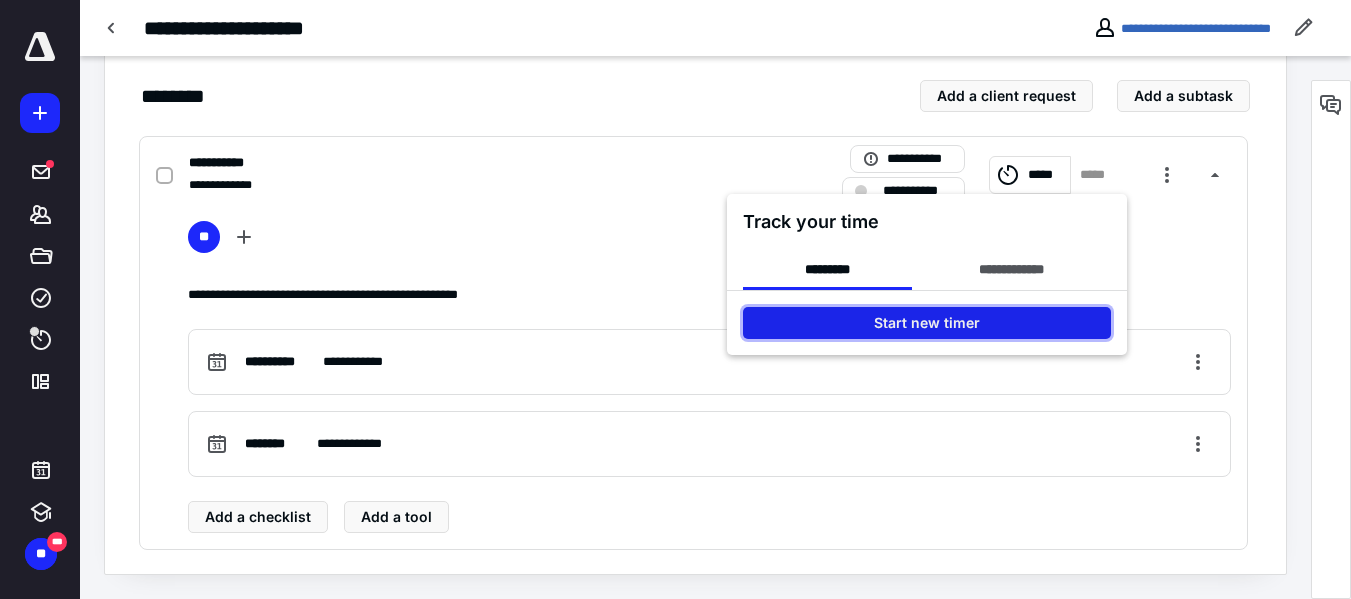 click on "Start new timer" at bounding box center [927, 323] 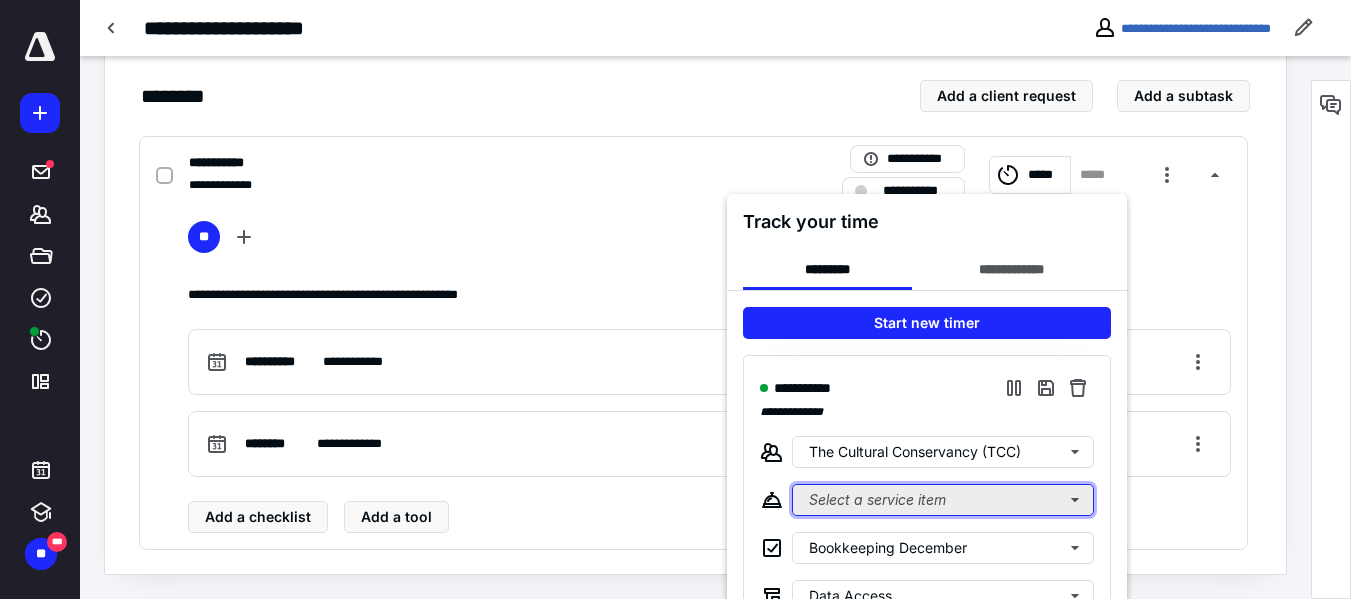 click on "Select a service item" at bounding box center [943, 500] 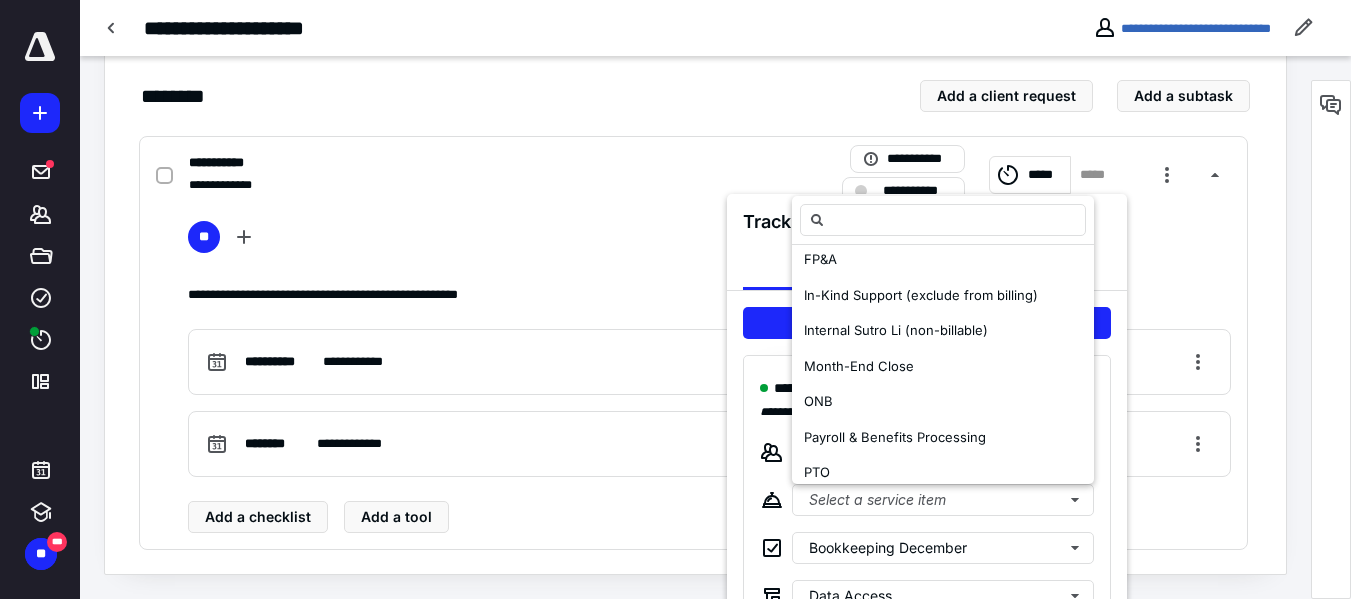 scroll, scrollTop: 260, scrollLeft: 0, axis: vertical 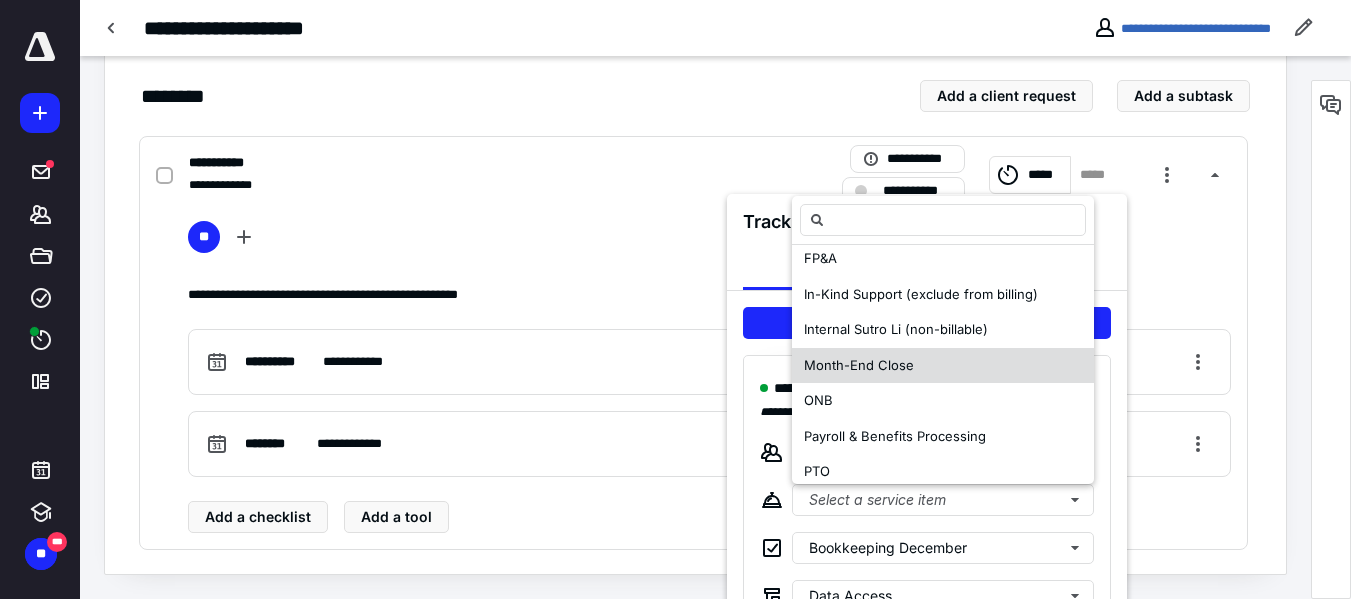 click on "Month-End Close" at bounding box center [859, 365] 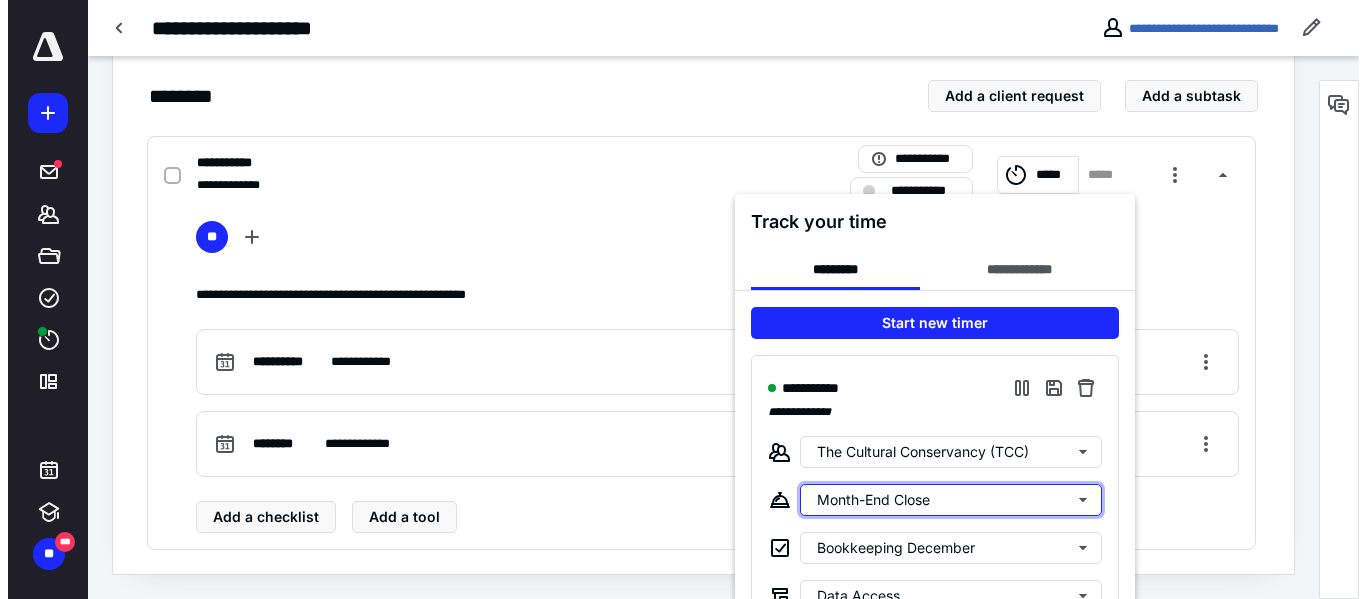 scroll, scrollTop: 0, scrollLeft: 0, axis: both 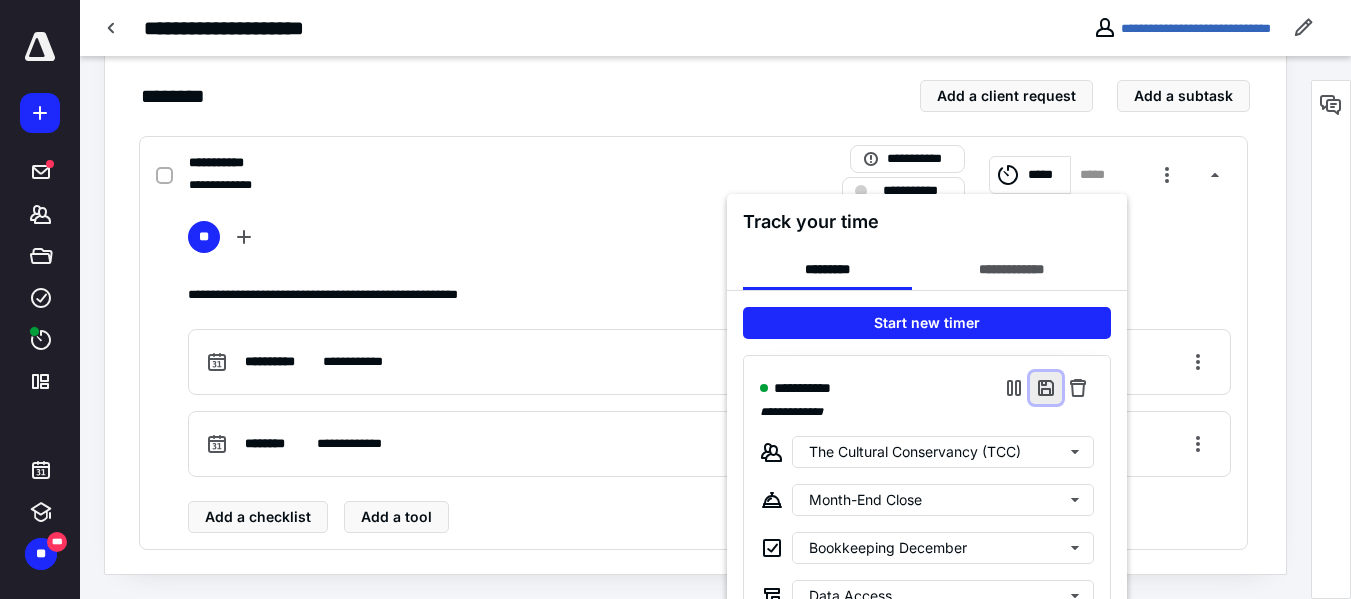 click at bounding box center [1046, 388] 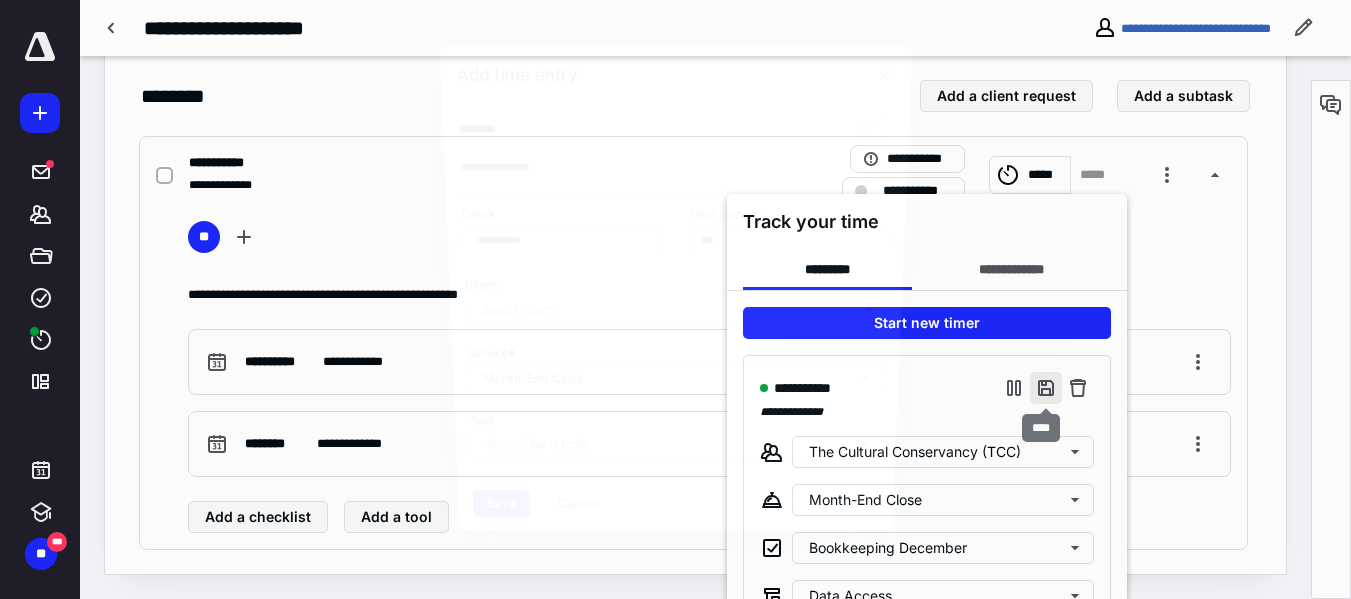 type on "***" 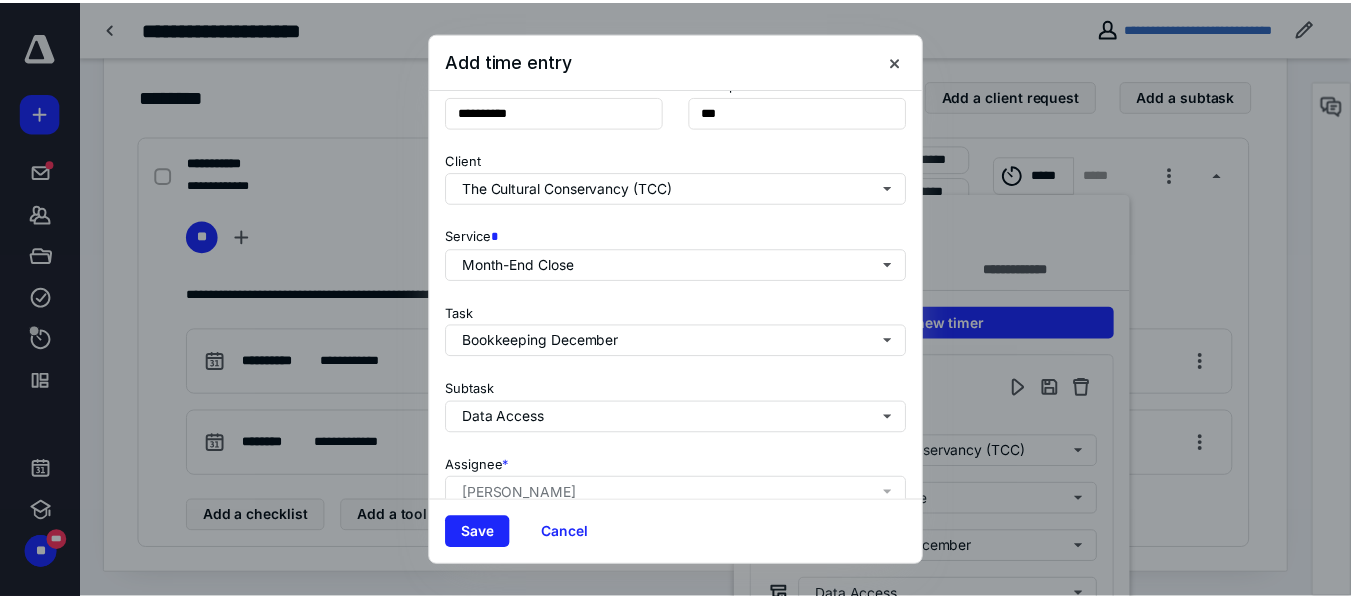 scroll, scrollTop: 300, scrollLeft: 0, axis: vertical 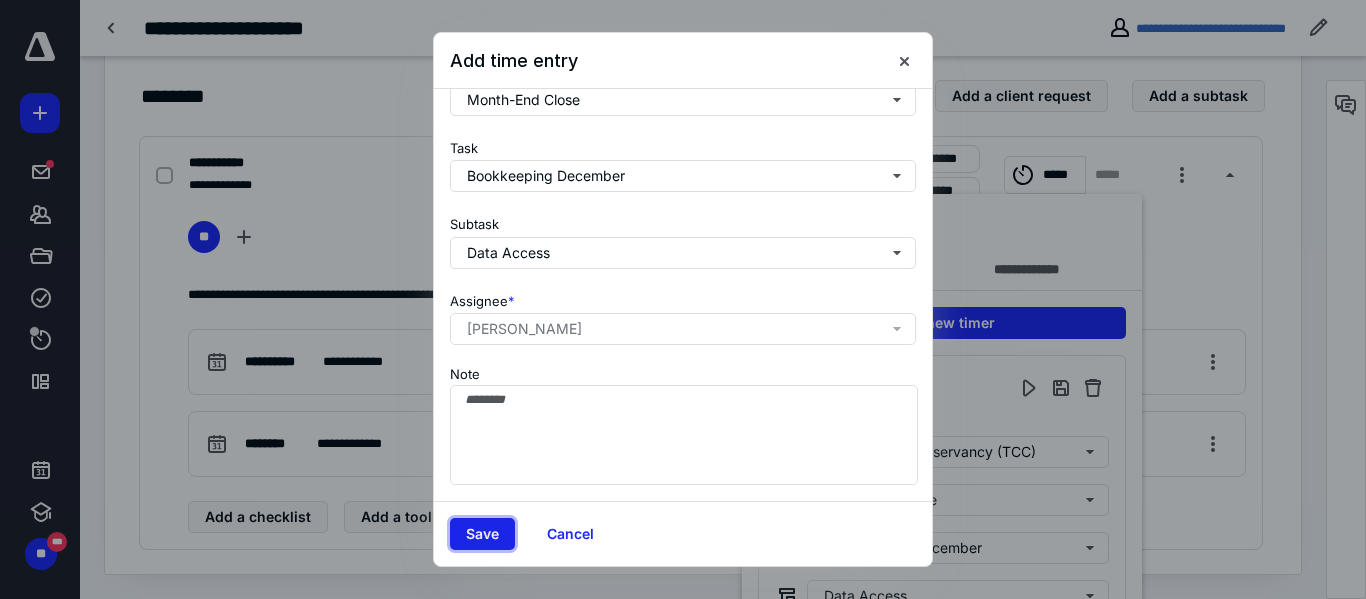 click on "Save" at bounding box center (482, 534) 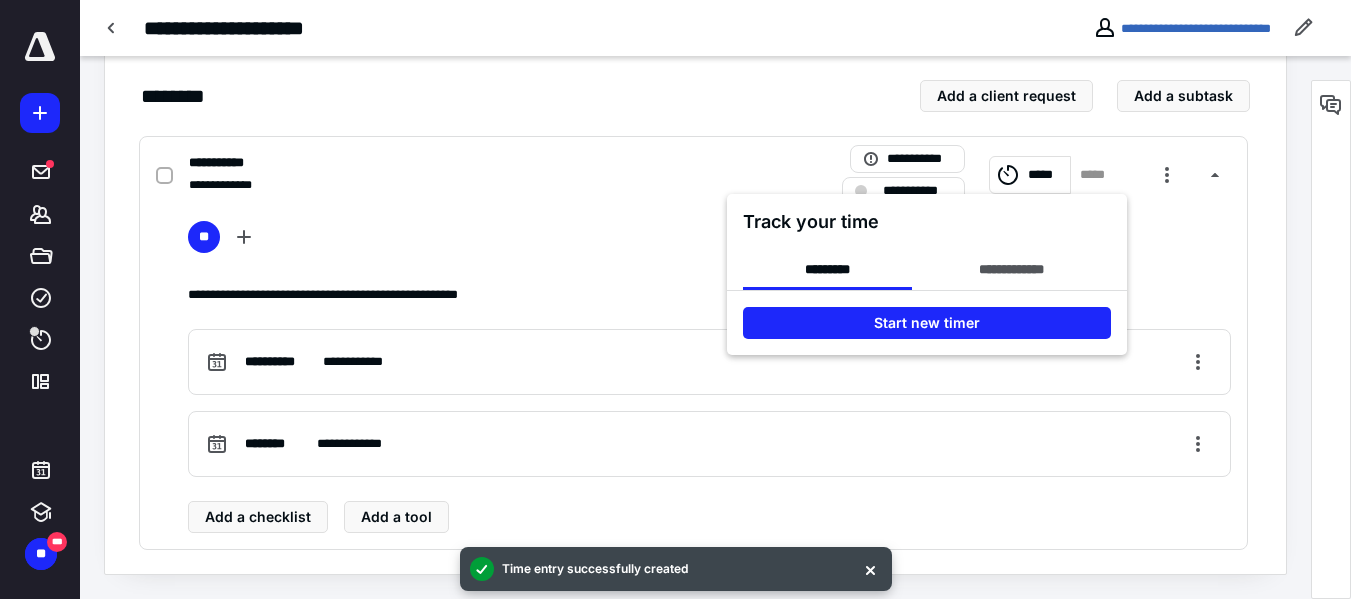 click at bounding box center (675, 299) 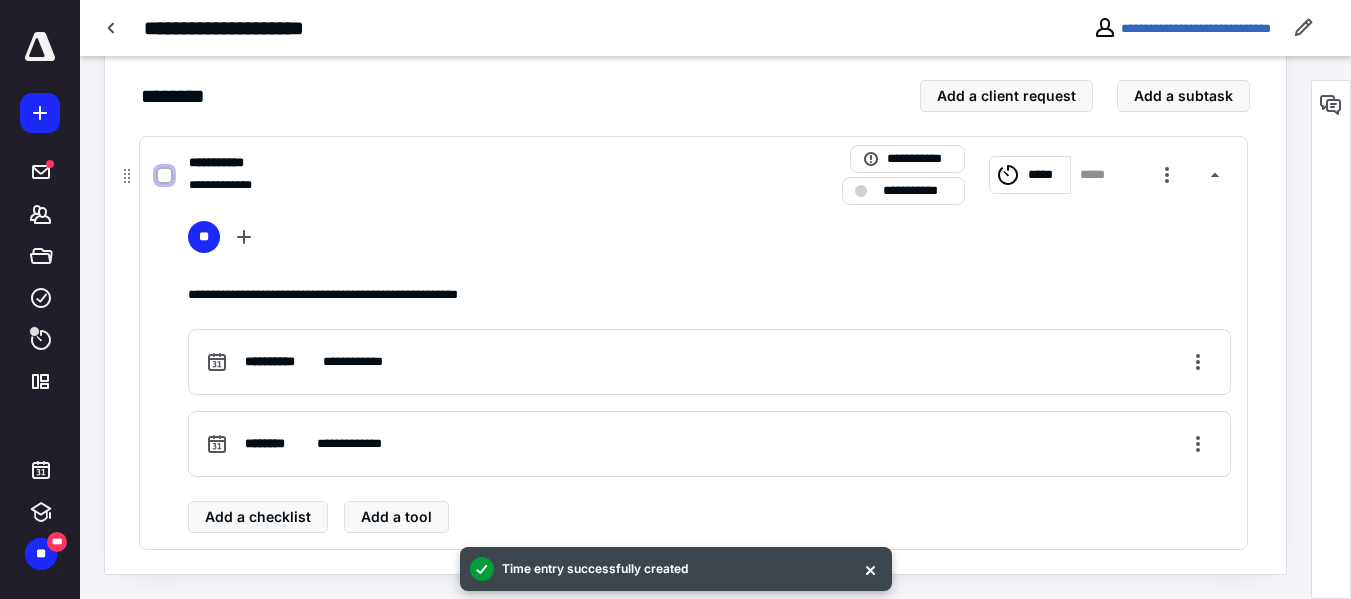 click at bounding box center [164, 176] 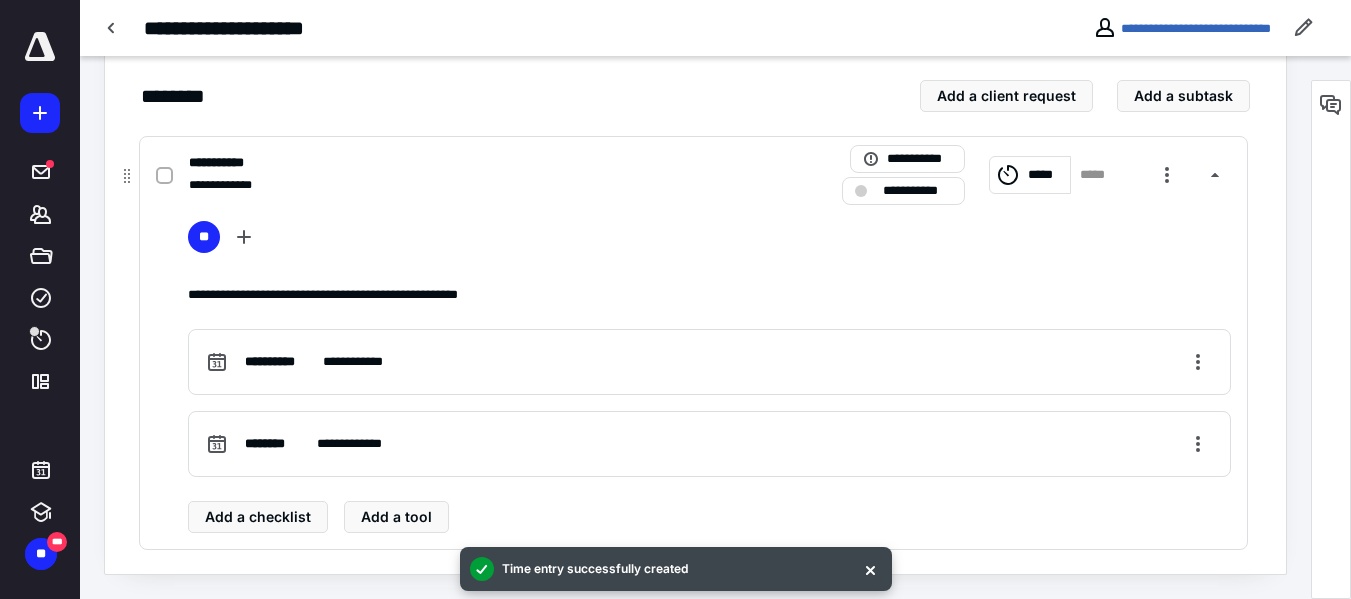 checkbox on "true" 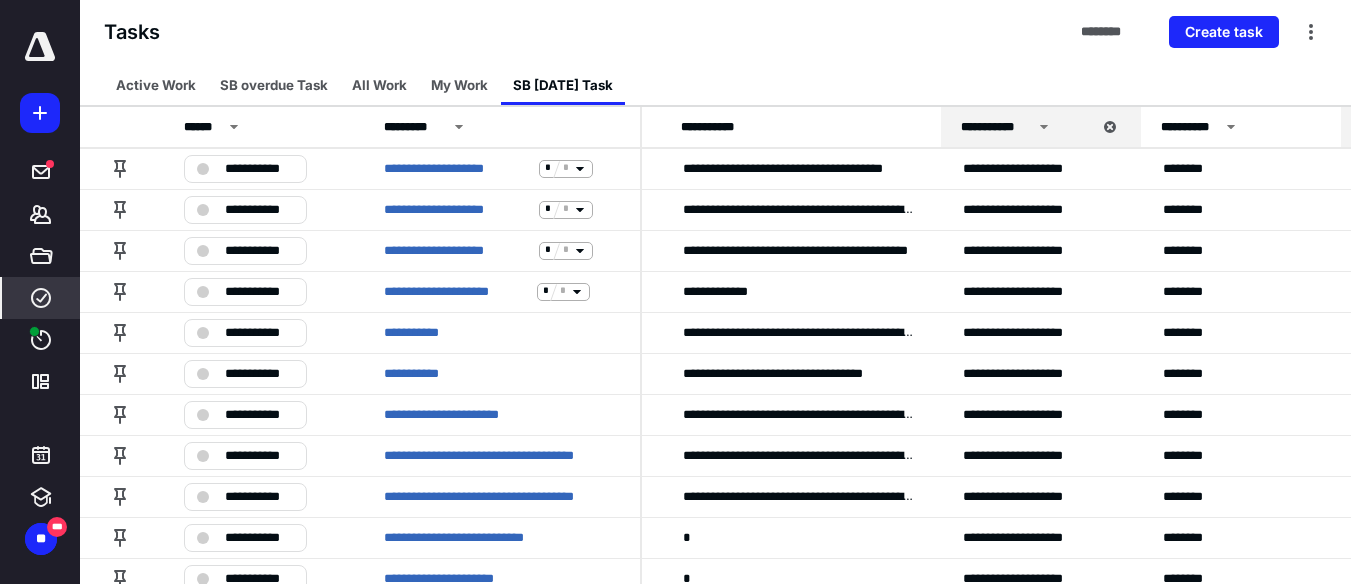 scroll, scrollTop: 0, scrollLeft: 0, axis: both 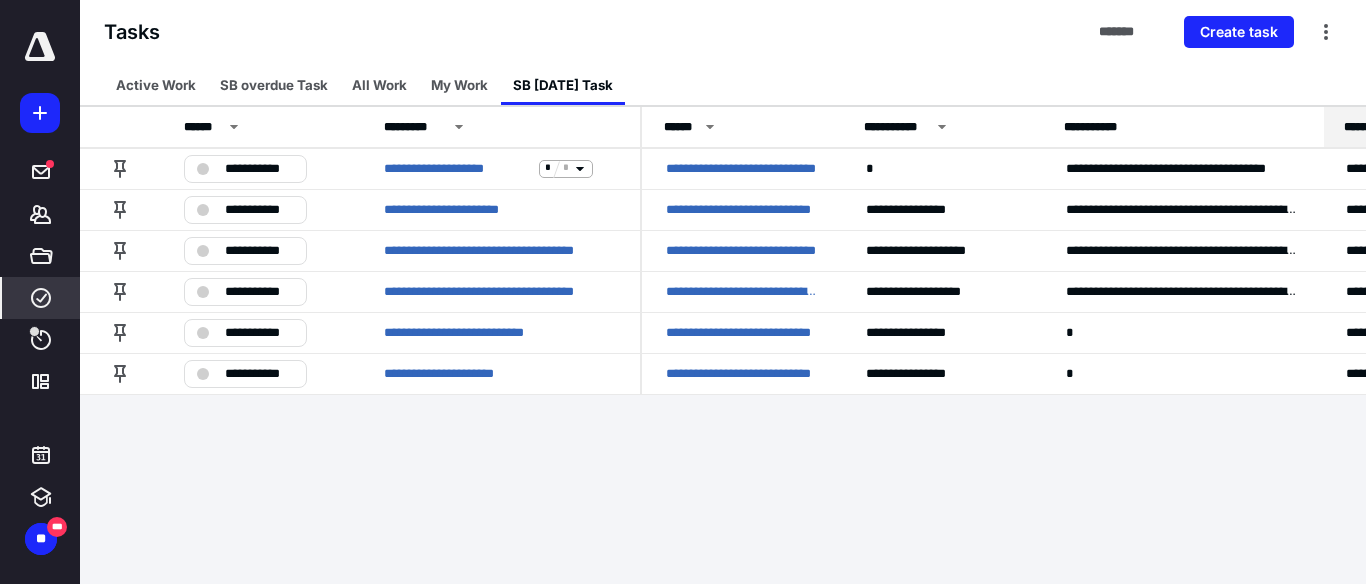 click on "**********" at bounding box center (683, 292) 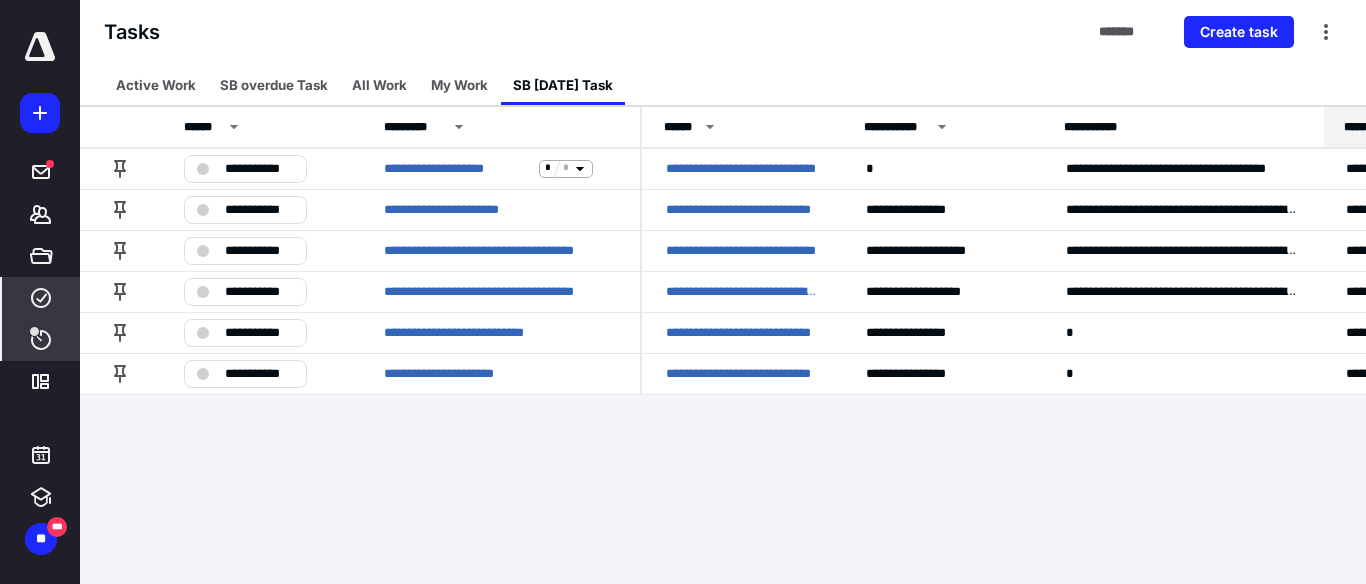 click on "****" at bounding box center [41, 340] 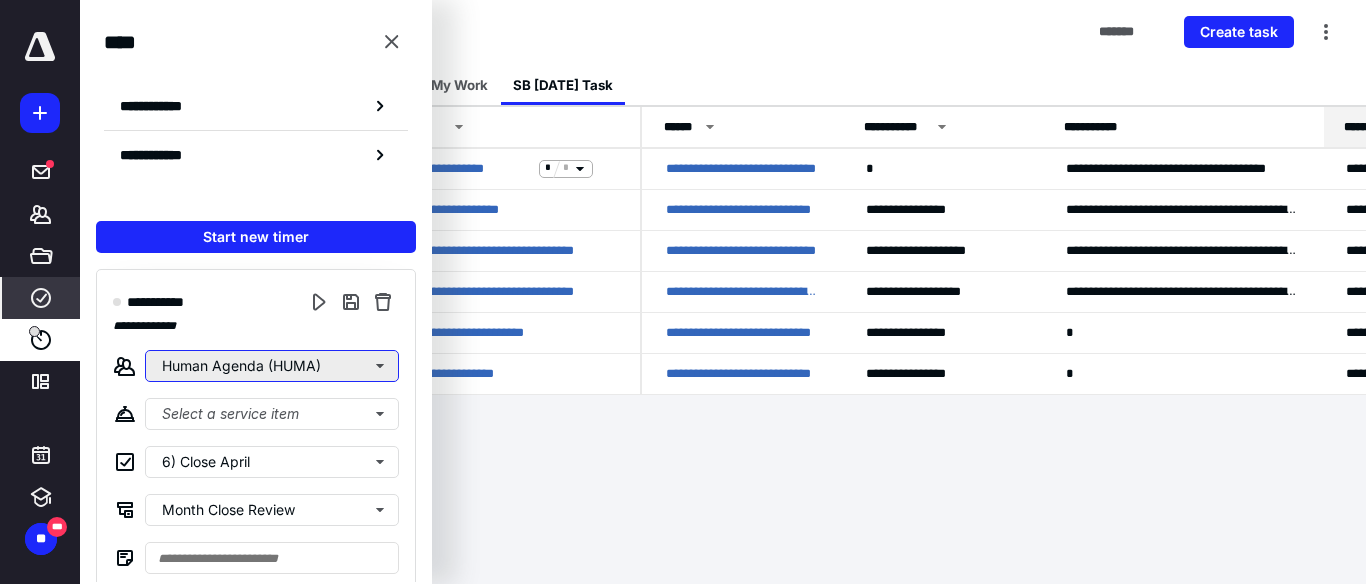 click on "Human Agenda (HUMA)" at bounding box center (272, 366) 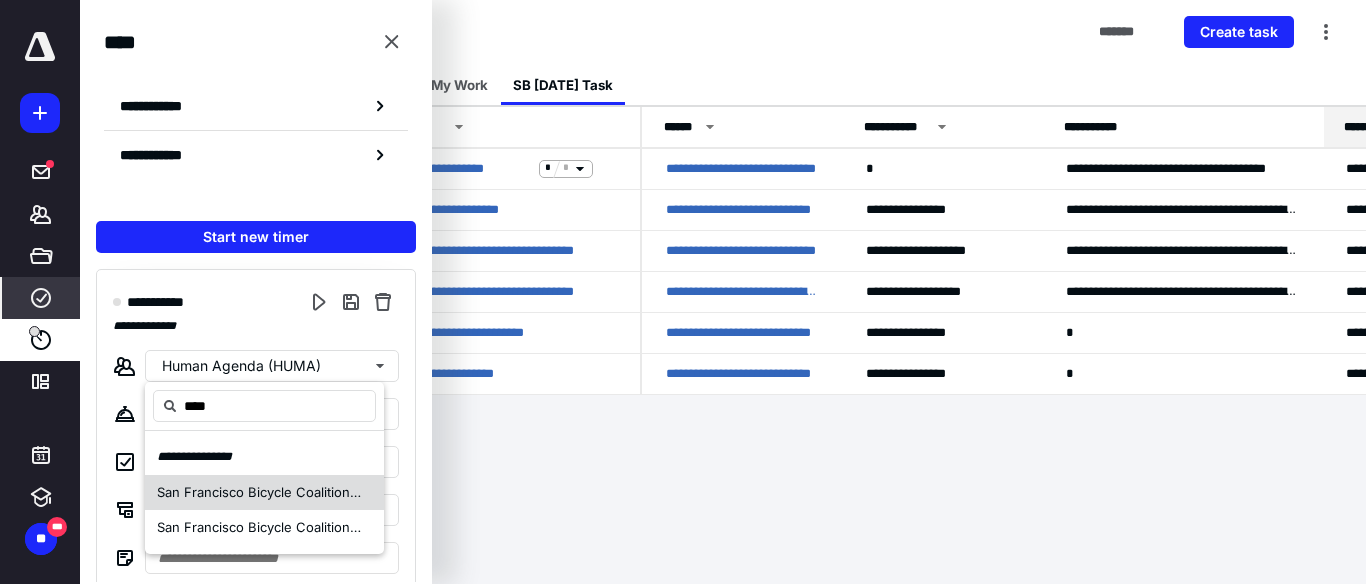 click on "San Francisco Bicycle Coalition C4 (" at bounding box center [269, 492] 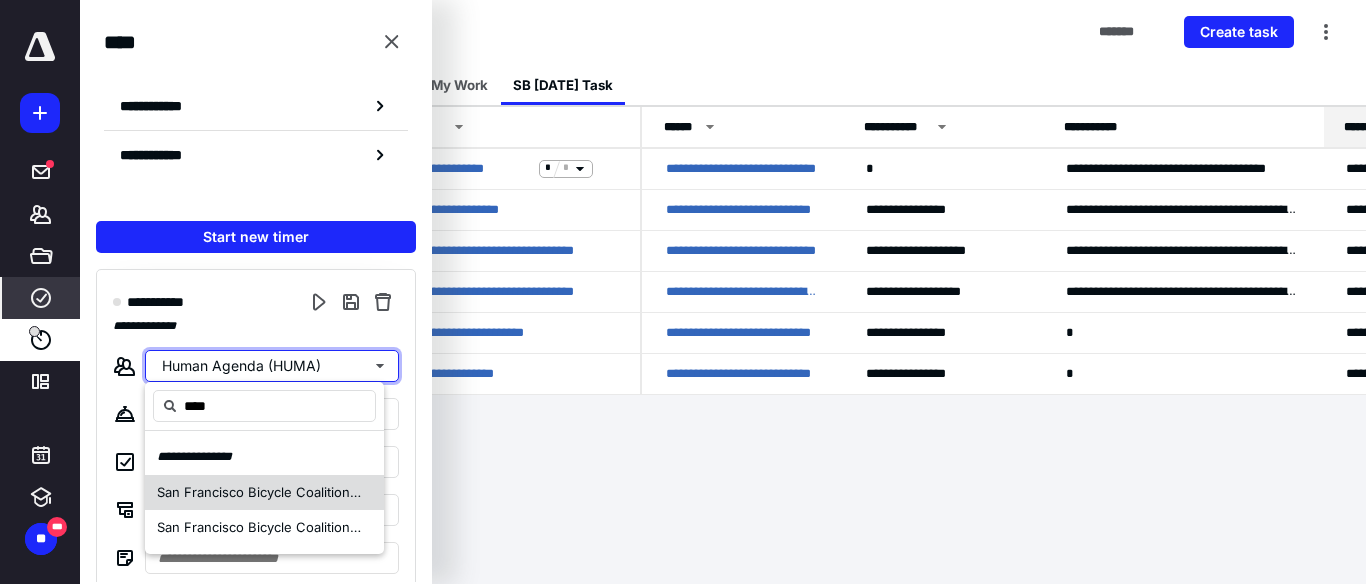 type 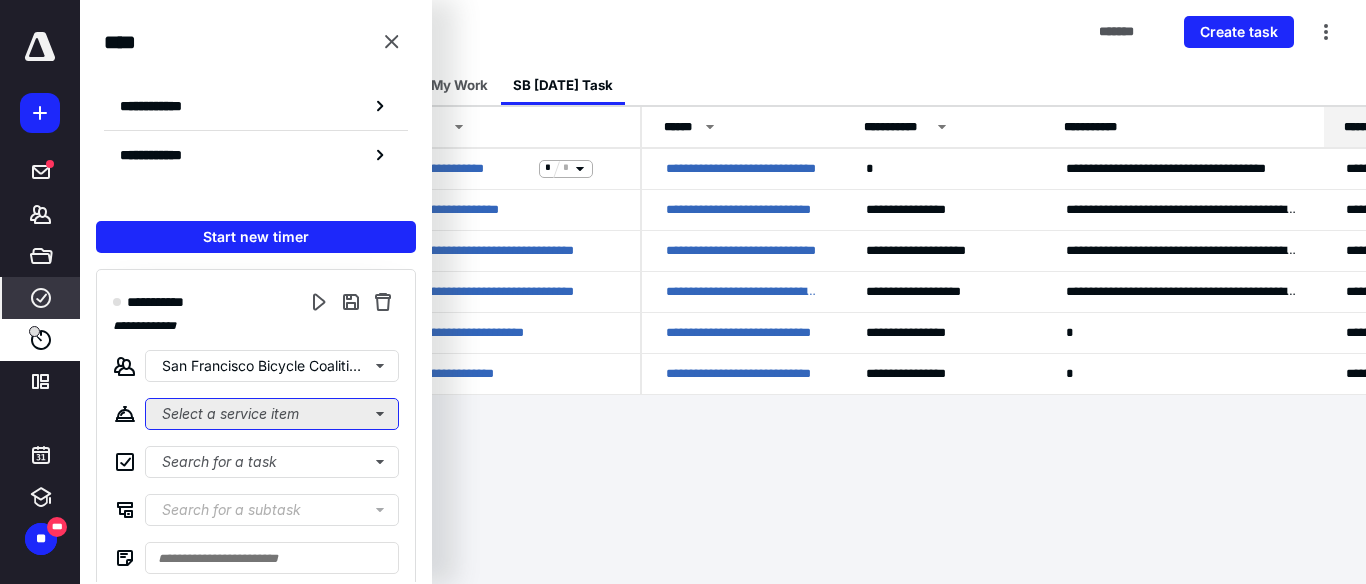 click on "Select a service item" at bounding box center [272, 414] 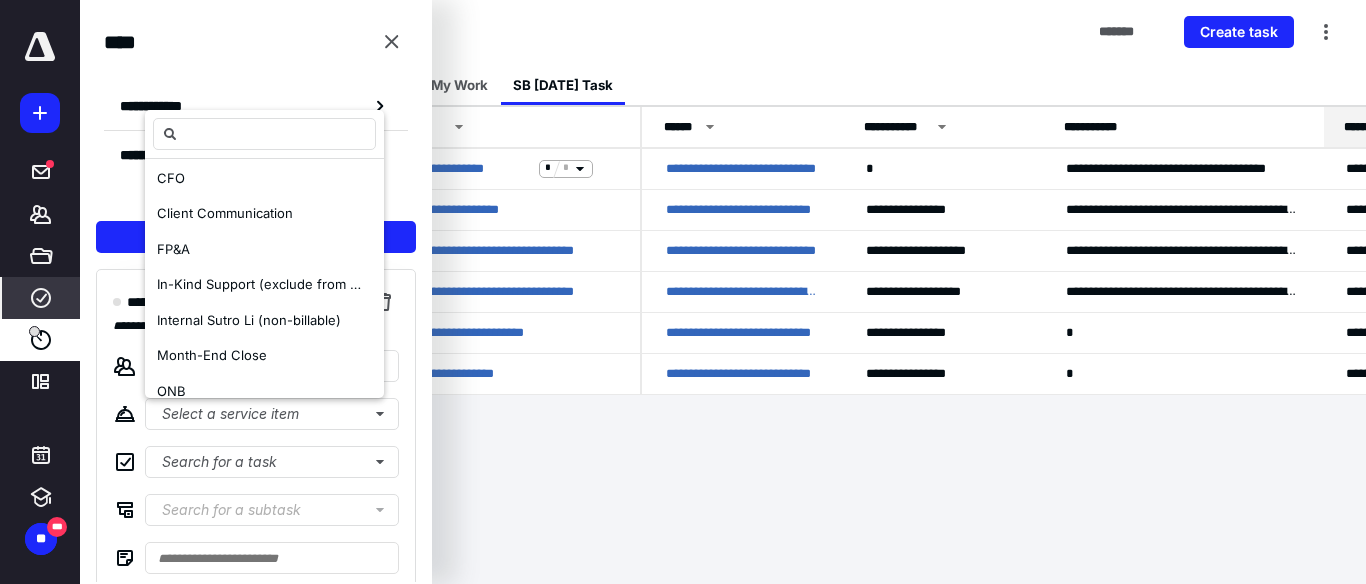 scroll, scrollTop: 188, scrollLeft: 0, axis: vertical 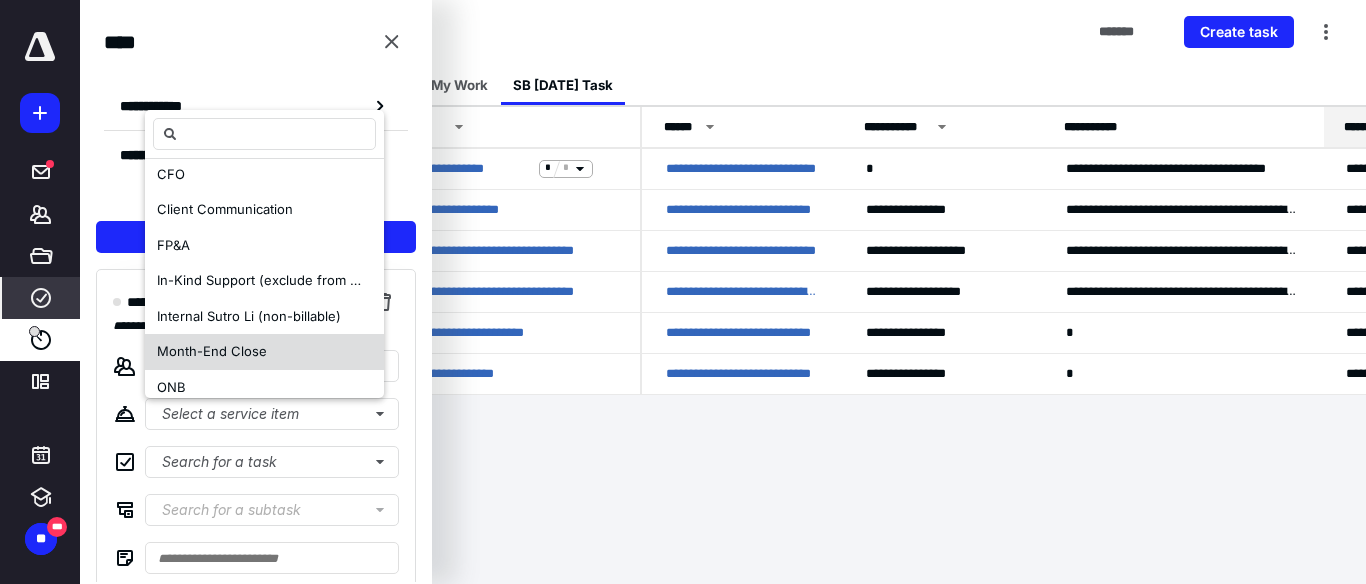 click on "Month-End Close" at bounding box center (212, 351) 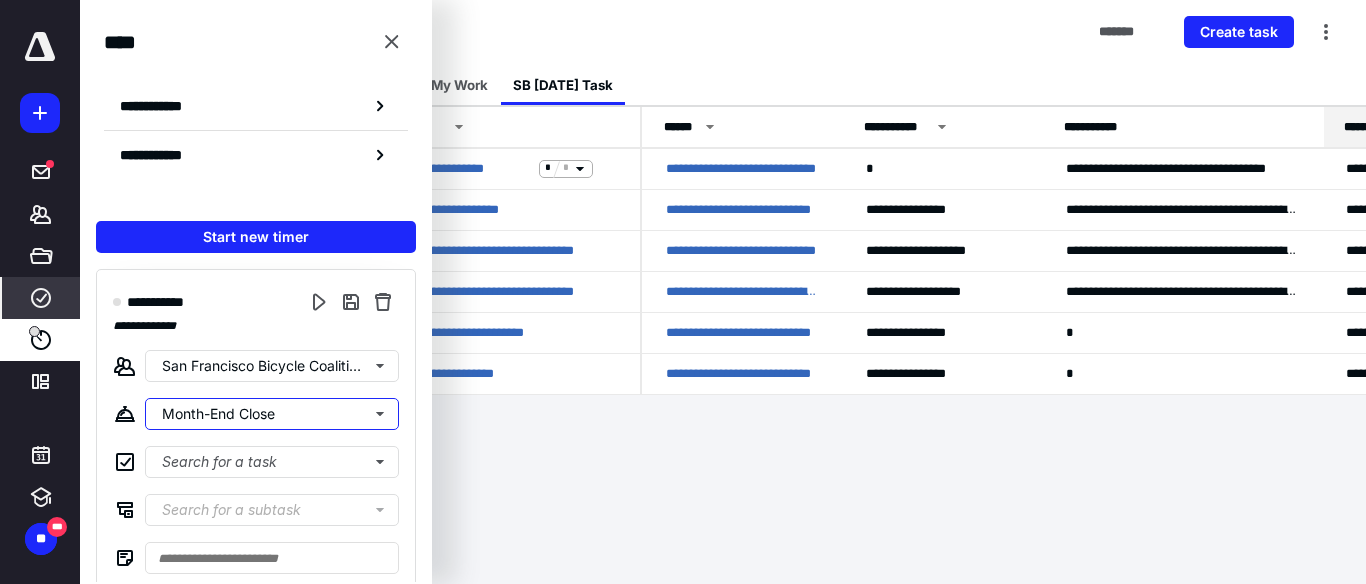 scroll, scrollTop: 0, scrollLeft: 0, axis: both 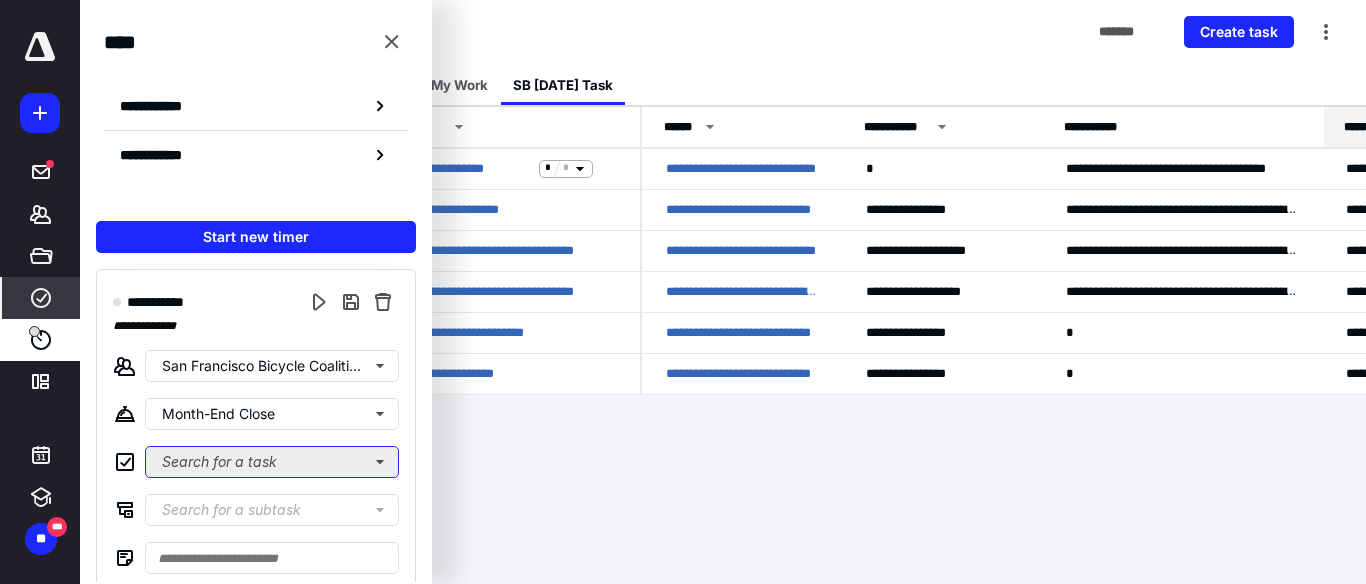 click on "Search for a task" at bounding box center (272, 462) 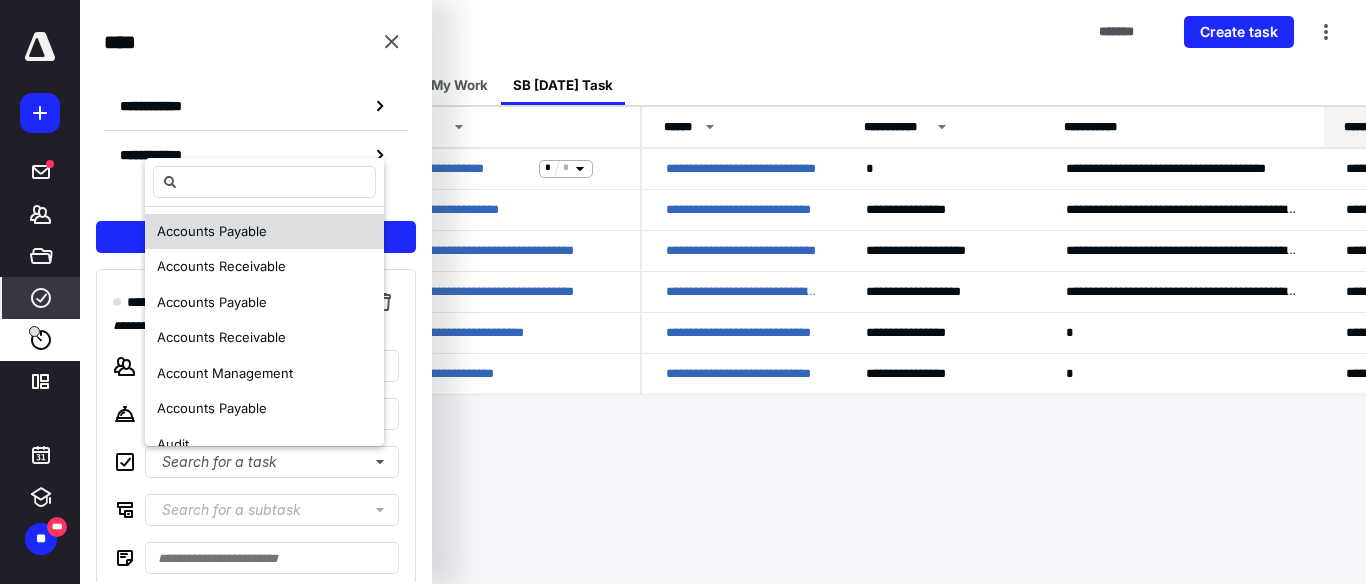 scroll, scrollTop: 109, scrollLeft: 0, axis: vertical 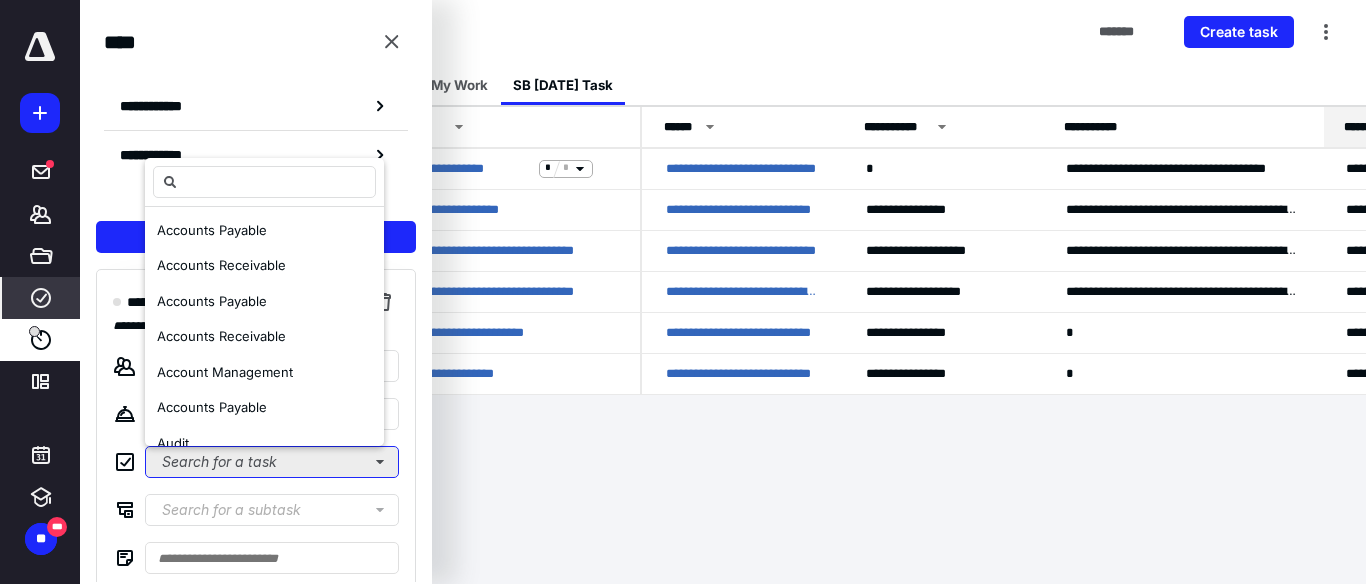 click on "Search for a task" at bounding box center [272, 462] 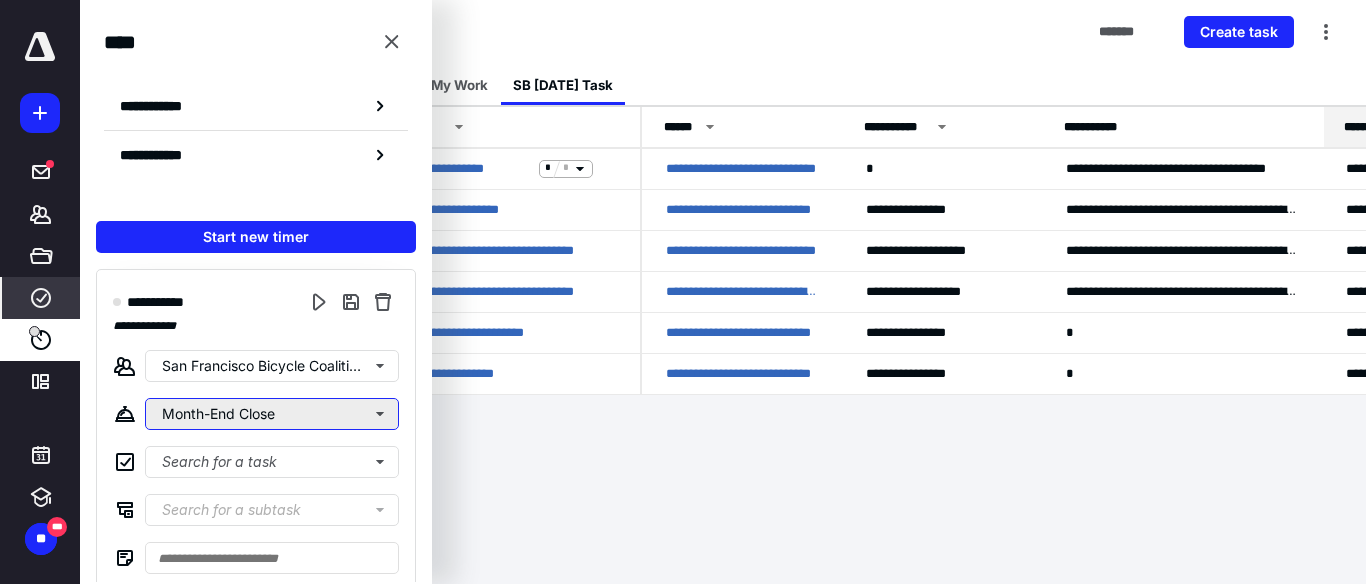 click on "Month-End Close" at bounding box center [272, 414] 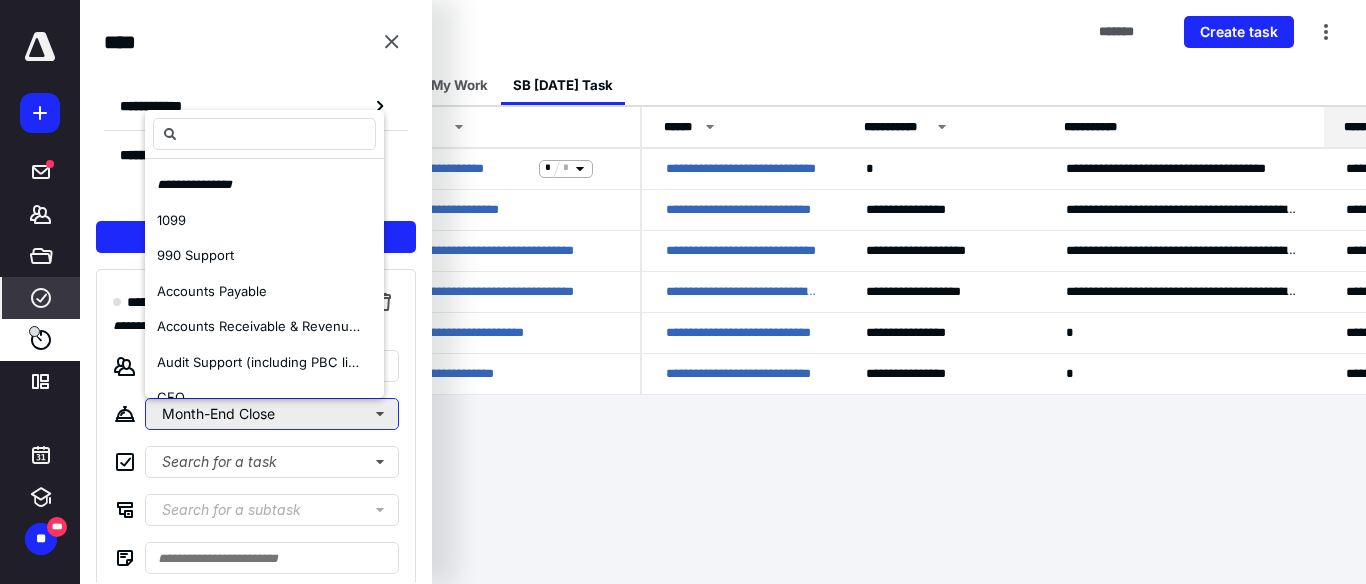 click on "Month-End Close" at bounding box center [272, 414] 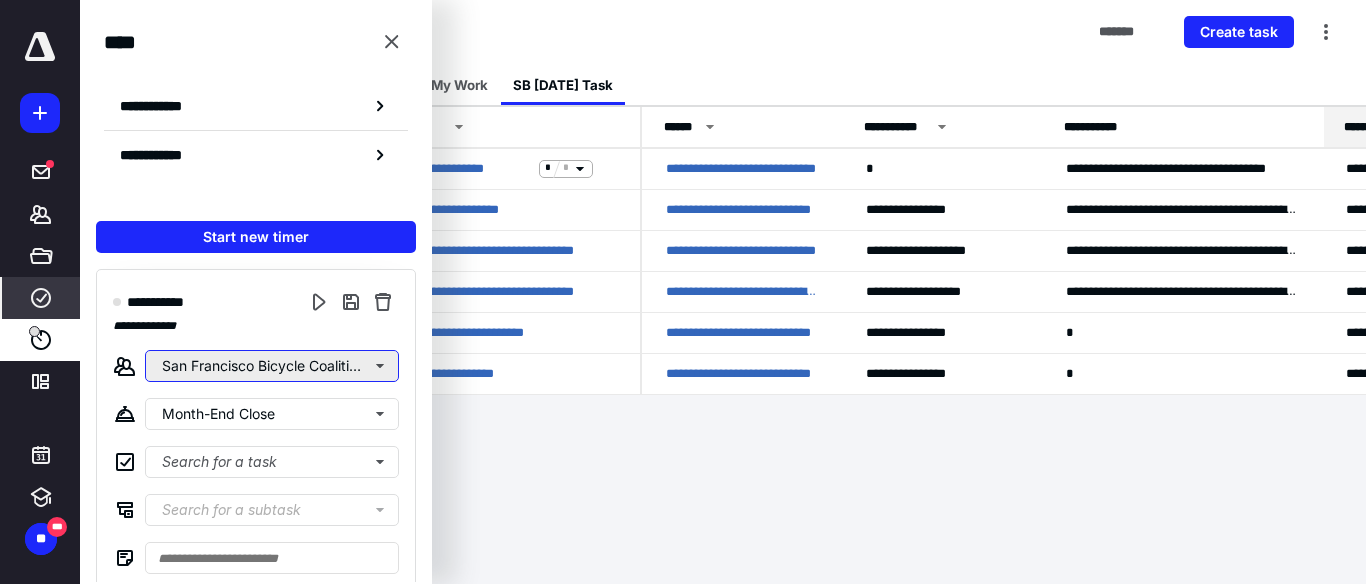 click on "San Francisco Bicycle Coalition C4 (SFBC4)" at bounding box center (272, 366) 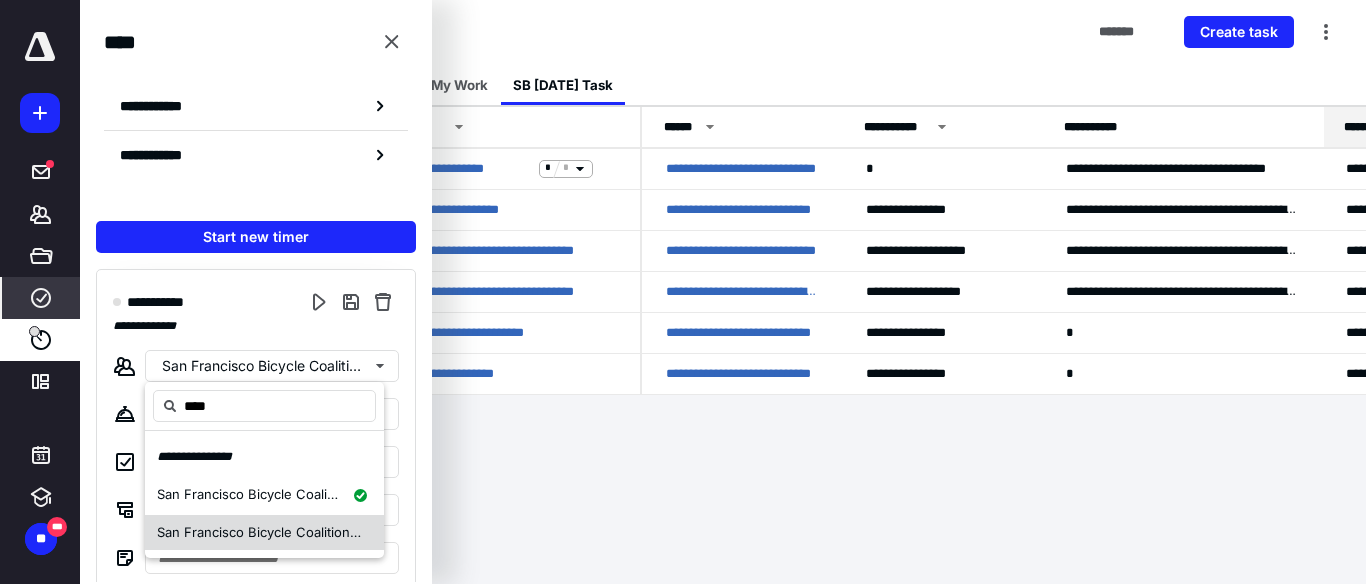 click on "San Francisco Bicycle Coalition Ed Fund C3 (" at bounding box center [297, 532] 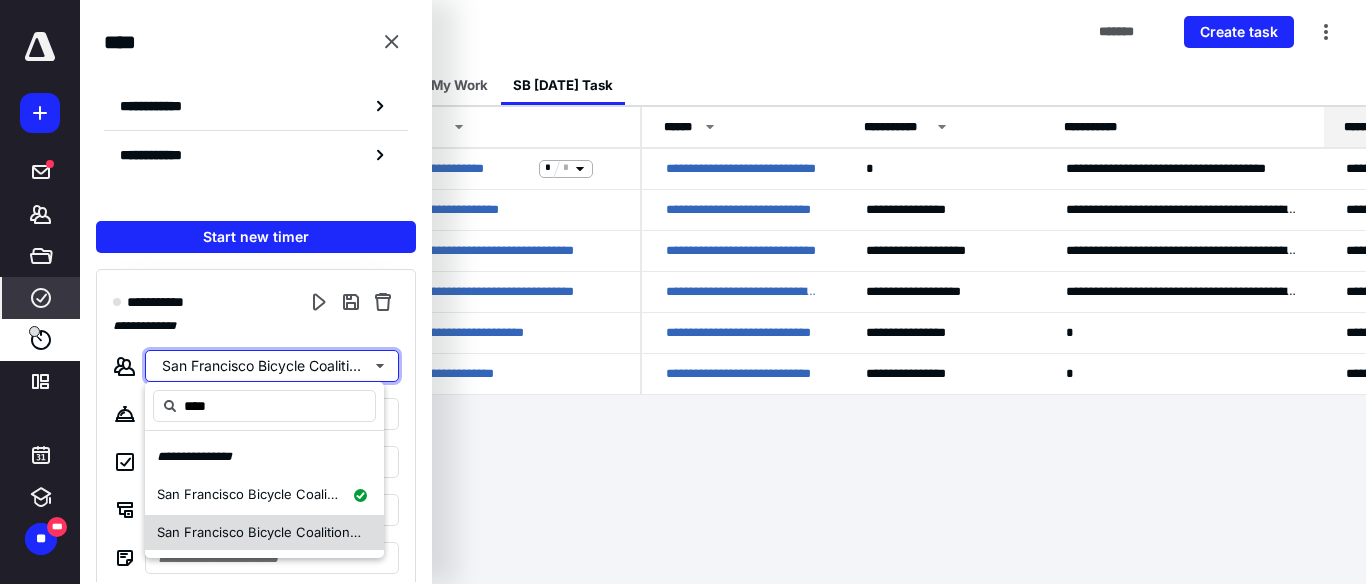 type 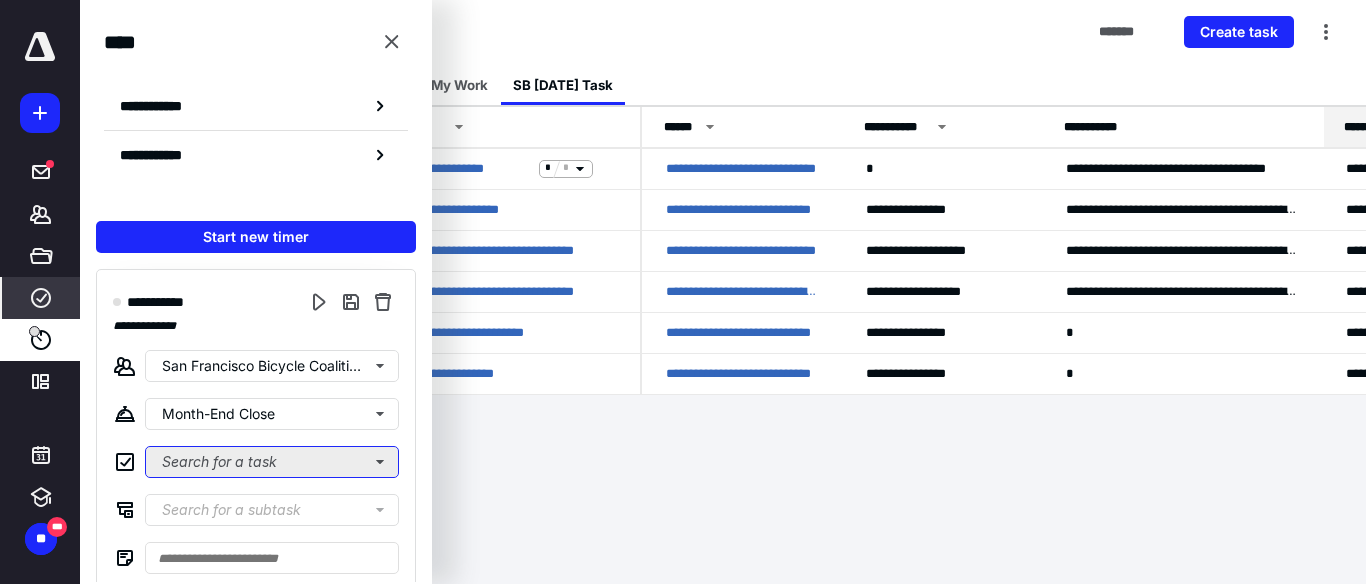 click on "Search for a task" at bounding box center (272, 462) 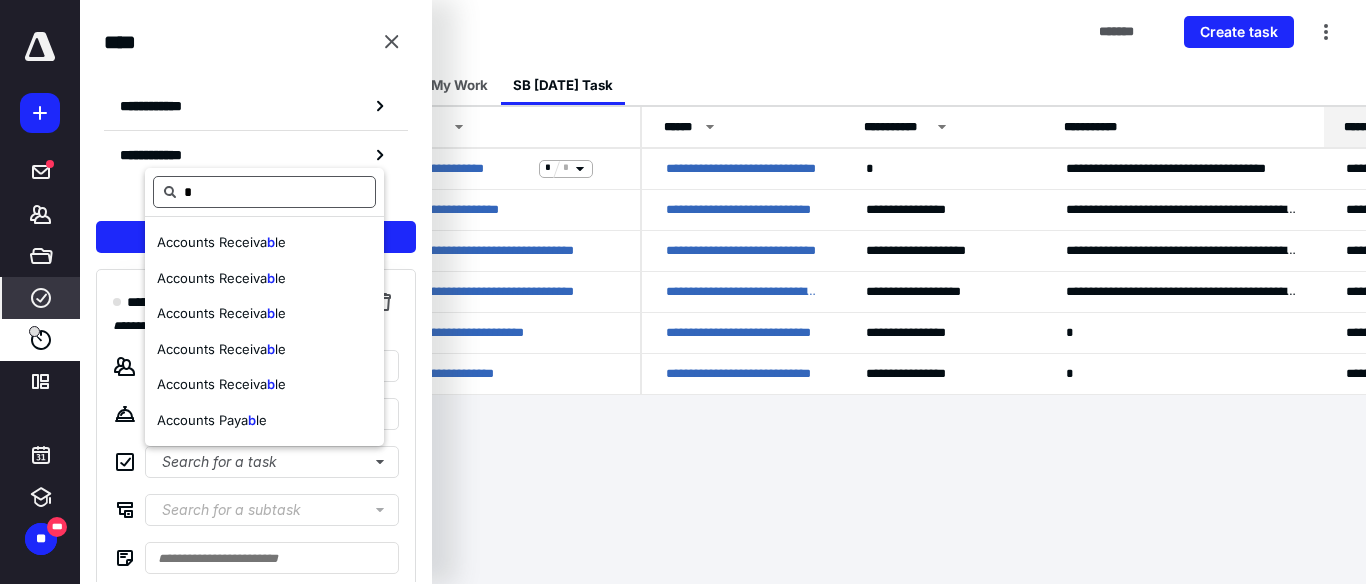 scroll, scrollTop: 0, scrollLeft: 0, axis: both 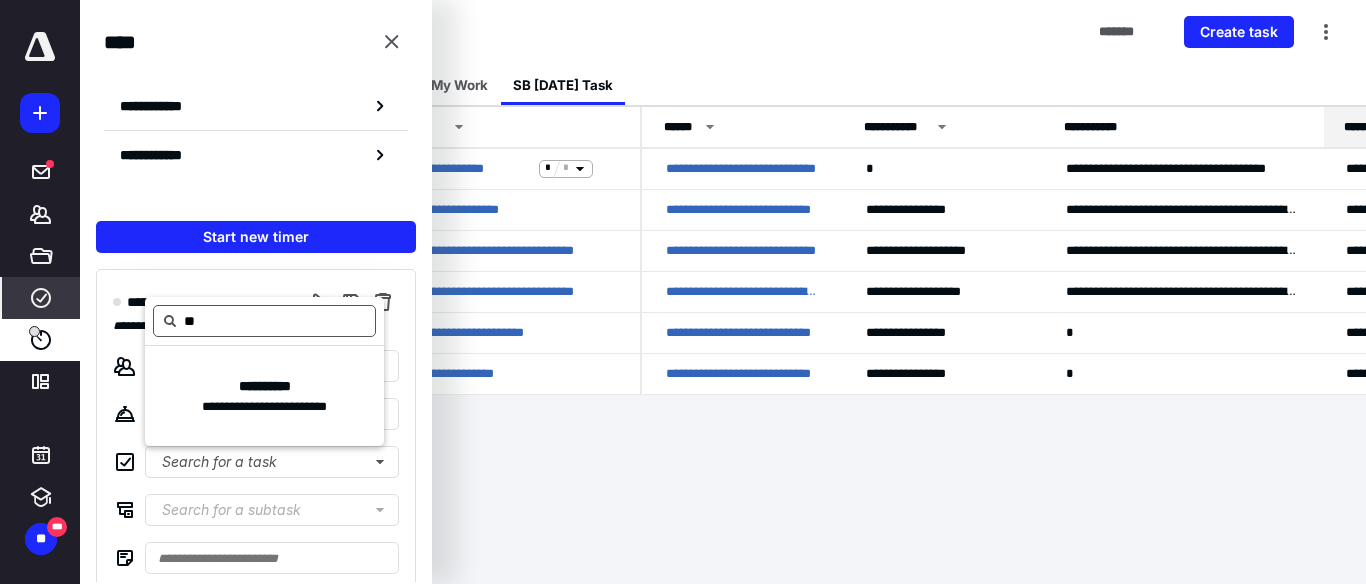 type on "*" 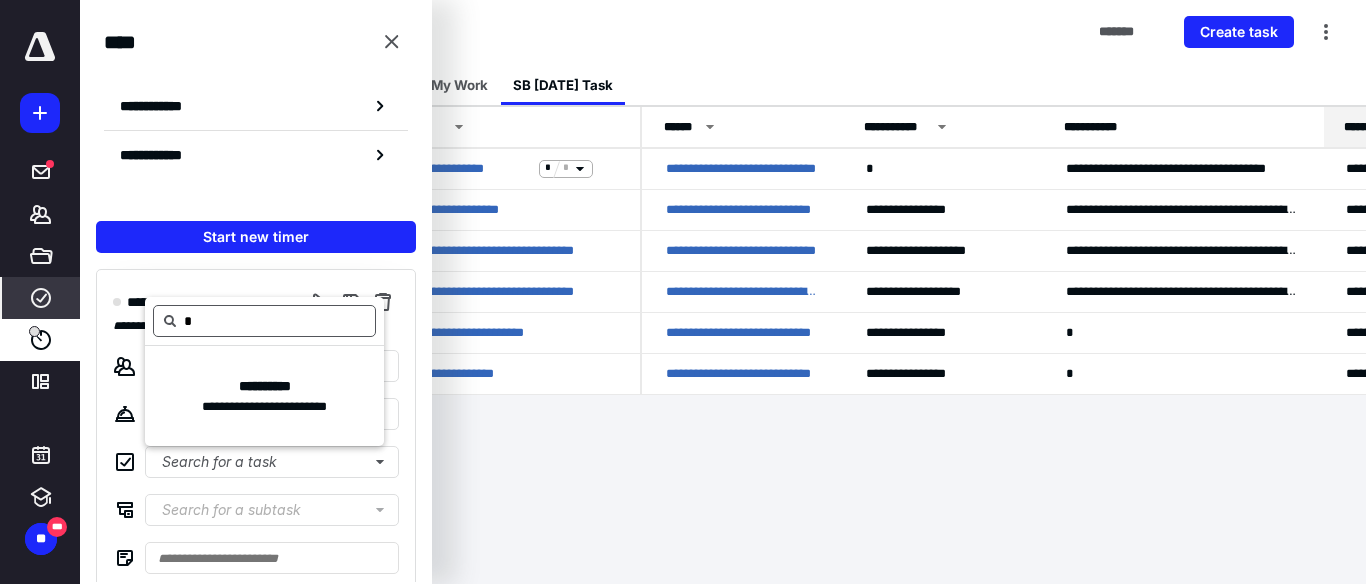 type 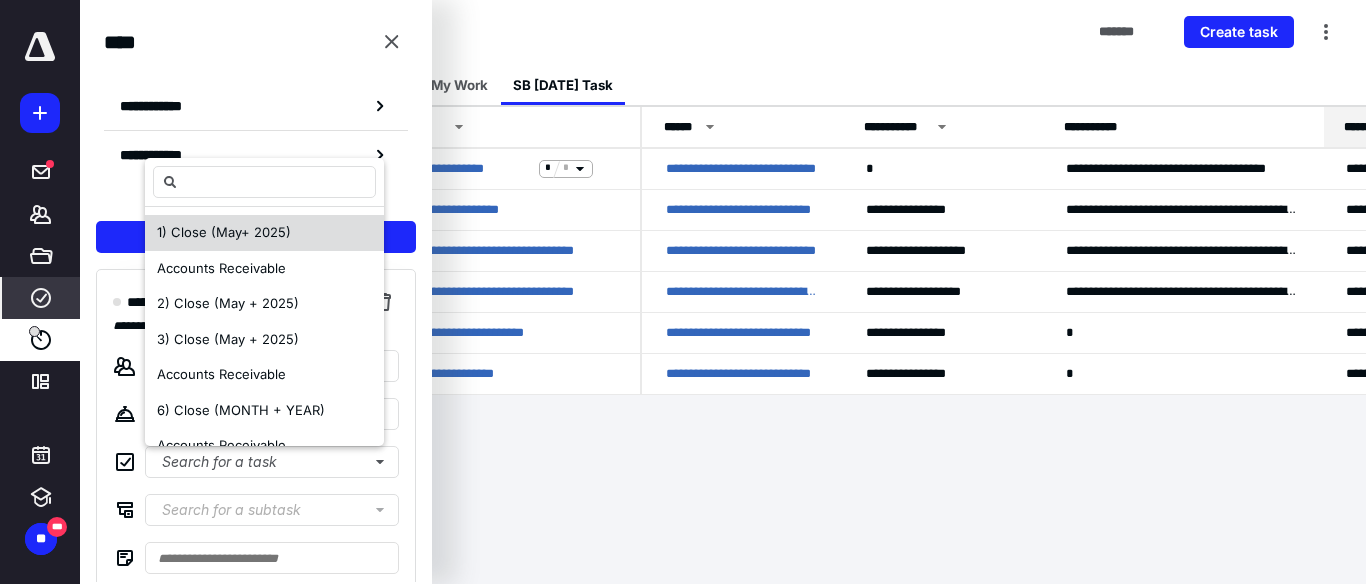 click on "1) Close (May+ 2025)" at bounding box center [224, 232] 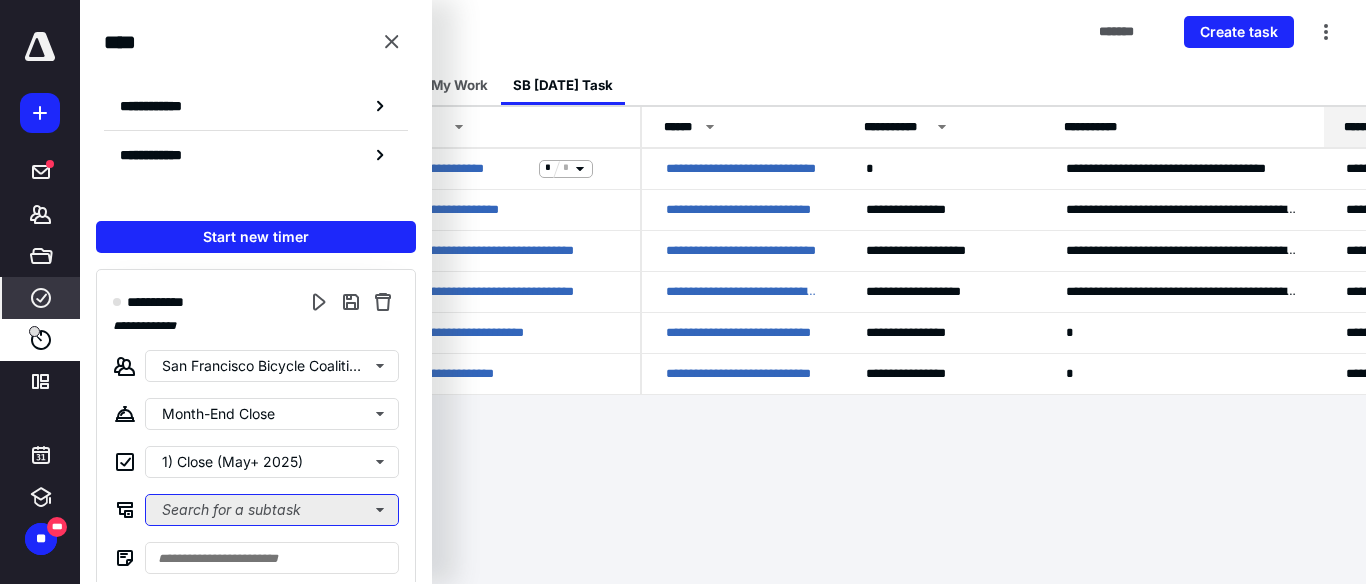 click on "Search for a subtask" at bounding box center [272, 510] 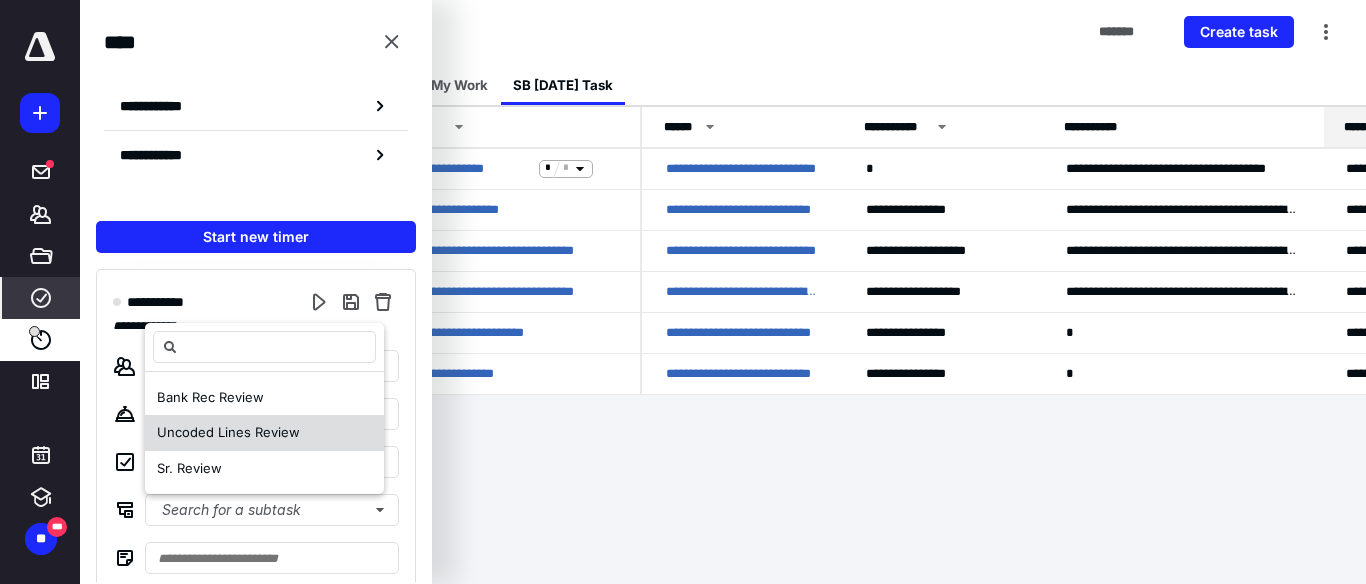click on "Uncoded Lines Review" at bounding box center [228, 432] 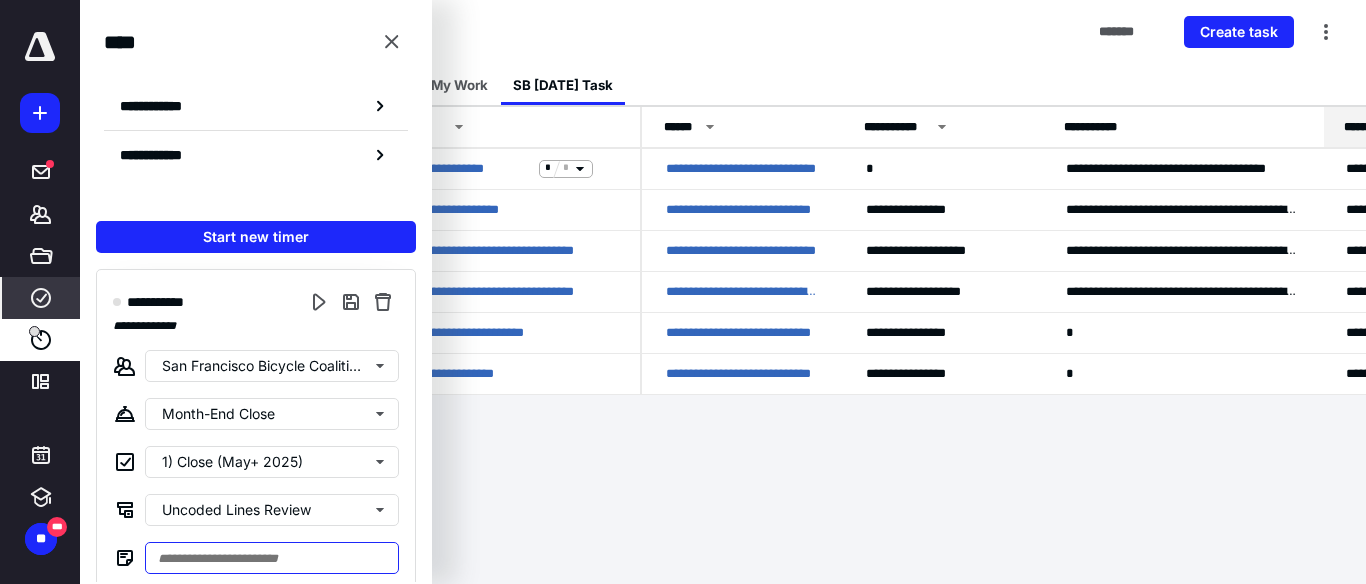 click at bounding box center (272, 558) 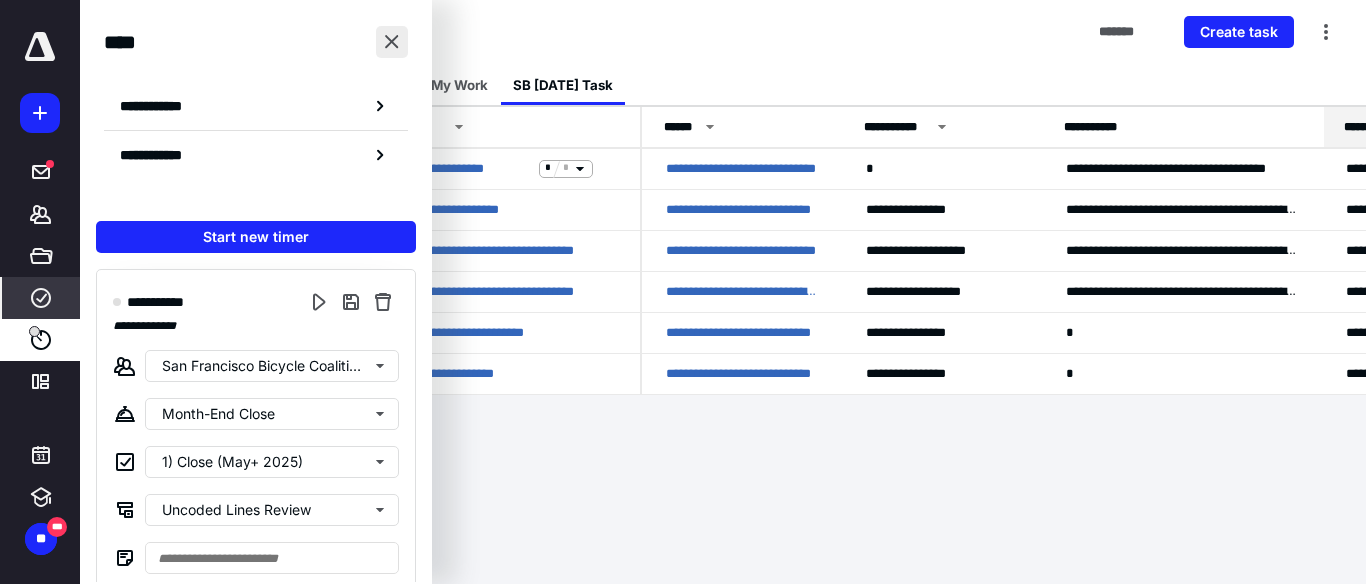 click at bounding box center [392, 42] 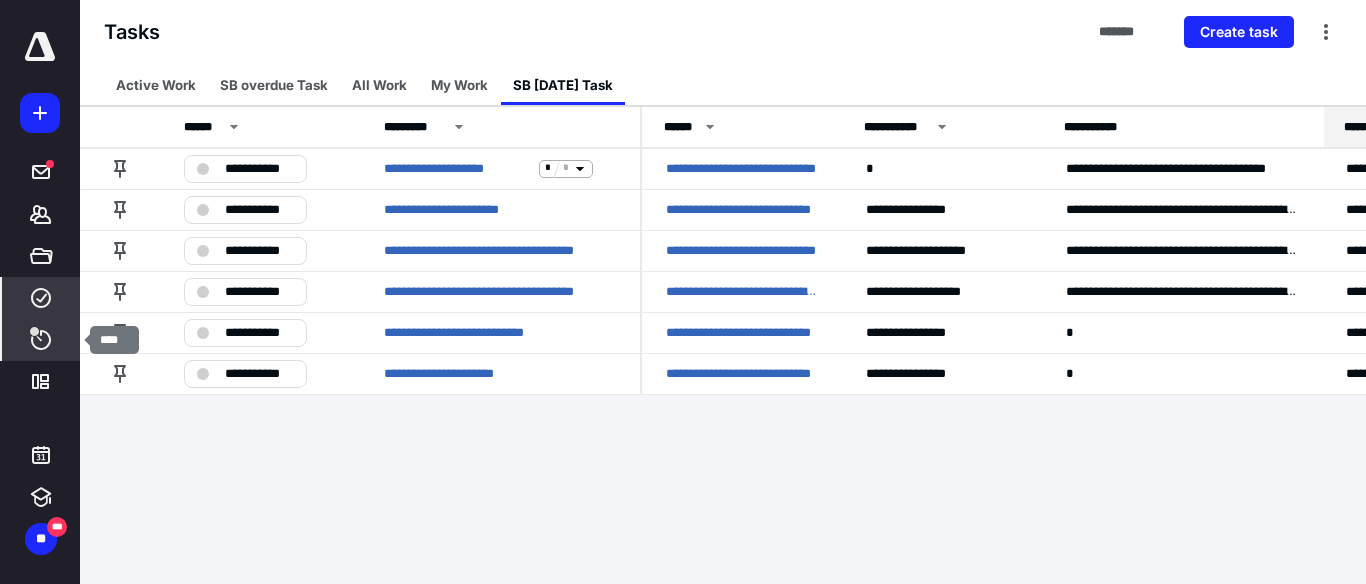 click on "****" at bounding box center [41, 340] 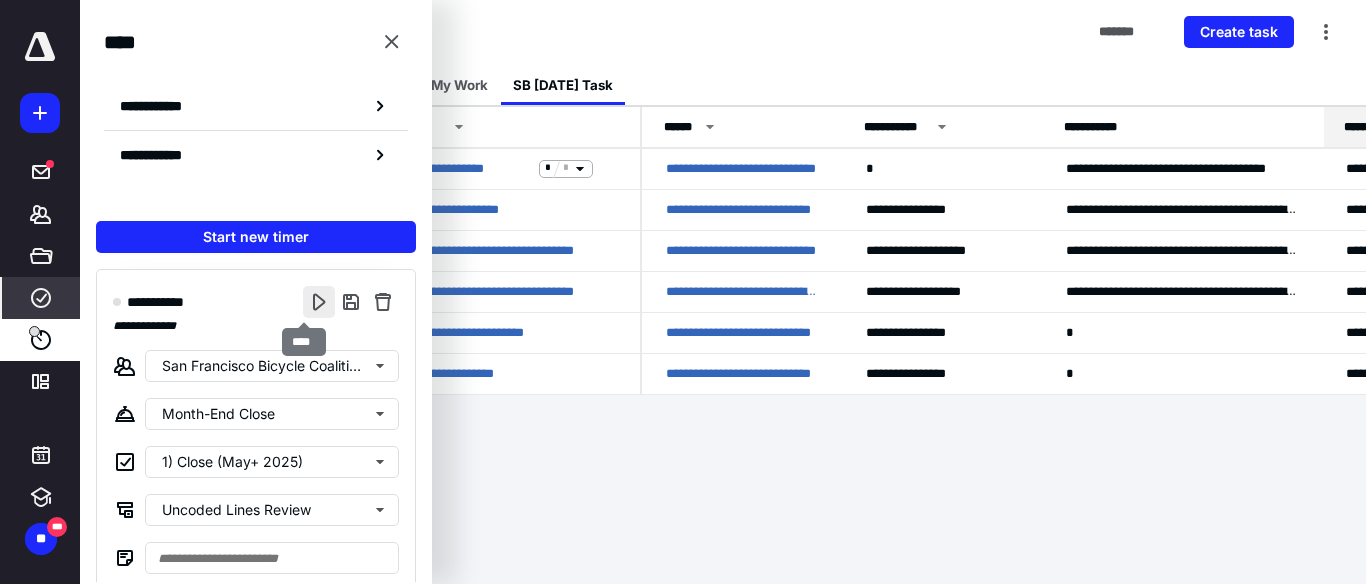 click at bounding box center (319, 302) 